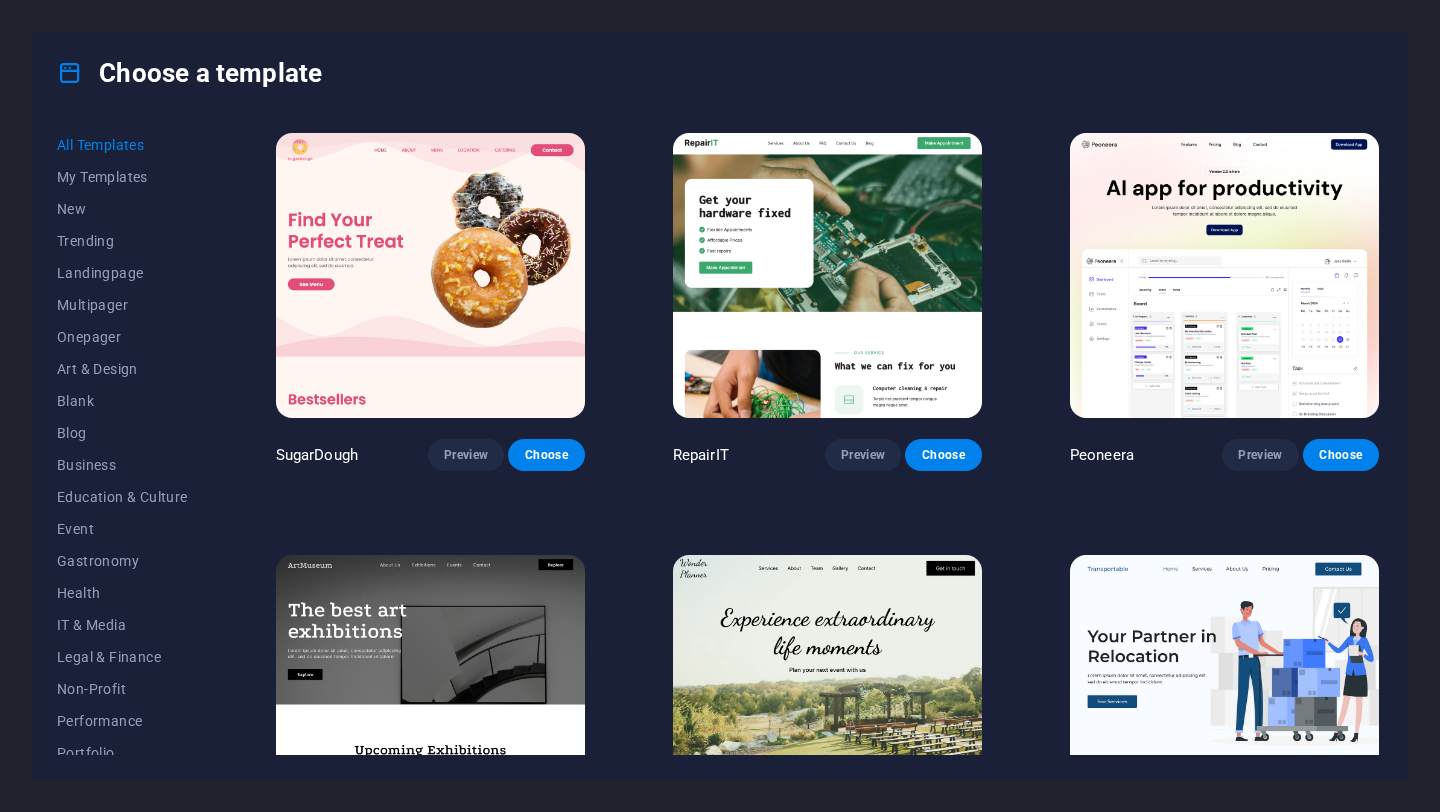 scroll, scrollTop: 0, scrollLeft: 0, axis: both 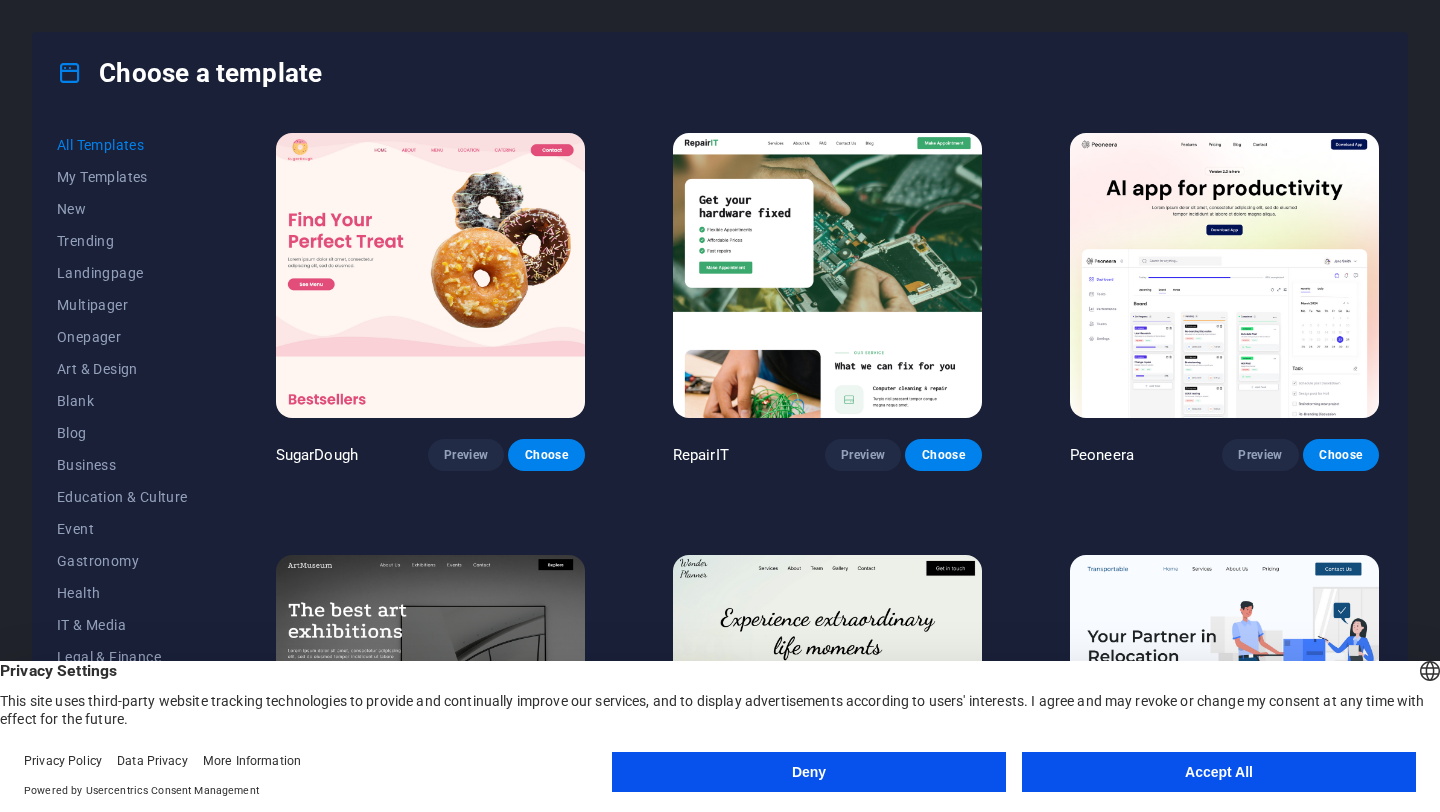 click on "Accept All" at bounding box center [1219, 772] 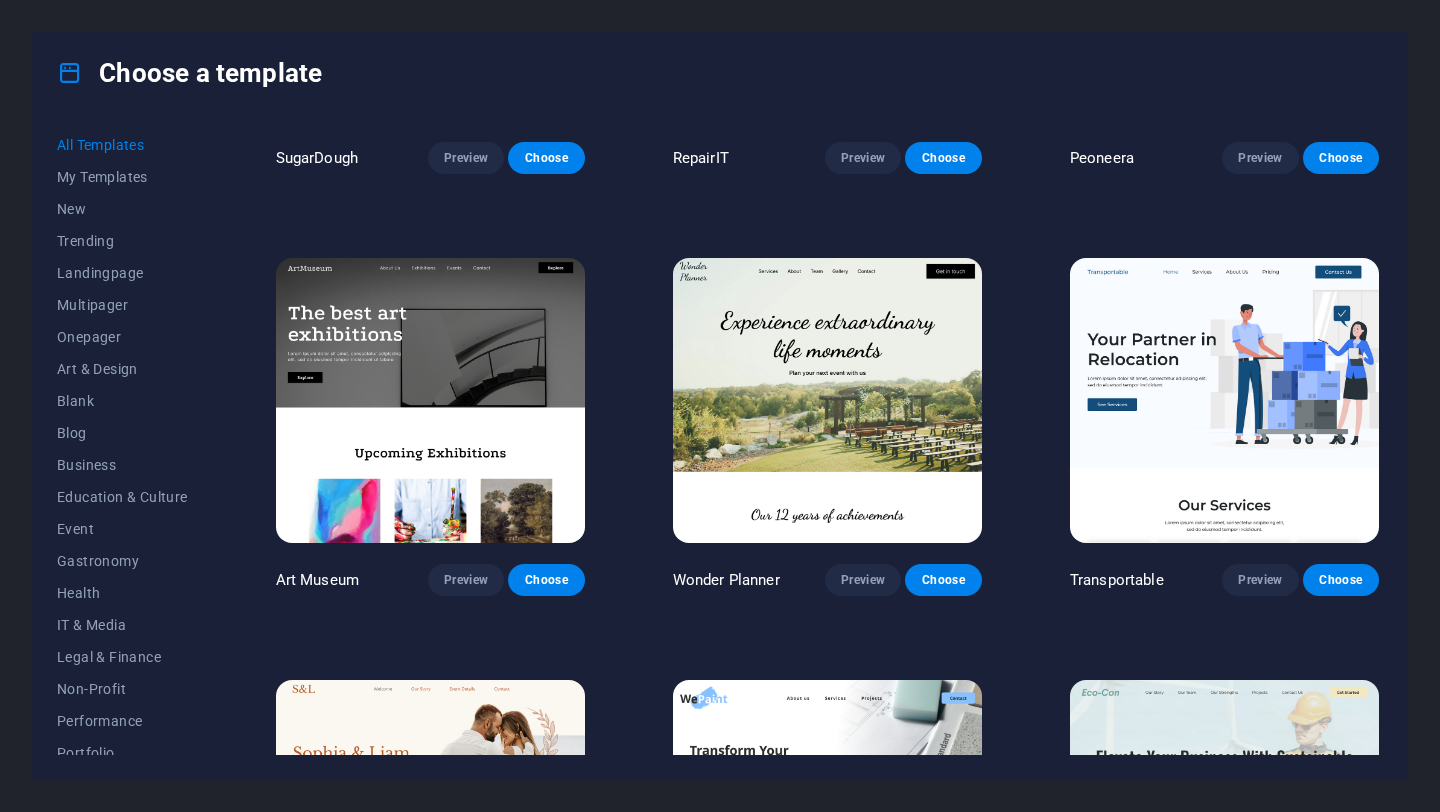 scroll, scrollTop: 309, scrollLeft: 0, axis: vertical 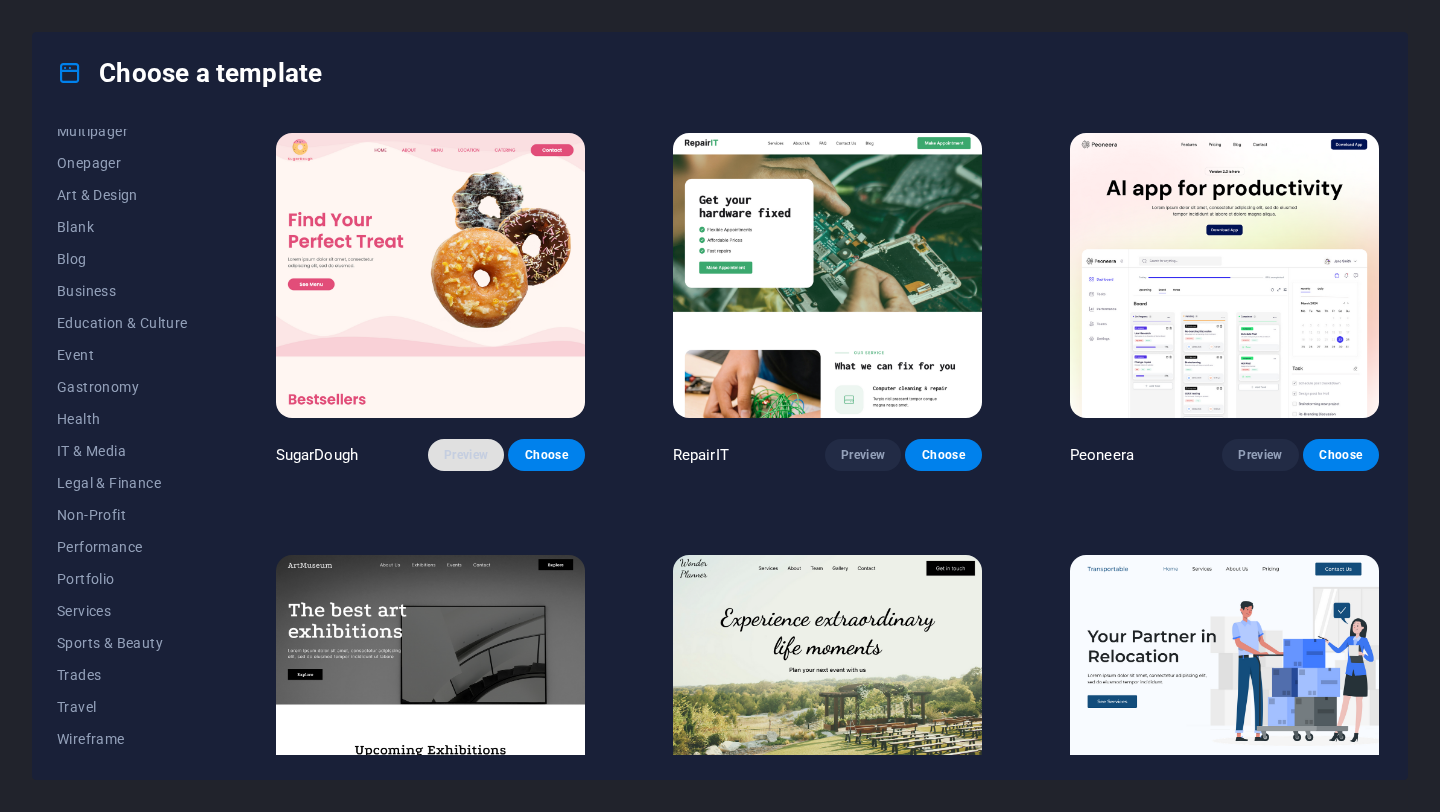 click on "Preview" at bounding box center (466, 455) 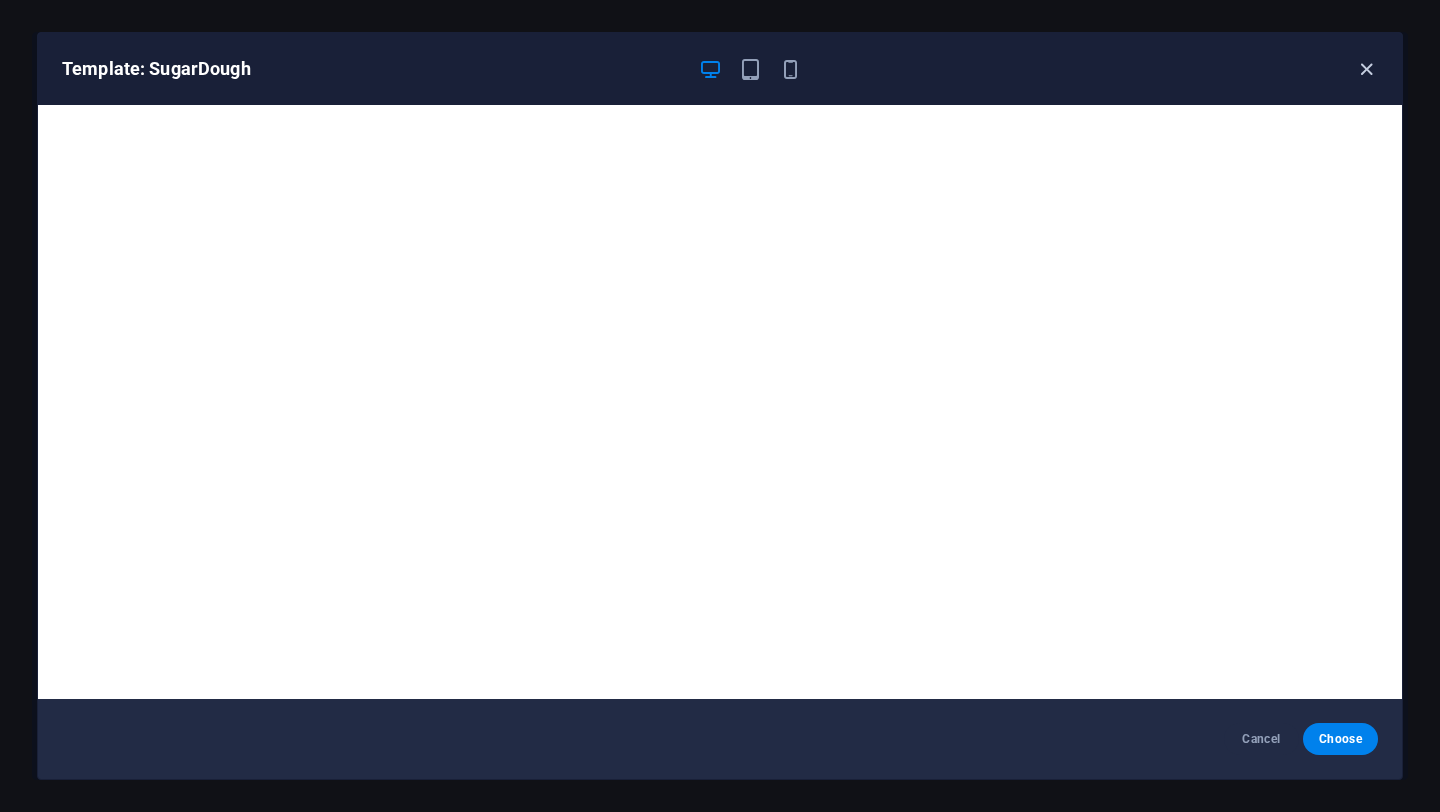 click at bounding box center (1366, 69) 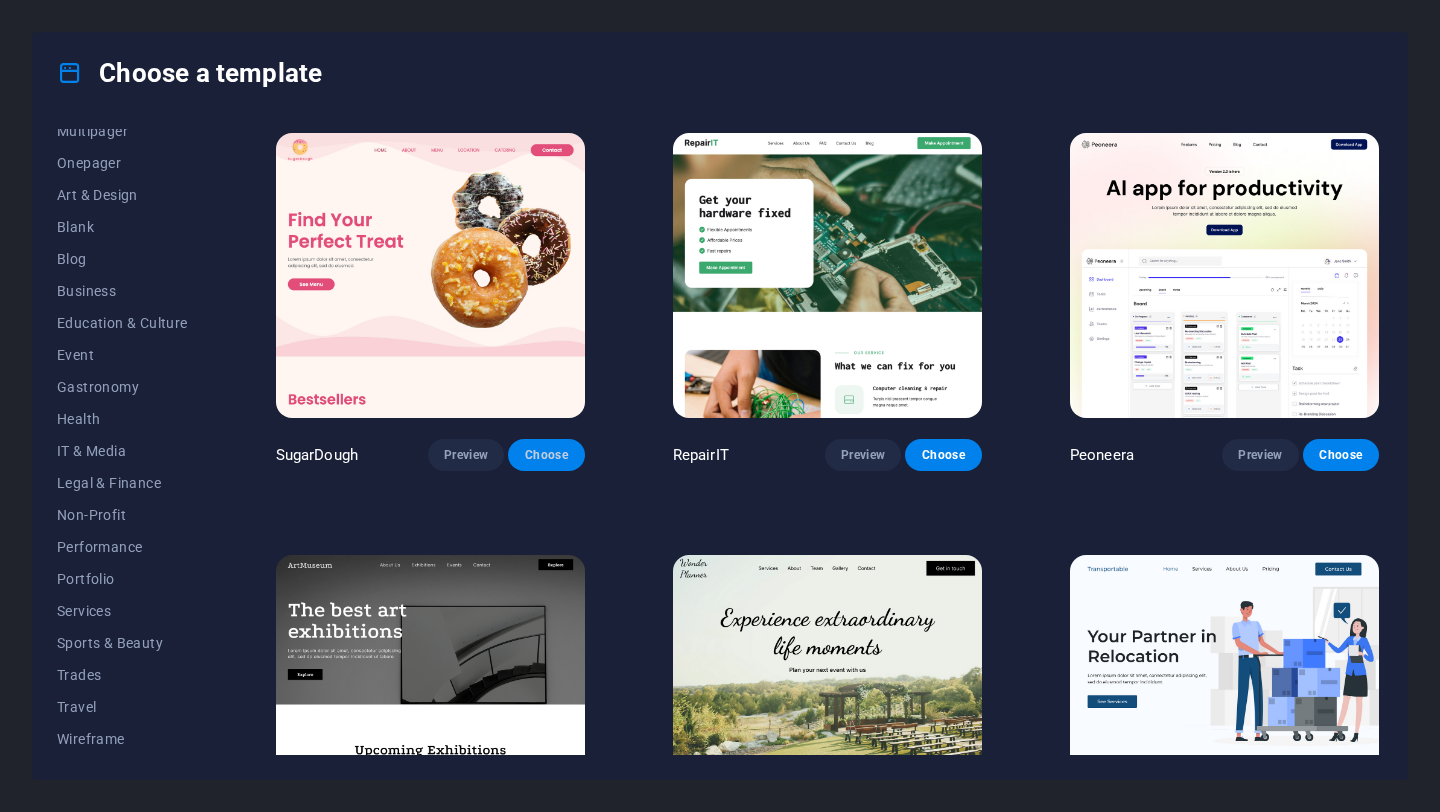 click on "Choose" at bounding box center [546, 455] 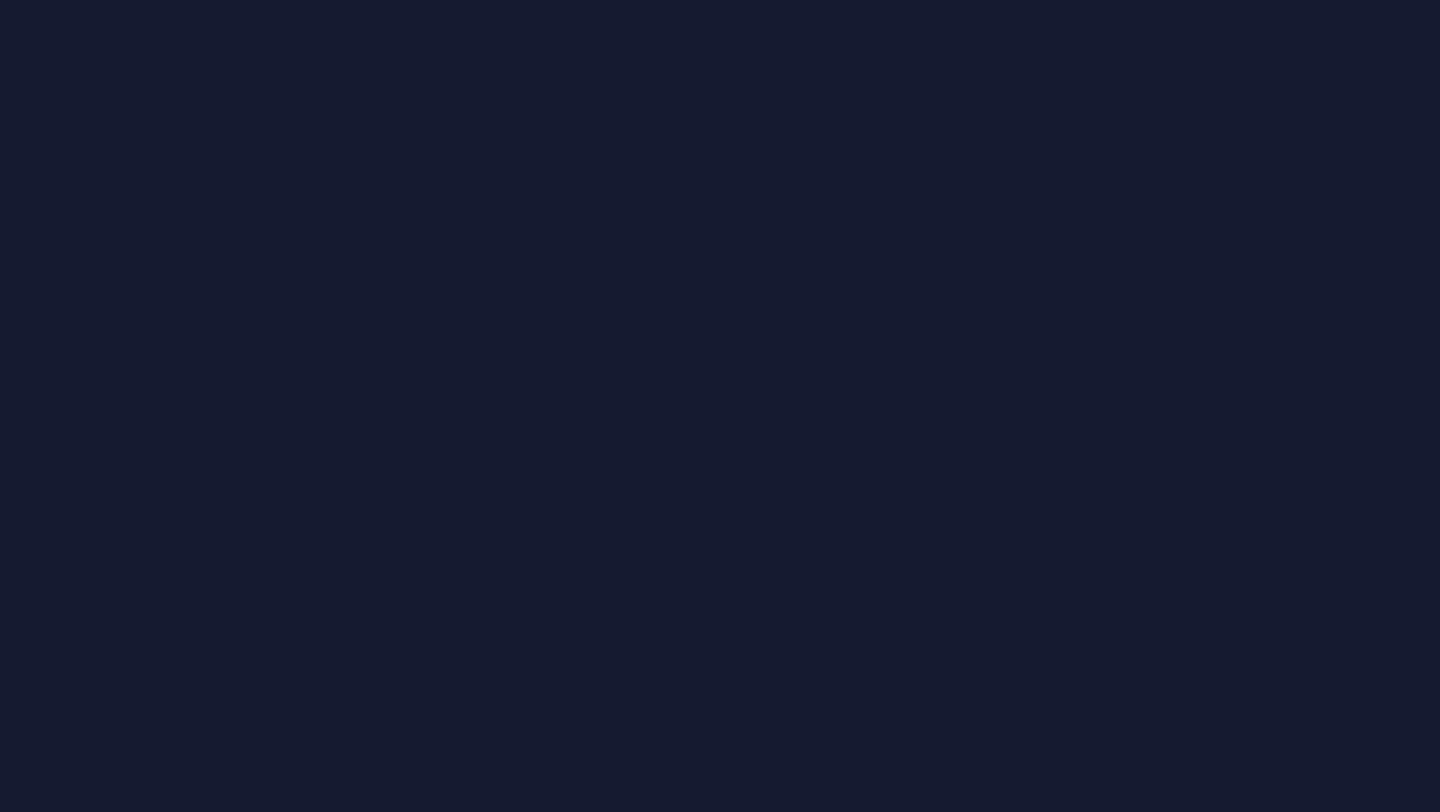 scroll, scrollTop: 0, scrollLeft: 0, axis: both 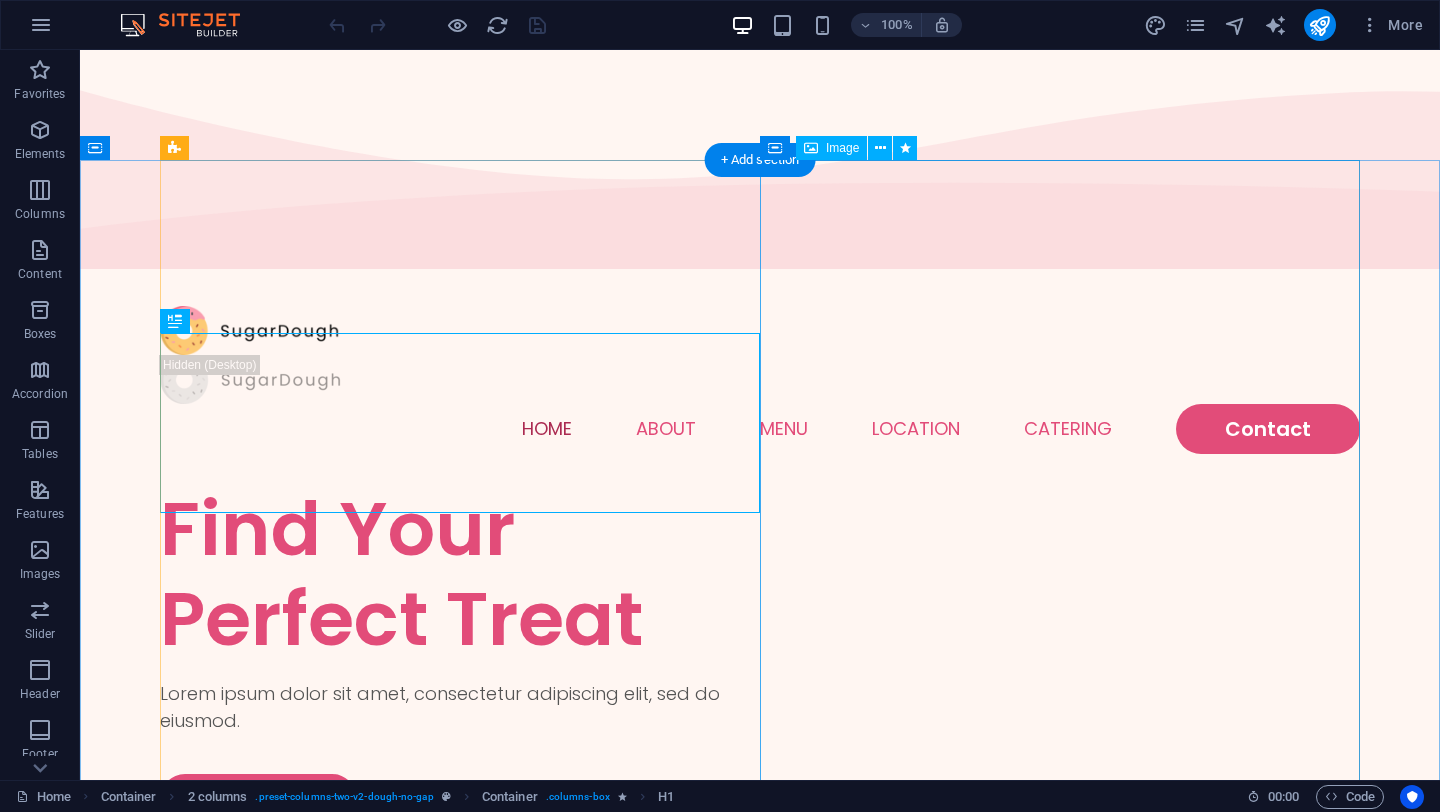 click at bounding box center [460, 1409] 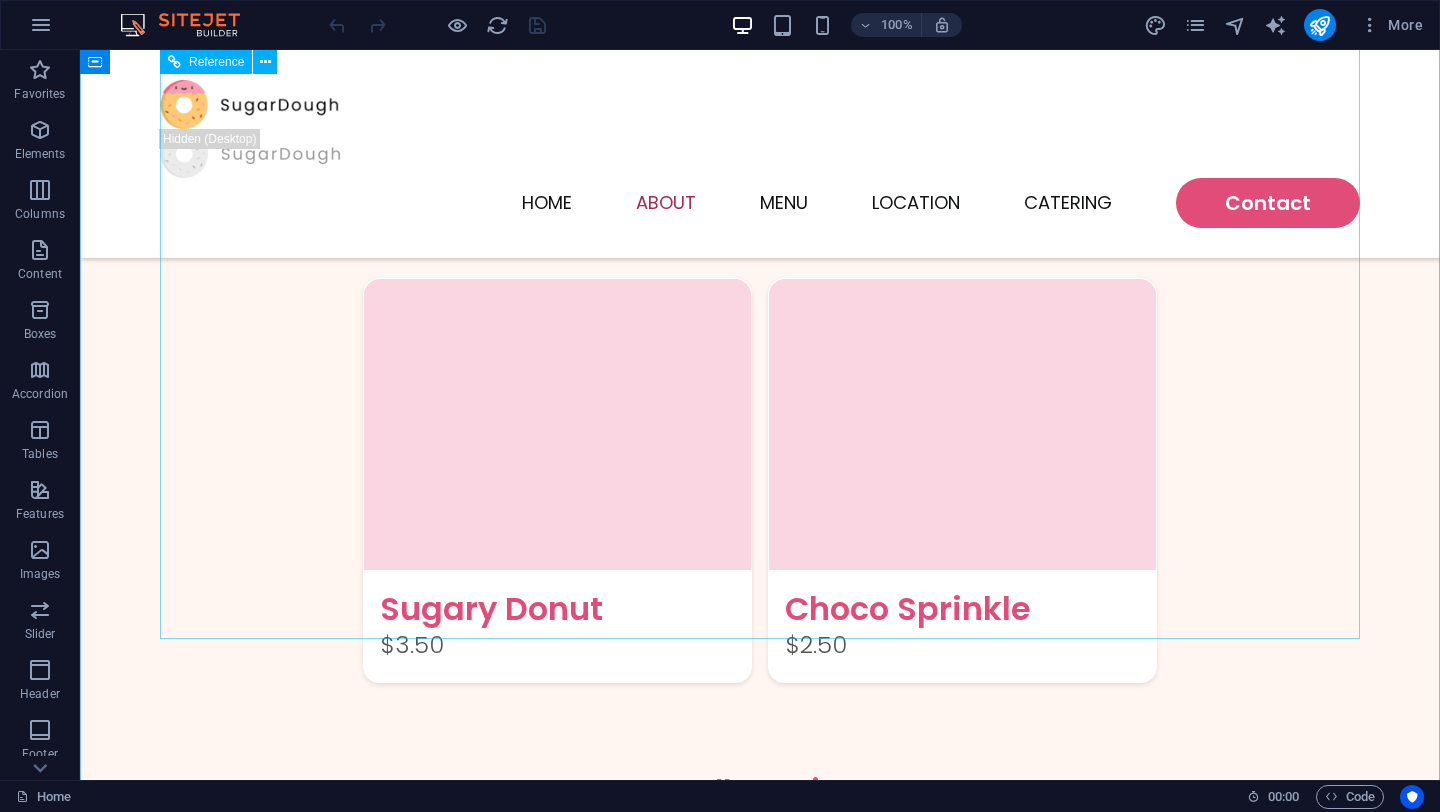 scroll, scrollTop: 2225, scrollLeft: 0, axis: vertical 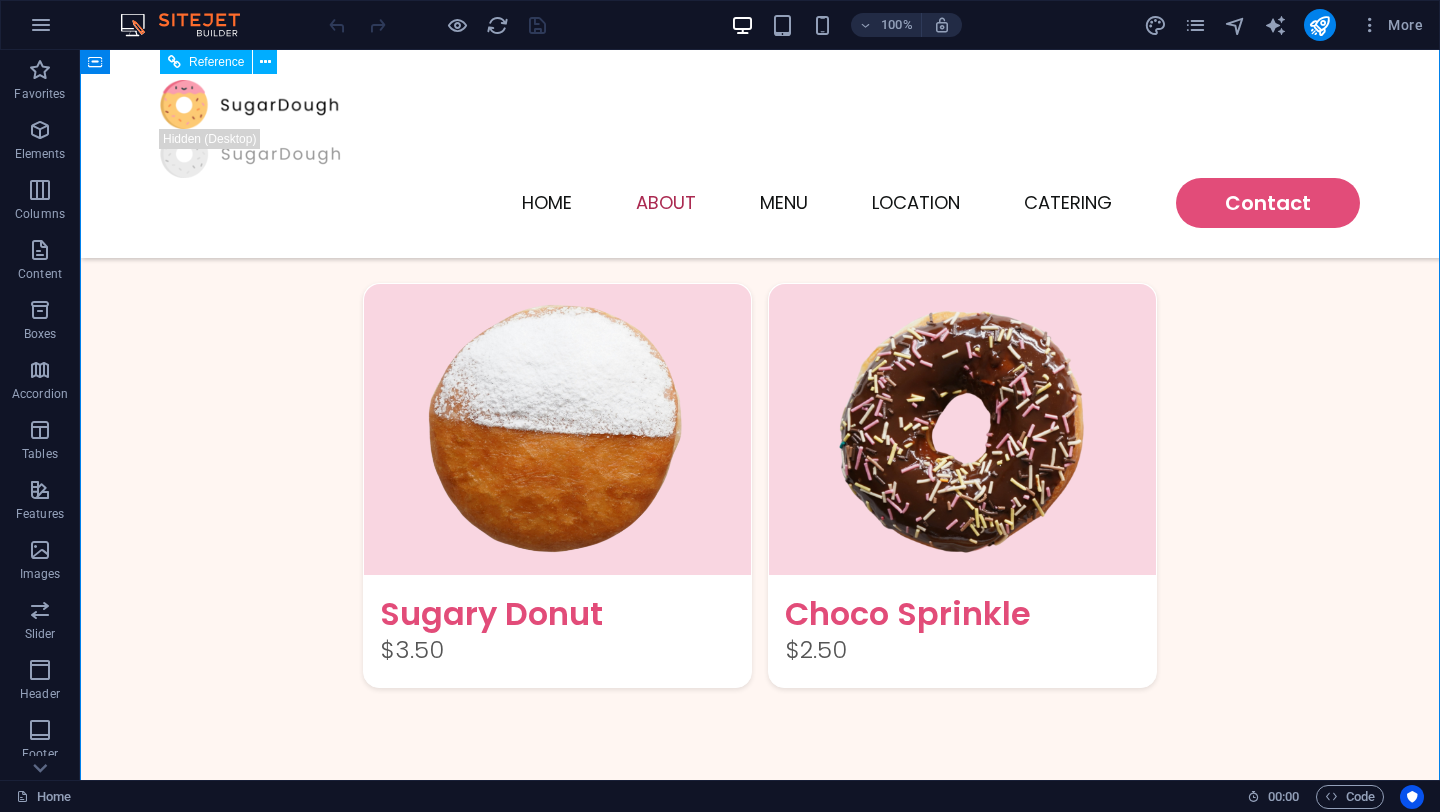 drag, startPoint x: 839, startPoint y: 364, endPoint x: 820, endPoint y: 419, distance: 58.189346 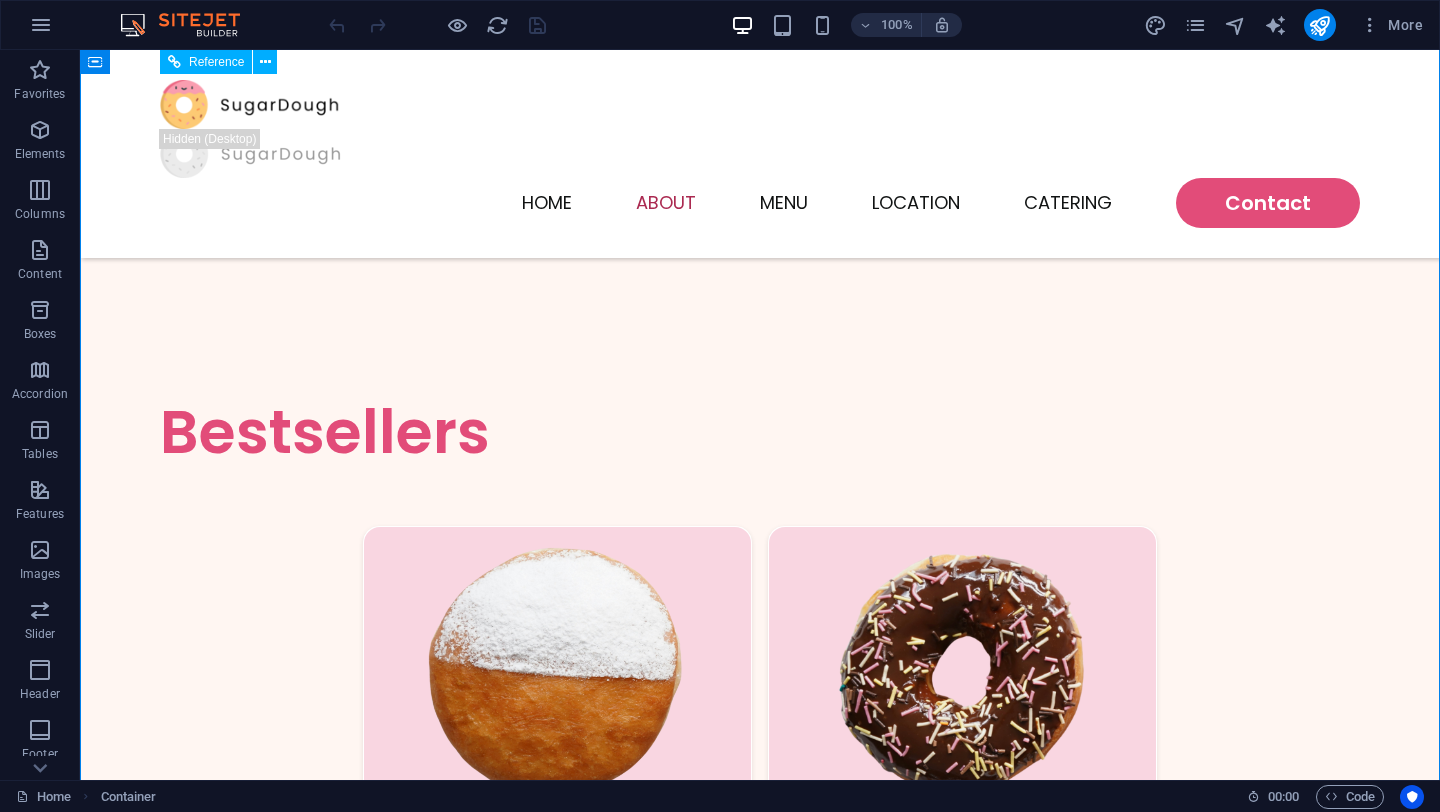 scroll, scrollTop: 1973, scrollLeft: 0, axis: vertical 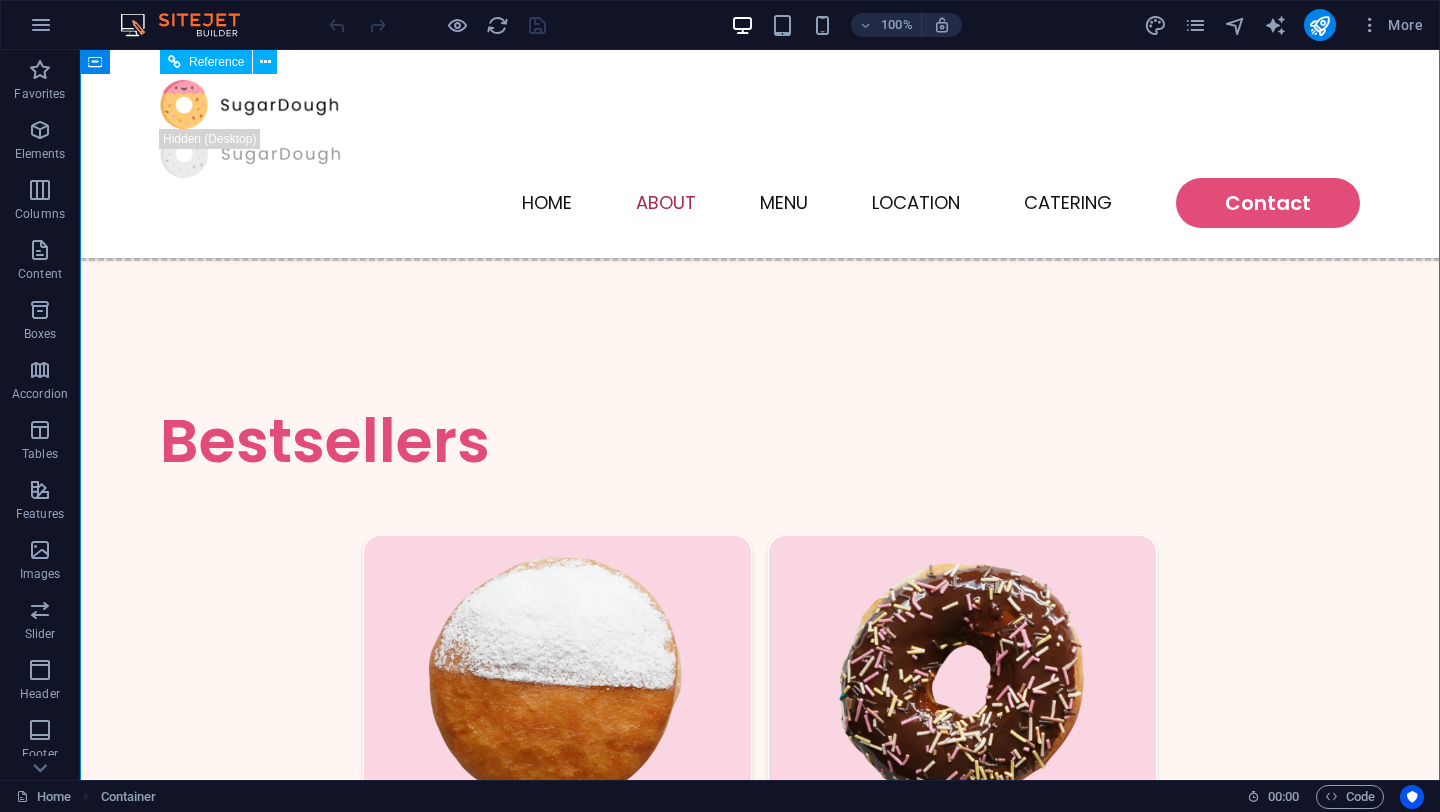 click on "Featured Products Sugary Donut Sugary Donut $3.50 Choco Sprinkle Choco Sprinkle $2.50 Bundle Options Classic Bundle Classic Bundle $18.50 Spicy Bundle Spicy Bundle $20.50 SugarDough Merch Donut Mug Donut Mug $22.50  My Account   Track Orders   Shopping Bag  Display prices in: USD" at bounding box center [760, 1347] 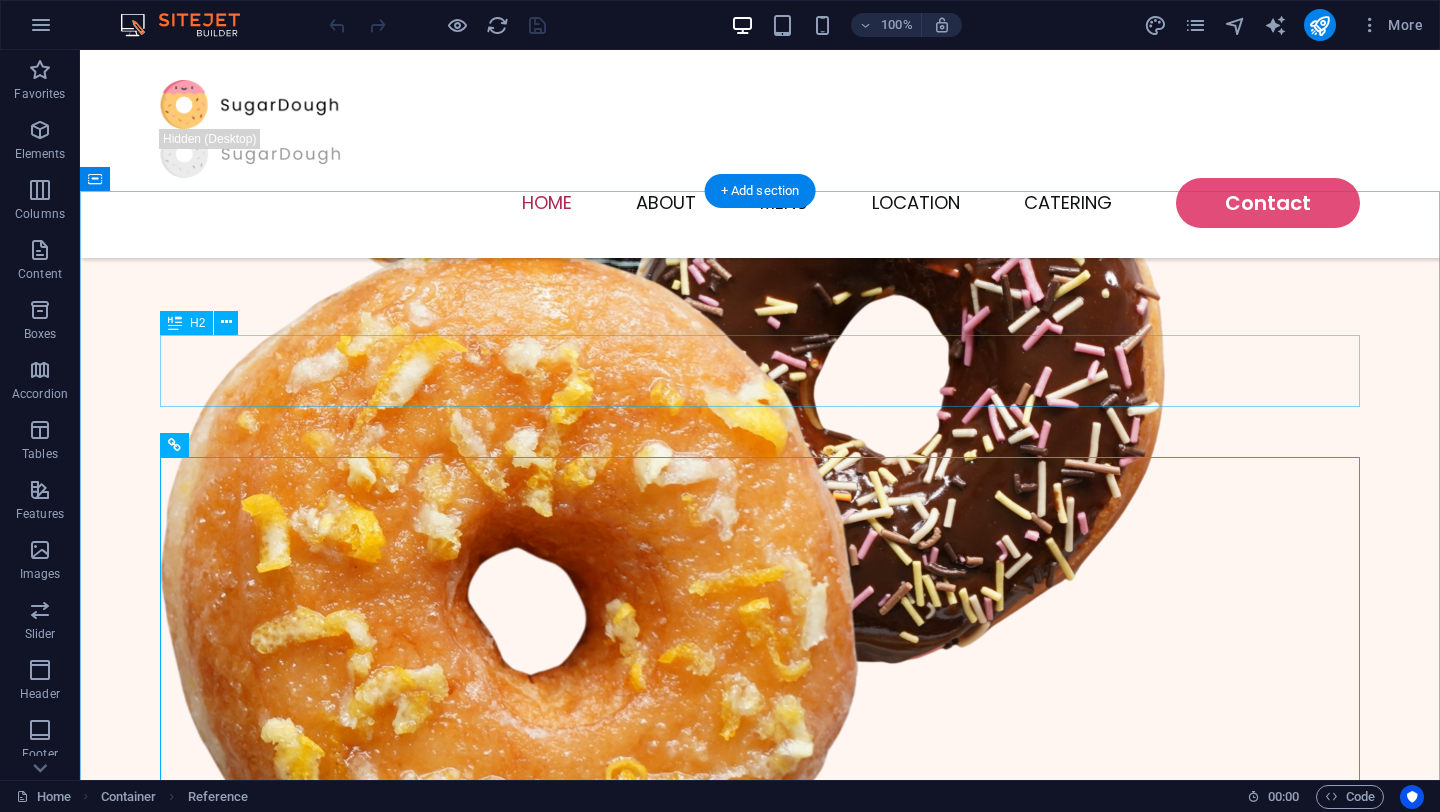 scroll, scrollTop: 810, scrollLeft: 0, axis: vertical 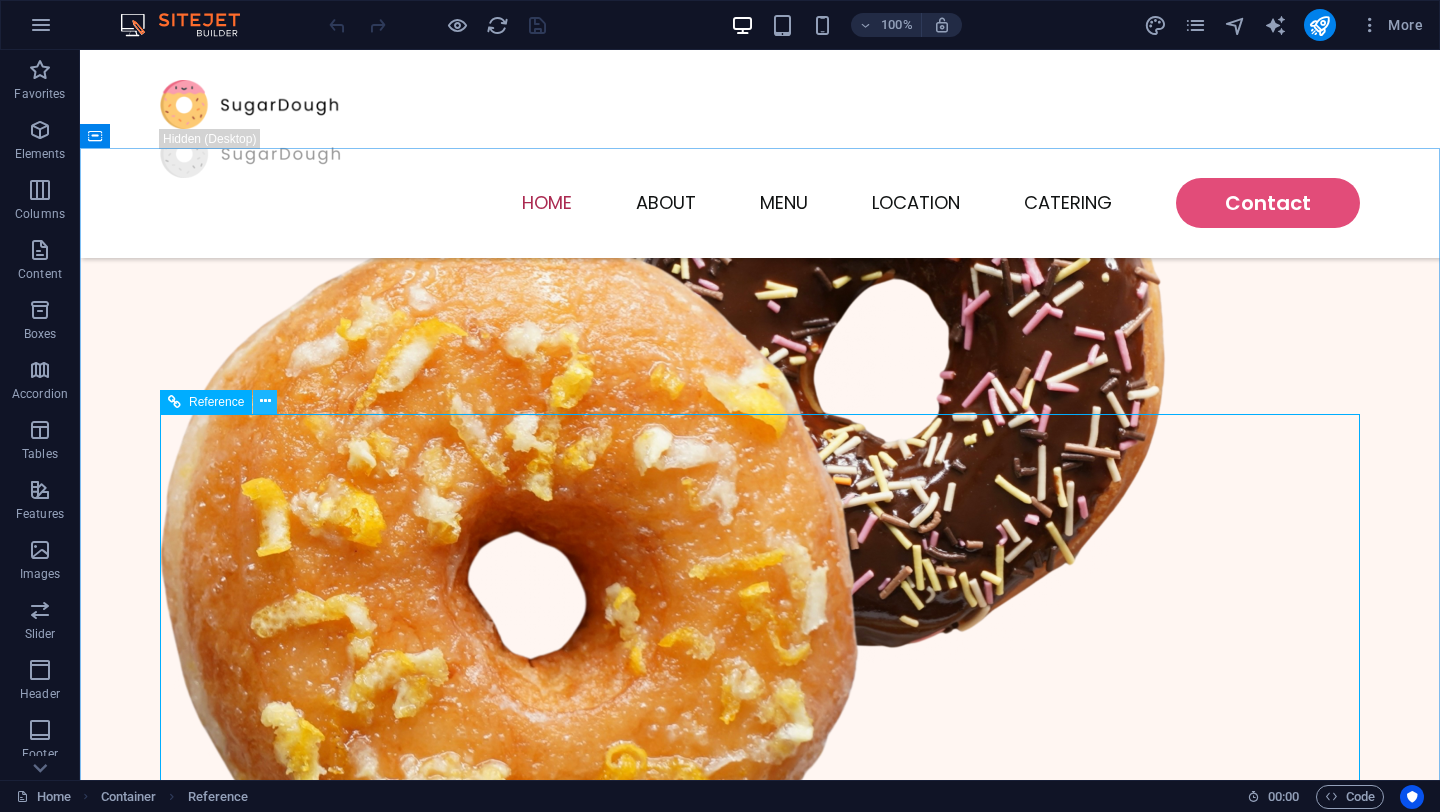 click at bounding box center (265, 401) 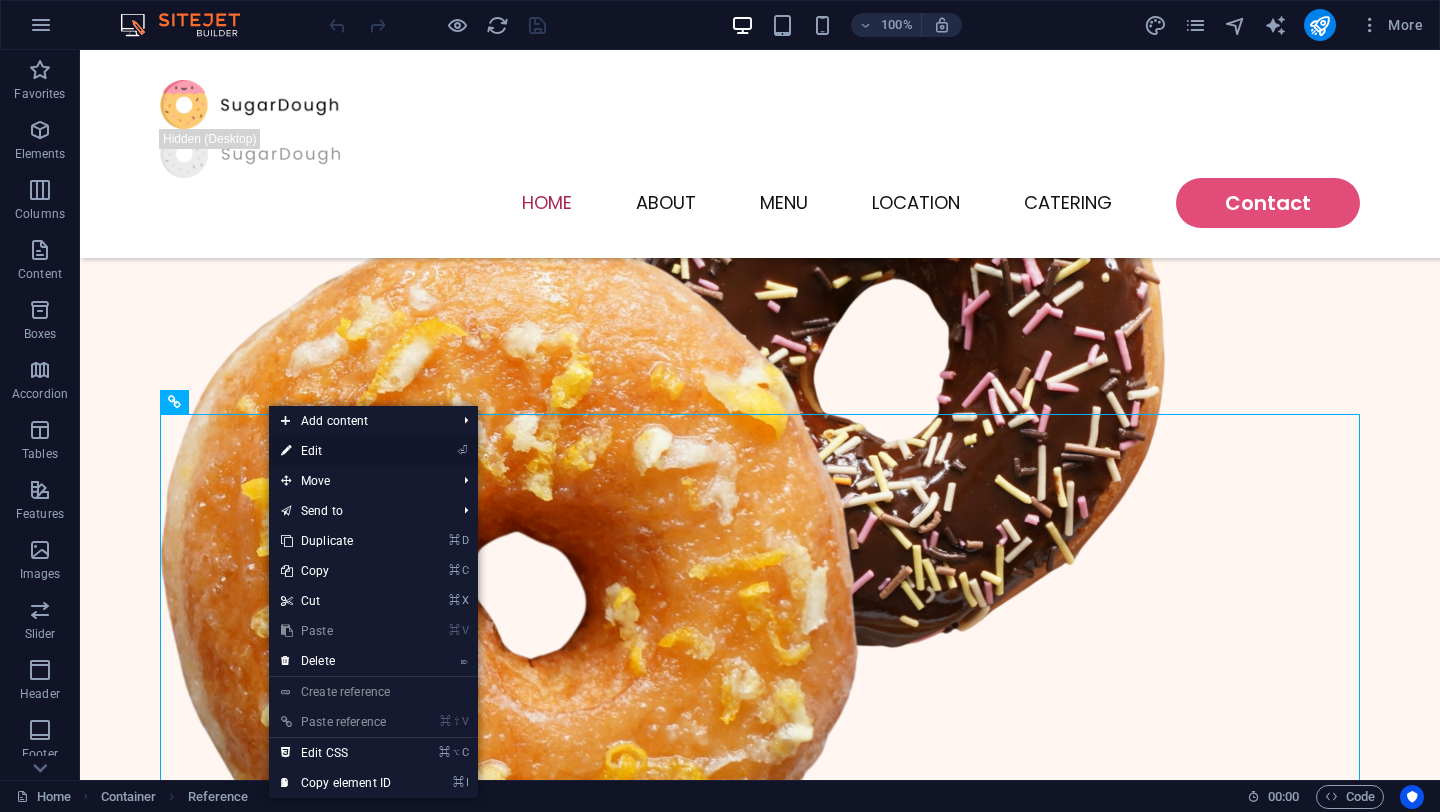 click on "⏎  Edit" at bounding box center (336, 451) 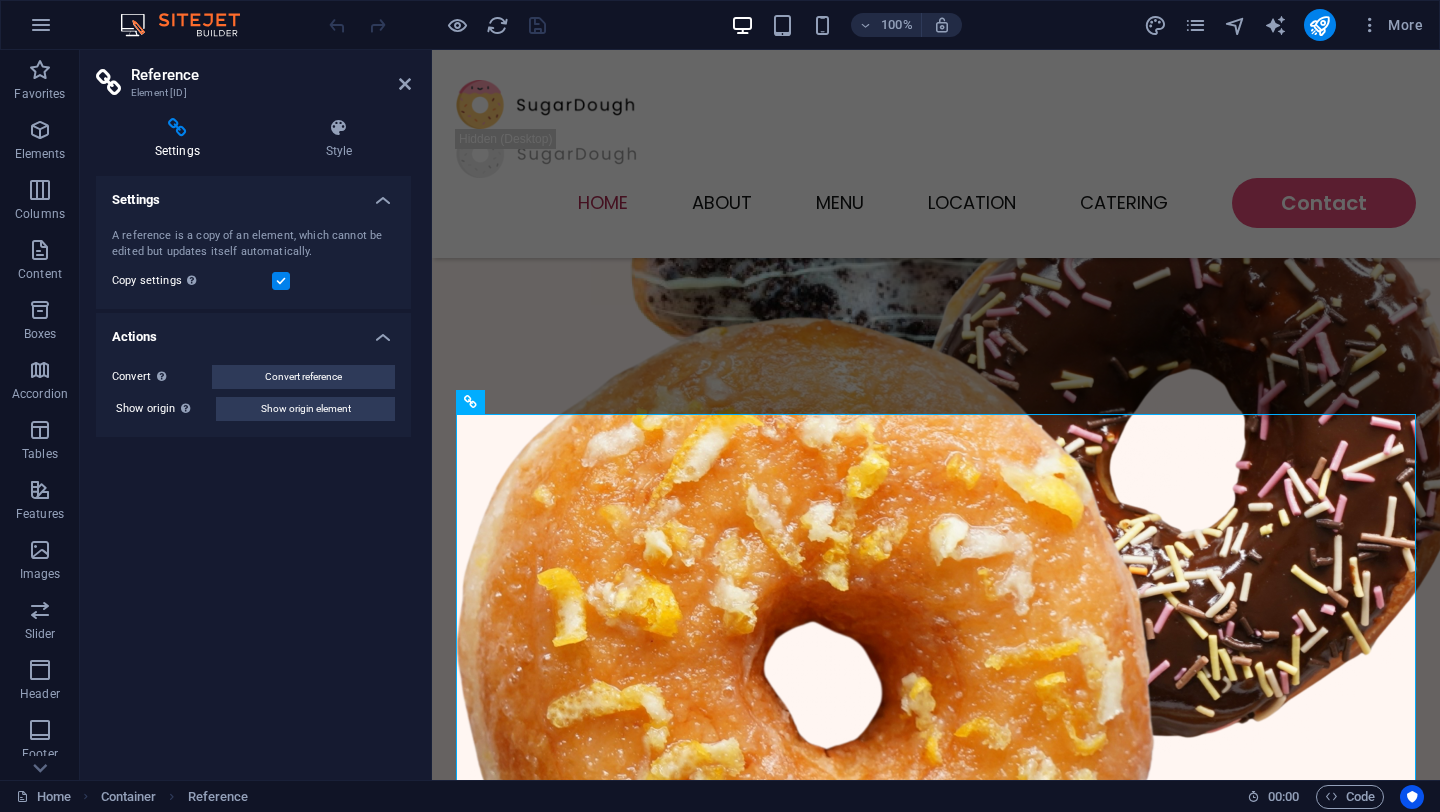 scroll, scrollTop: 708, scrollLeft: 0, axis: vertical 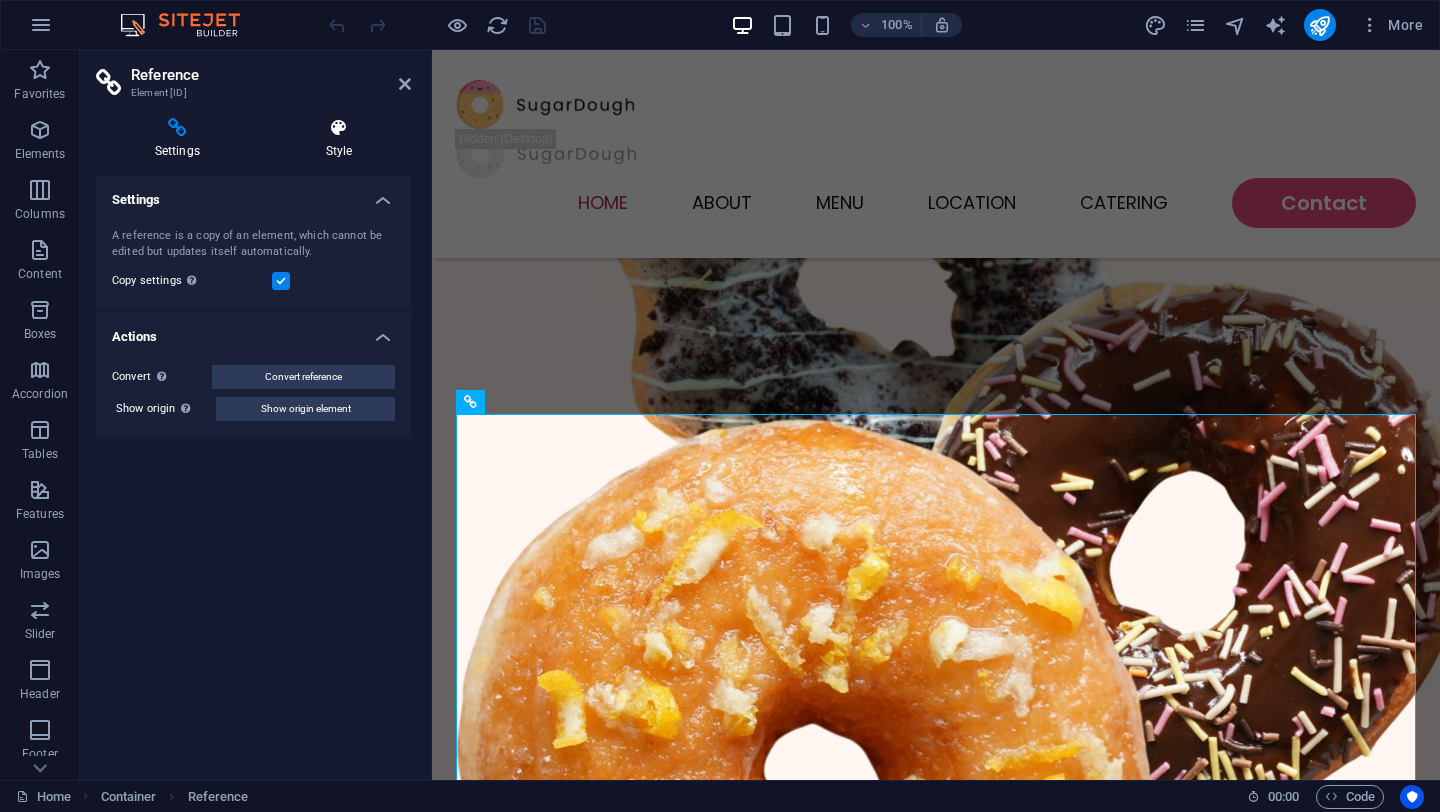click on "Style" at bounding box center (339, 139) 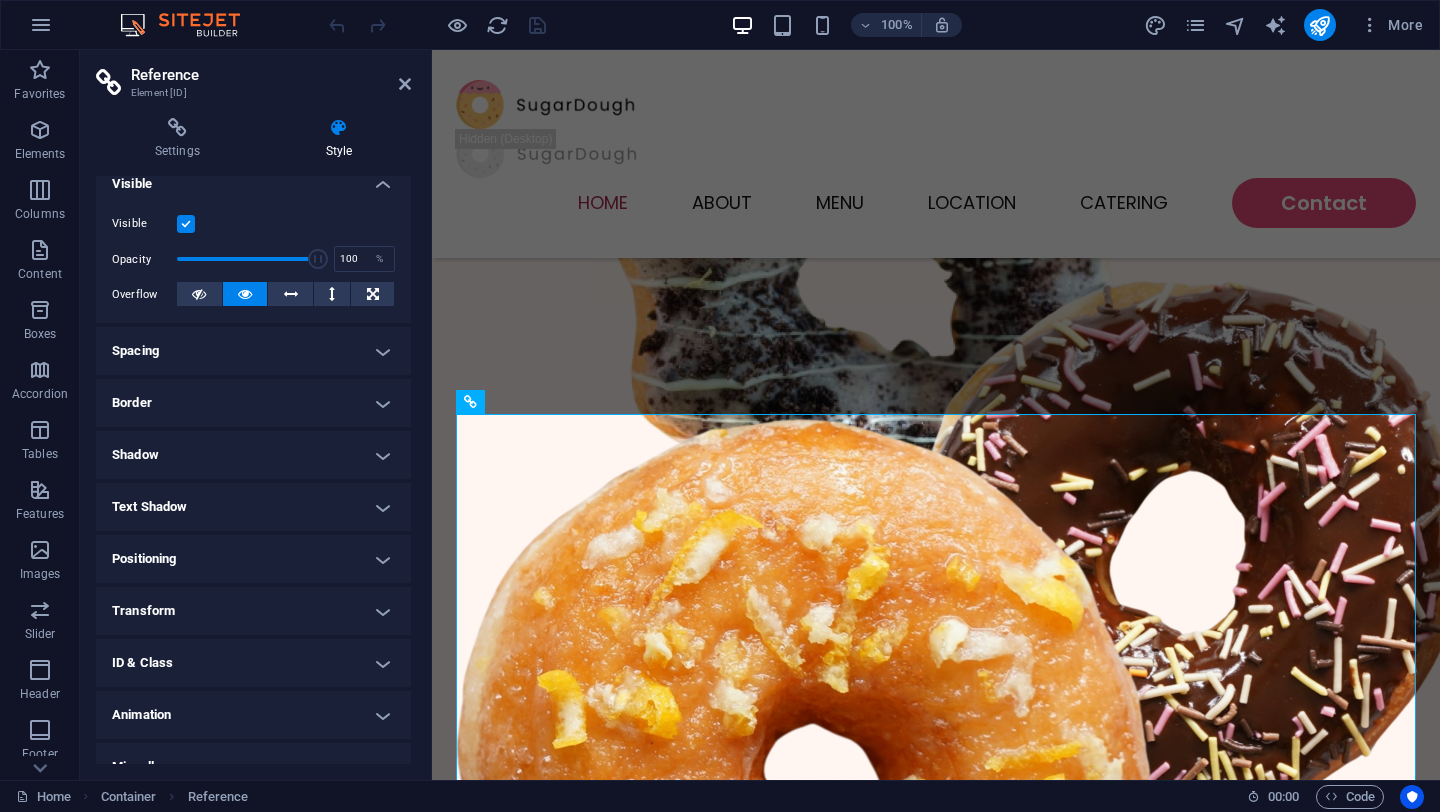 scroll, scrollTop: 257, scrollLeft: 0, axis: vertical 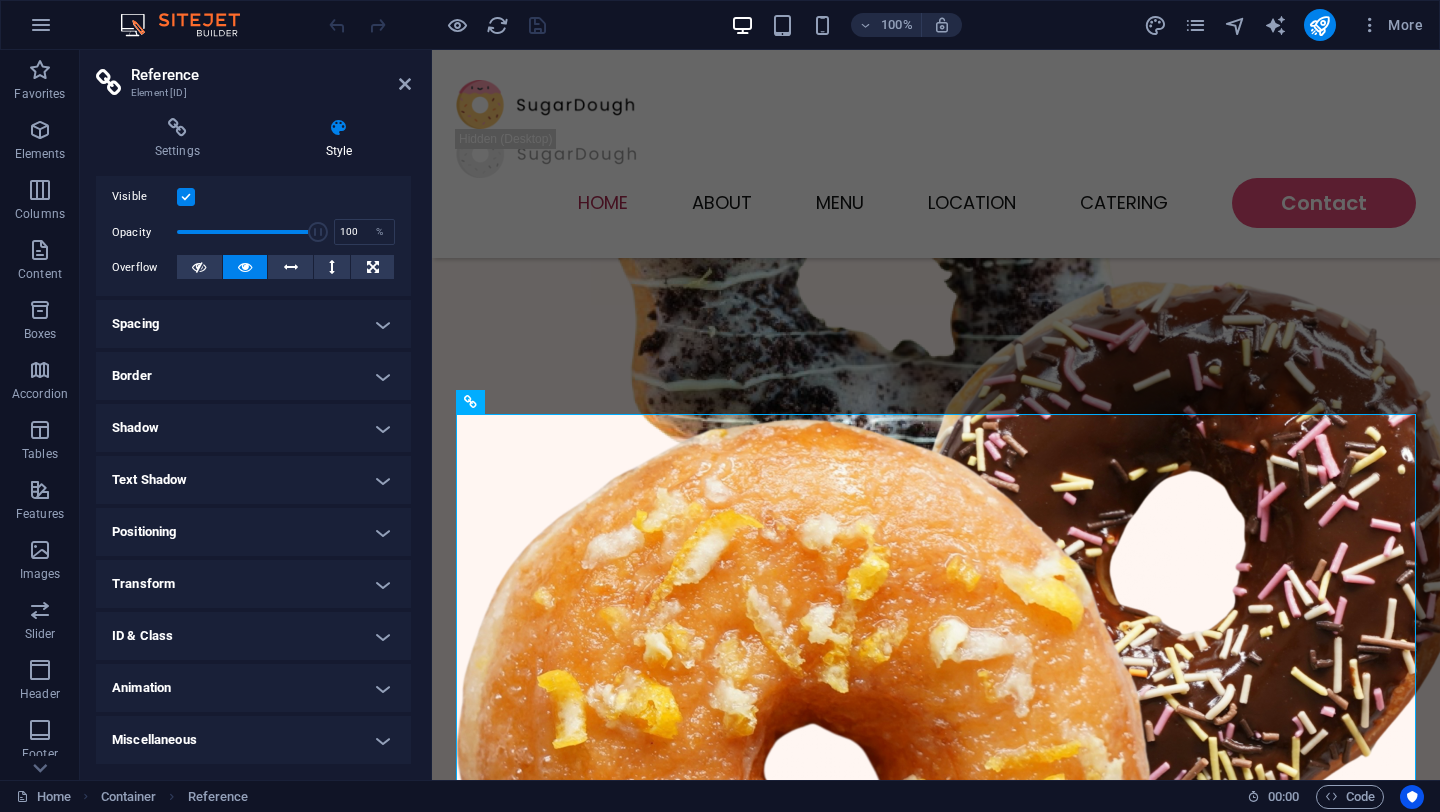 click on "Spacing" at bounding box center (253, 324) 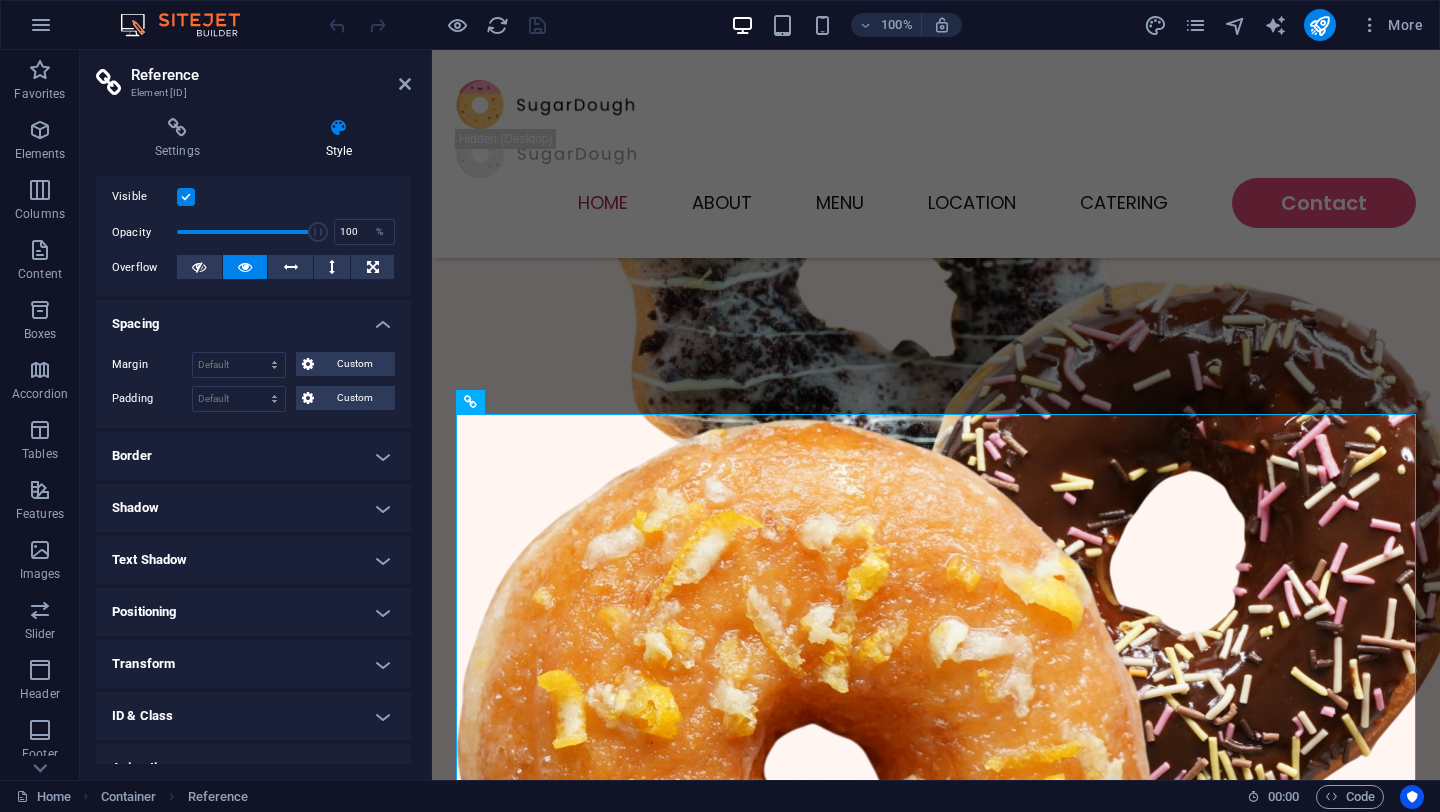 click on "Spacing" at bounding box center (253, 318) 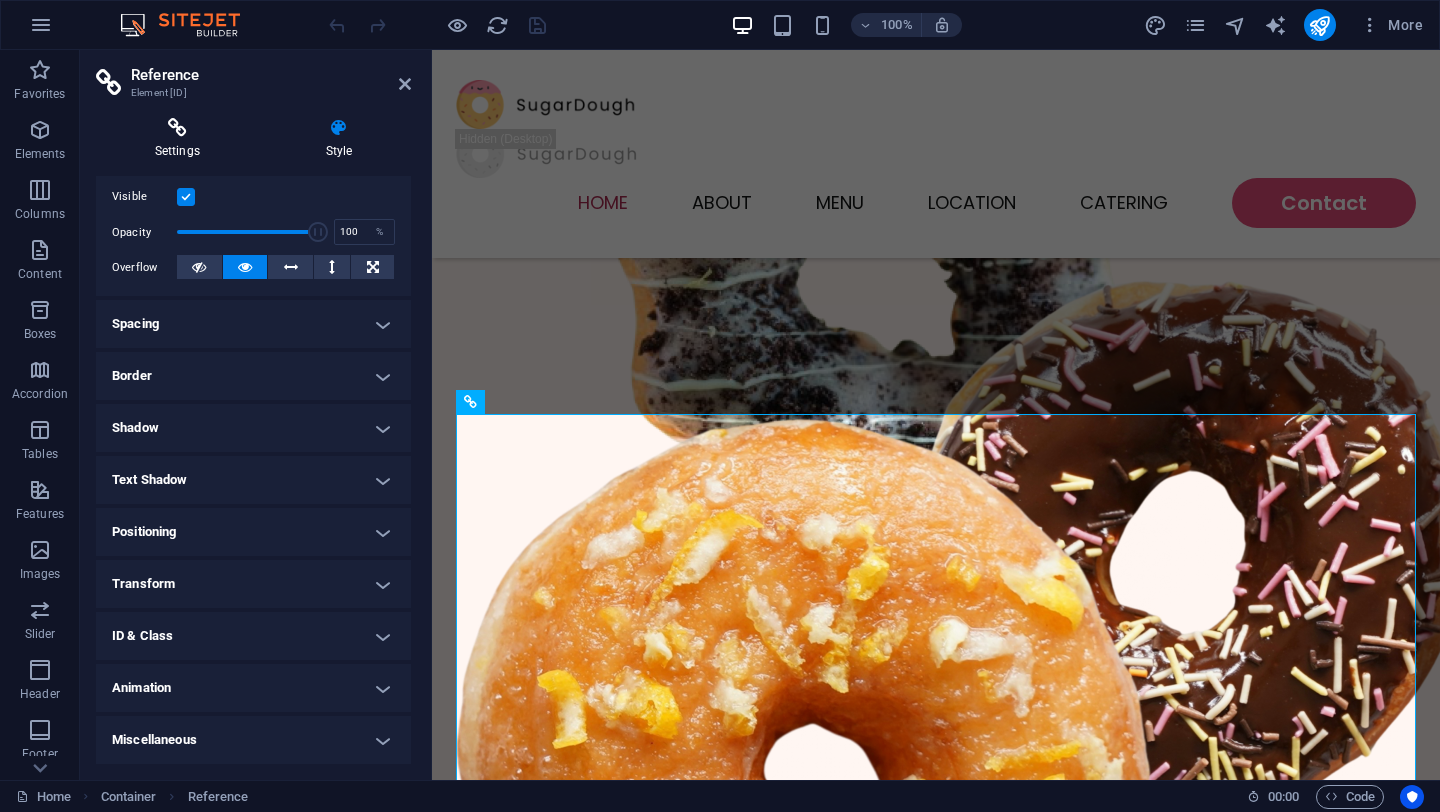 click at bounding box center [177, 128] 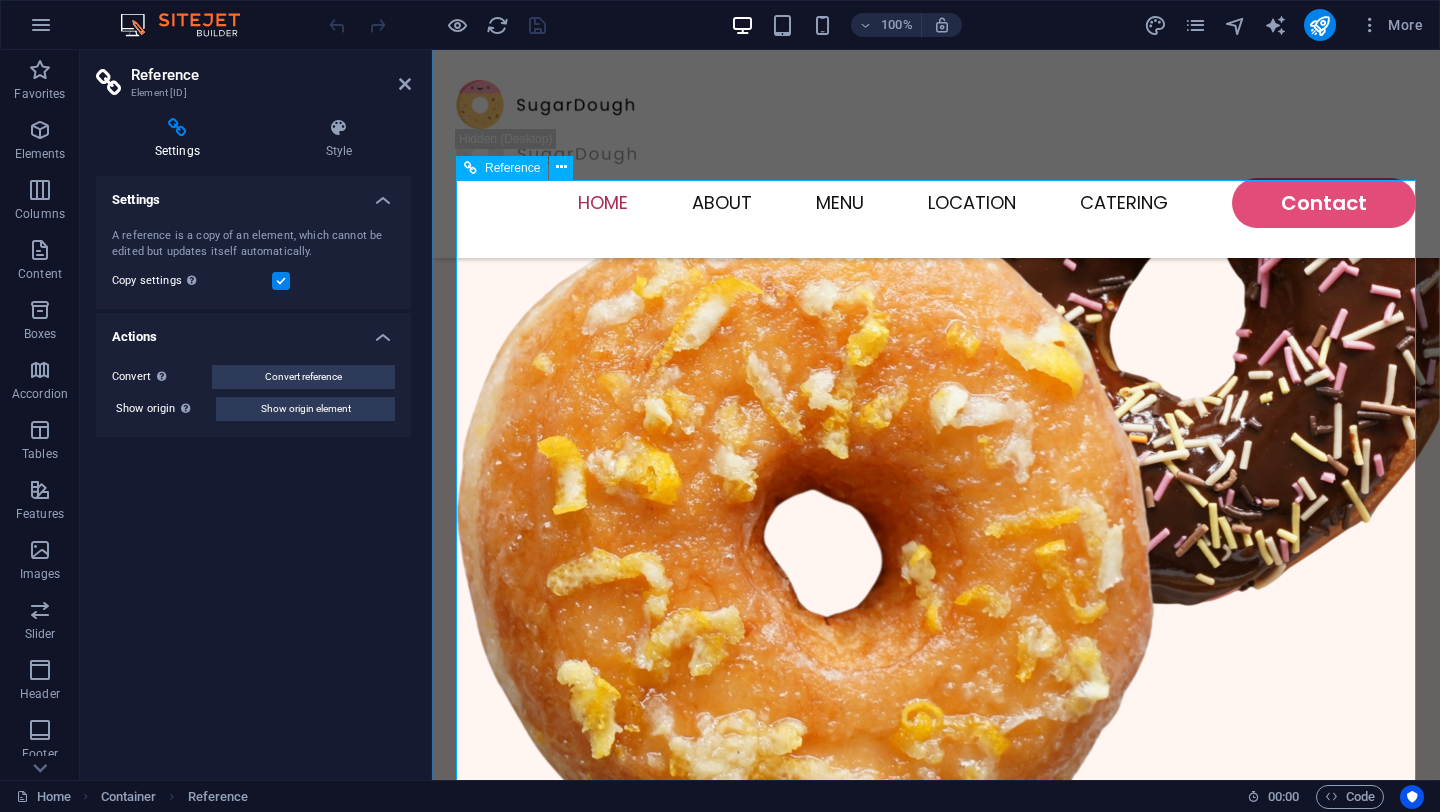 scroll, scrollTop: 917, scrollLeft: 0, axis: vertical 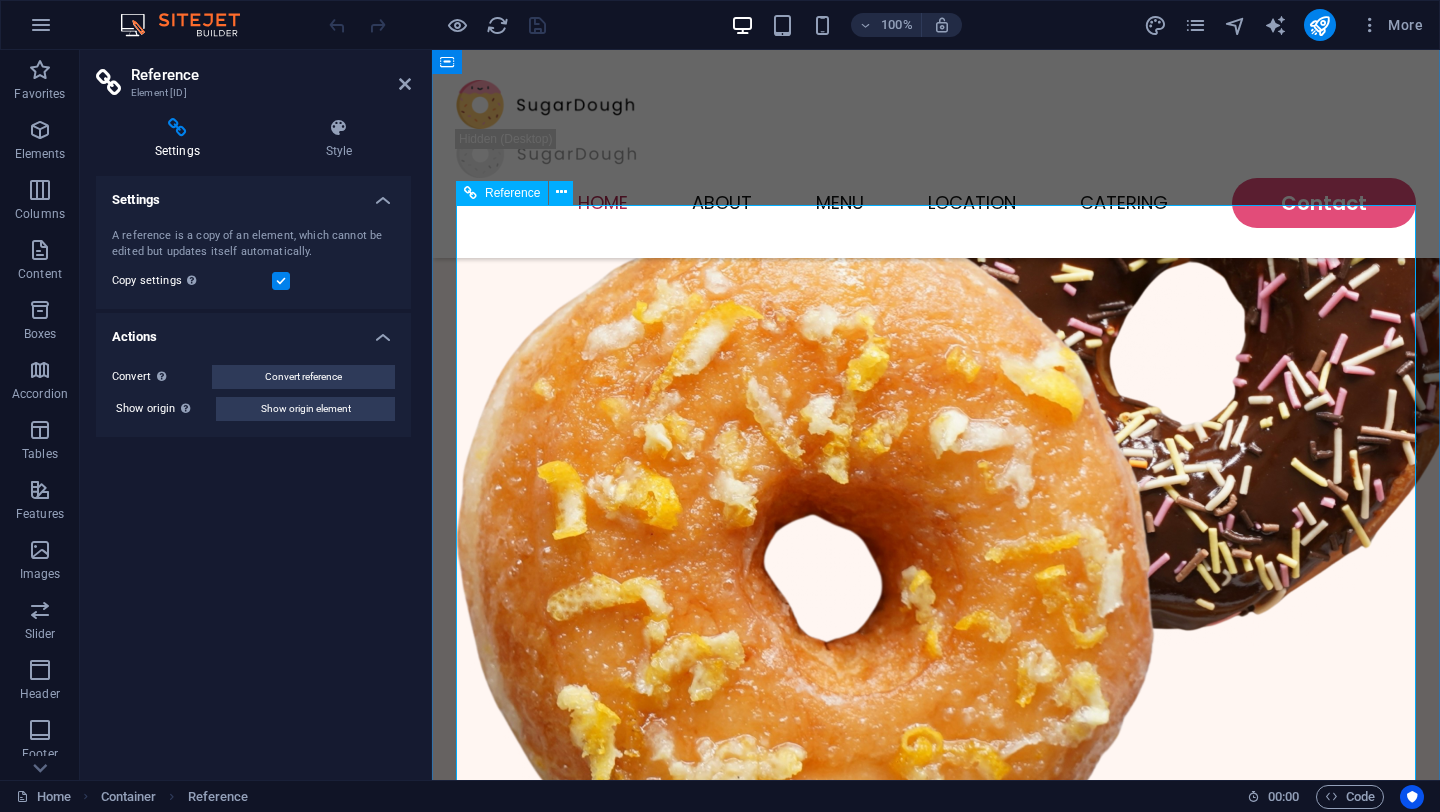 click on "Featured Products Sugary Donut Sugary Donut $3.50 Choco Sprinkle Choco Sprinkle $2.50 Bundle Options Classic Bundle Classic Bundle $18.50 Spicy Bundle Spicy Bundle $20.50 SugarDough Merch Donut Mug Donut Mug $22.50  My Account   Track Orders   Shopping Bag  Display prices in: USD" at bounding box center [936, 2557] 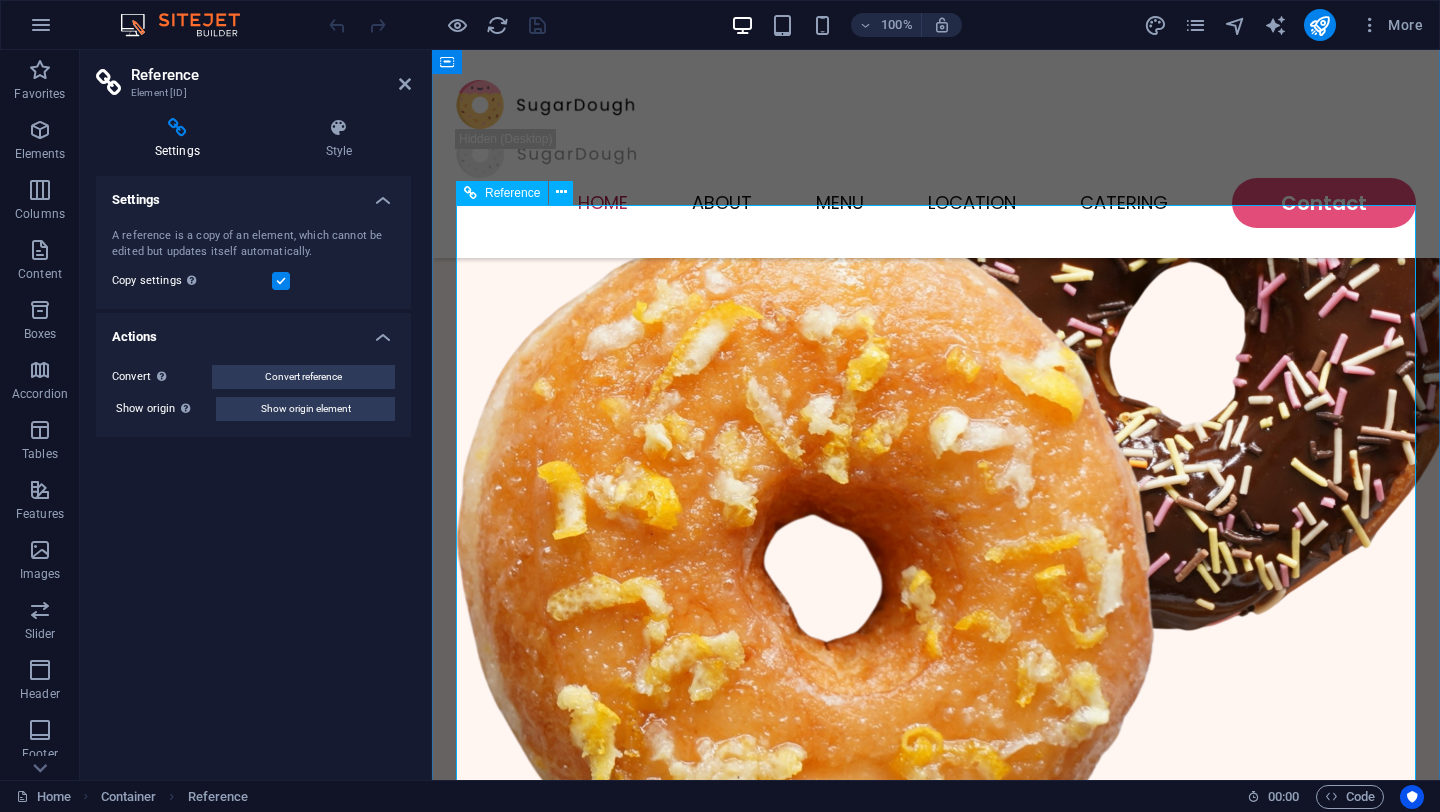 click on "Featured Products Sugary Donut Sugary Donut $3.50 Choco Sprinkle Choco Sprinkle $2.50 Bundle Options Classic Bundle Classic Bundle $18.50 Spicy Bundle Spicy Bundle $20.50 SugarDough Merch Donut Mug Donut Mug $22.50  My Account   Track Orders   Shopping Bag  Display prices in: USD" at bounding box center (936, 2557) 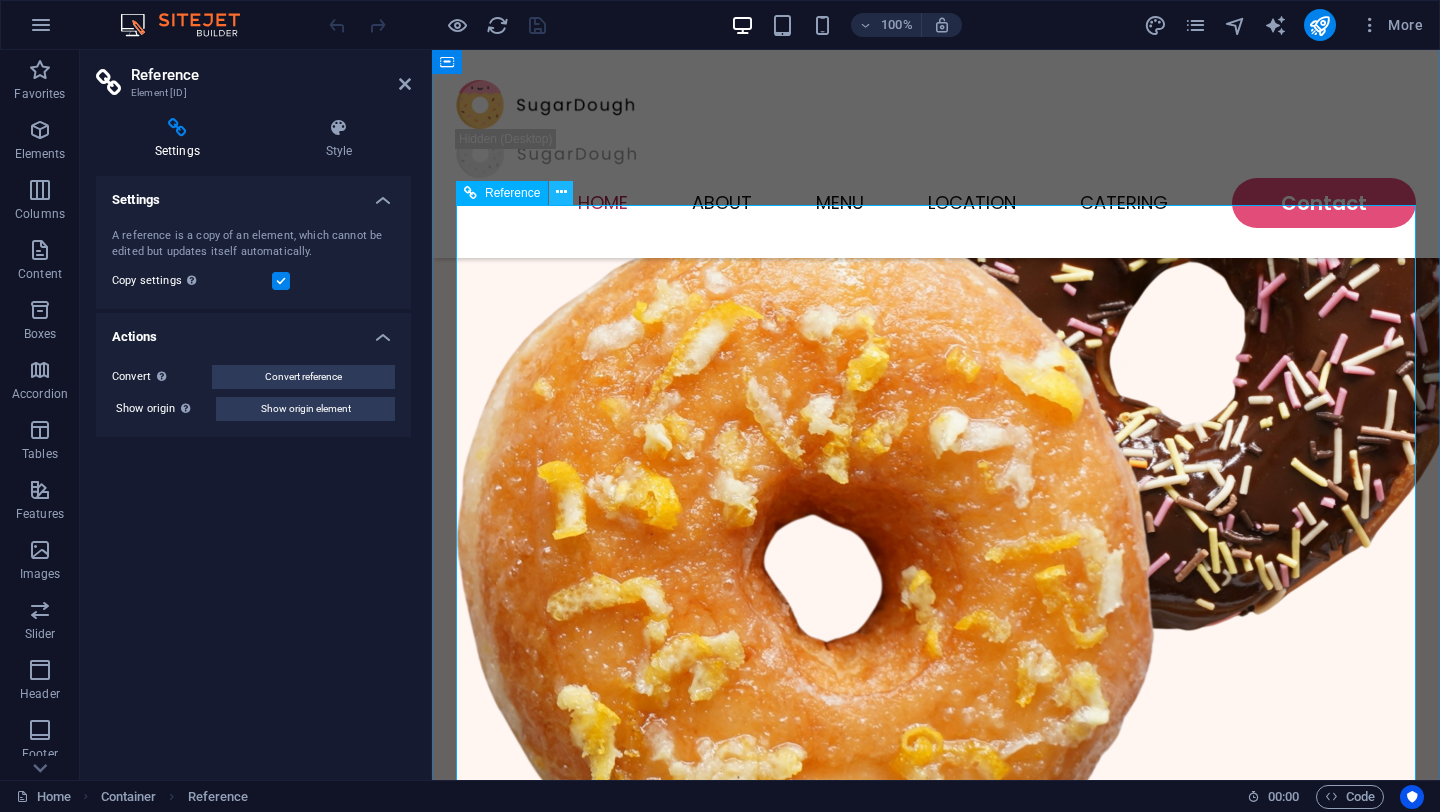 click at bounding box center (561, 192) 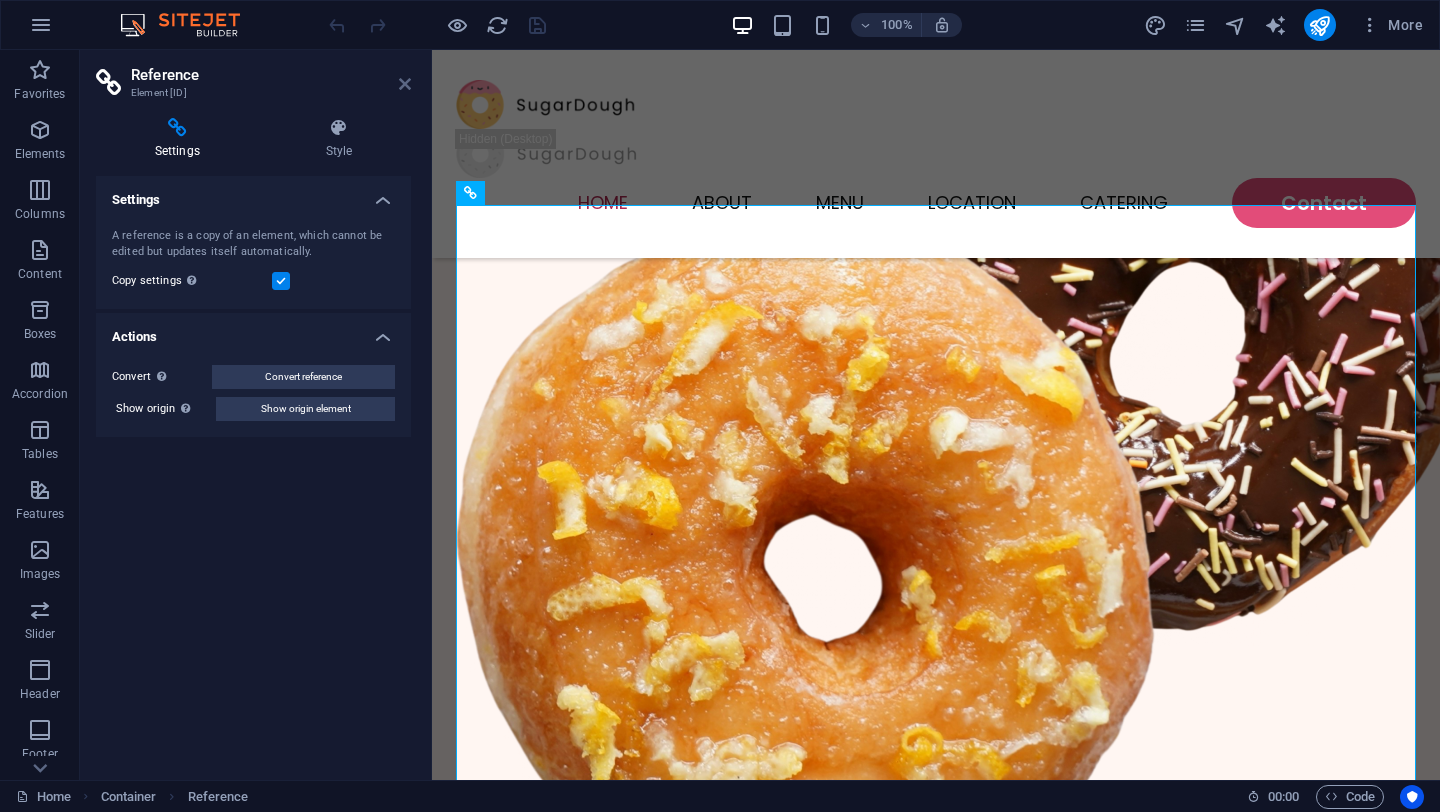 click at bounding box center (405, 84) 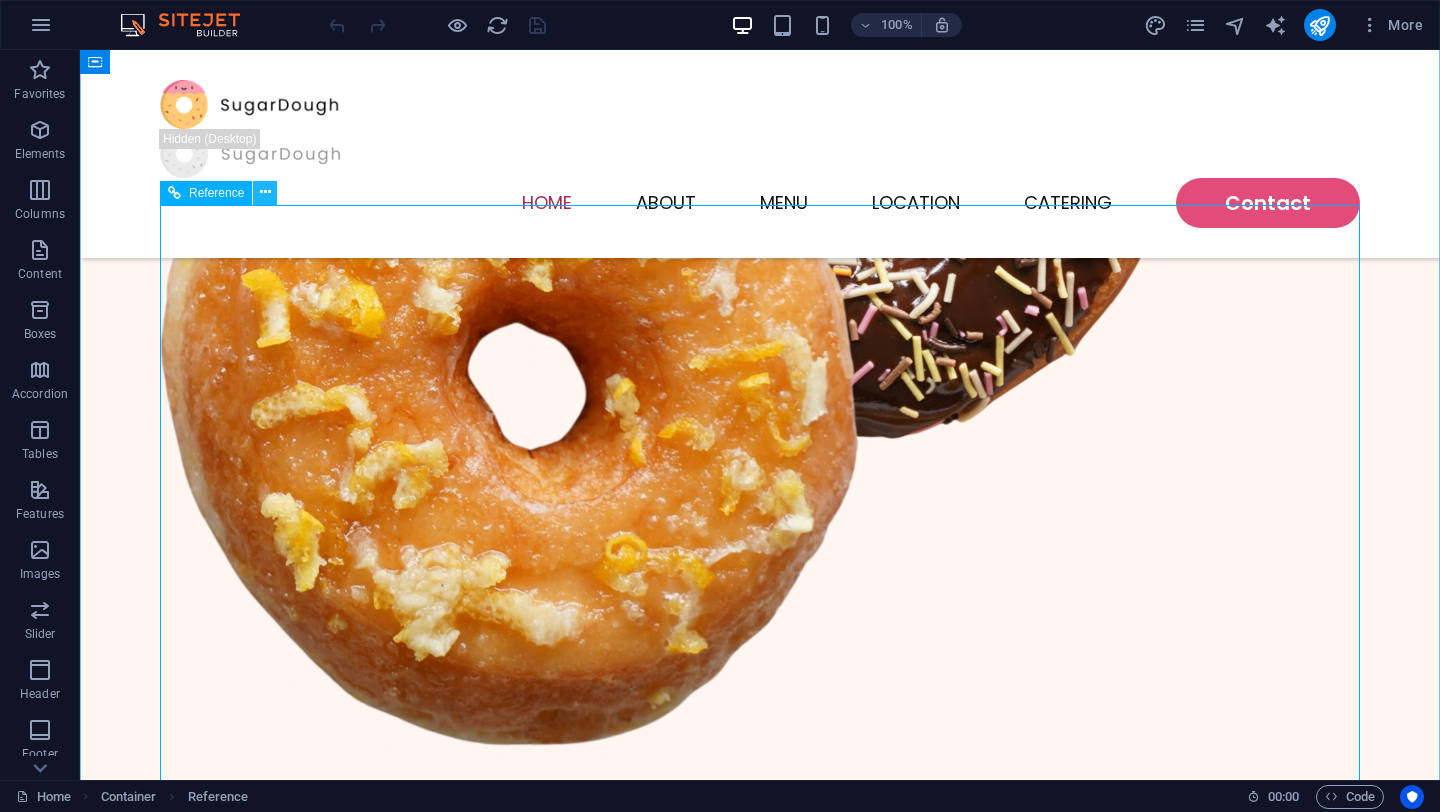click at bounding box center (265, 192) 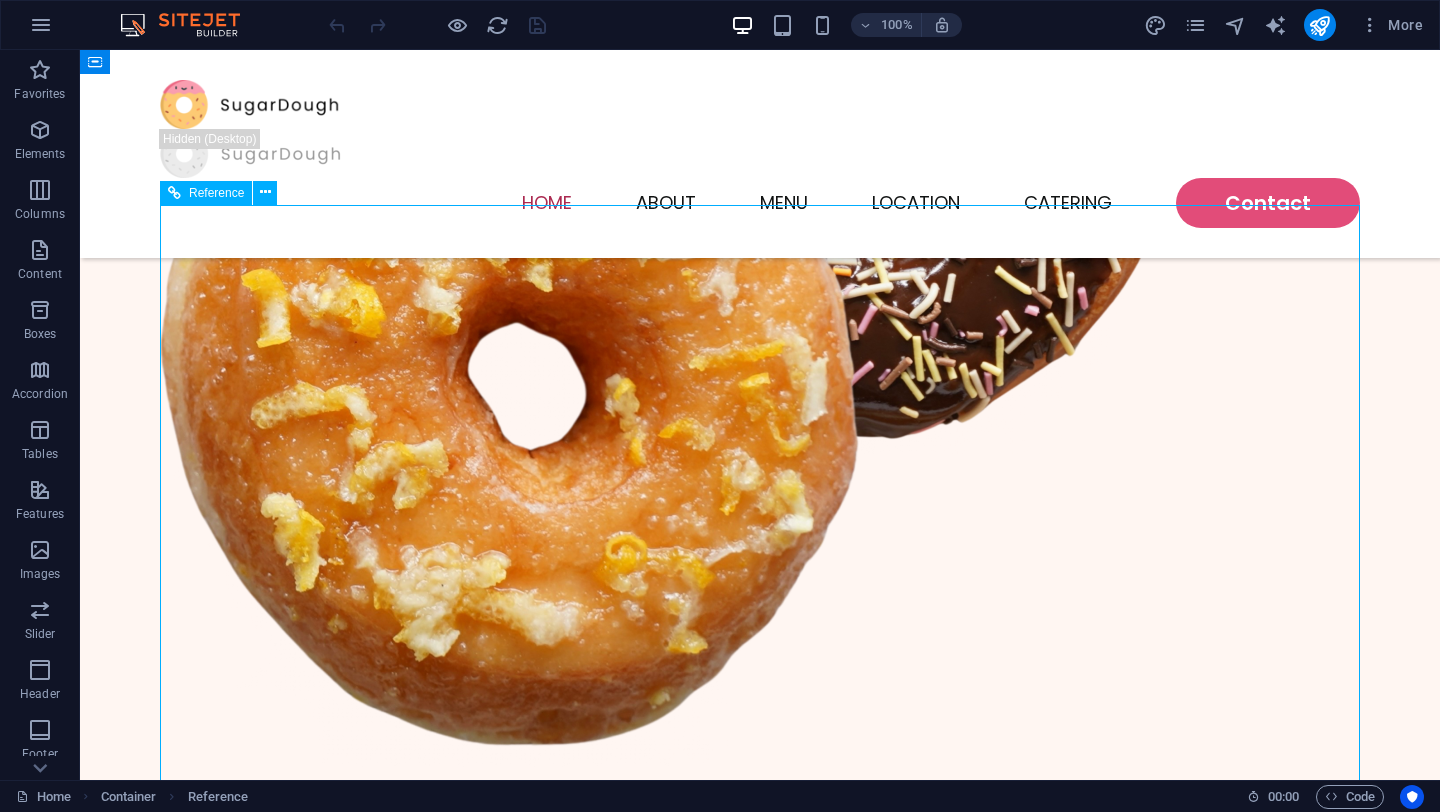 drag, startPoint x: 216, startPoint y: 359, endPoint x: 394, endPoint y: 348, distance: 178.33957 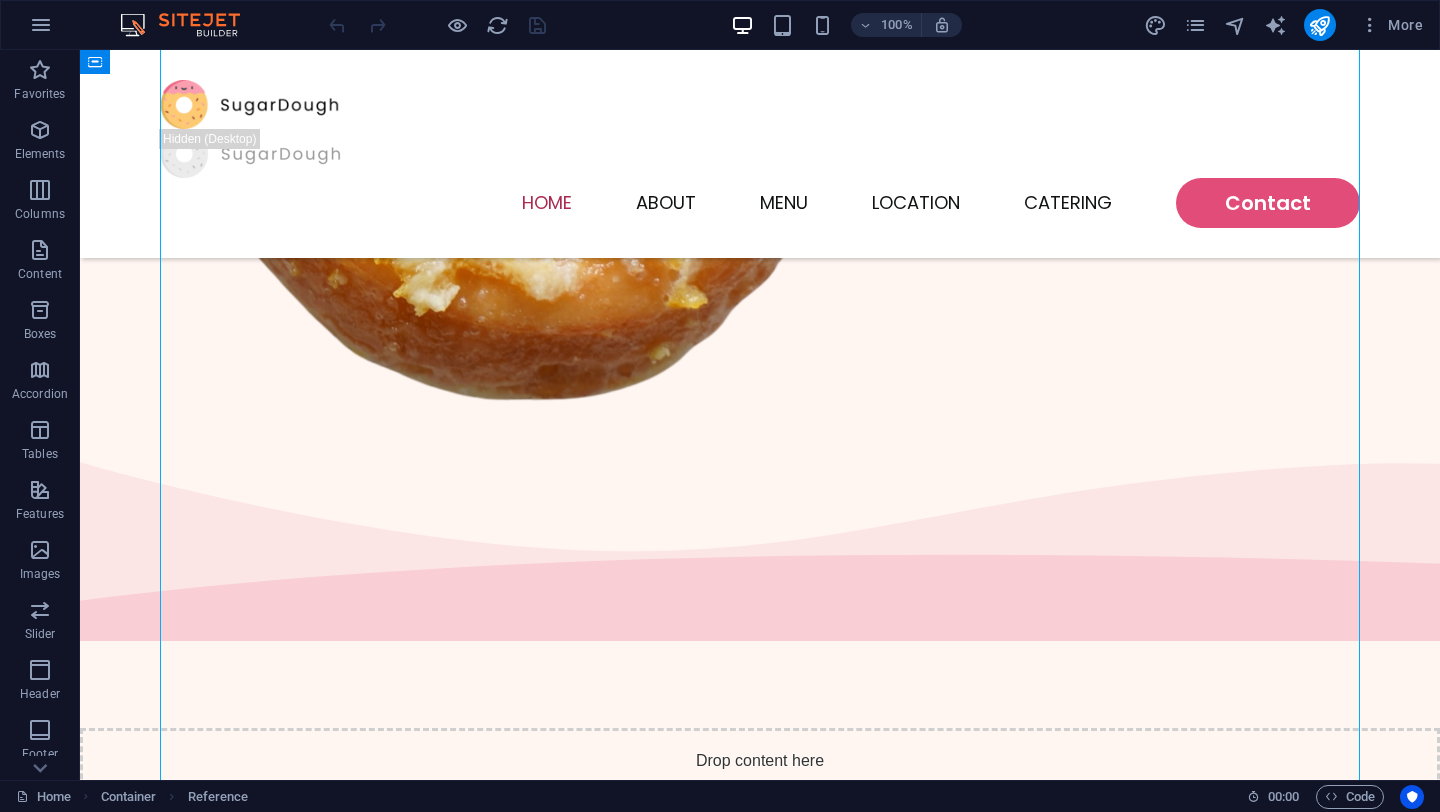 scroll, scrollTop: 1367, scrollLeft: 0, axis: vertical 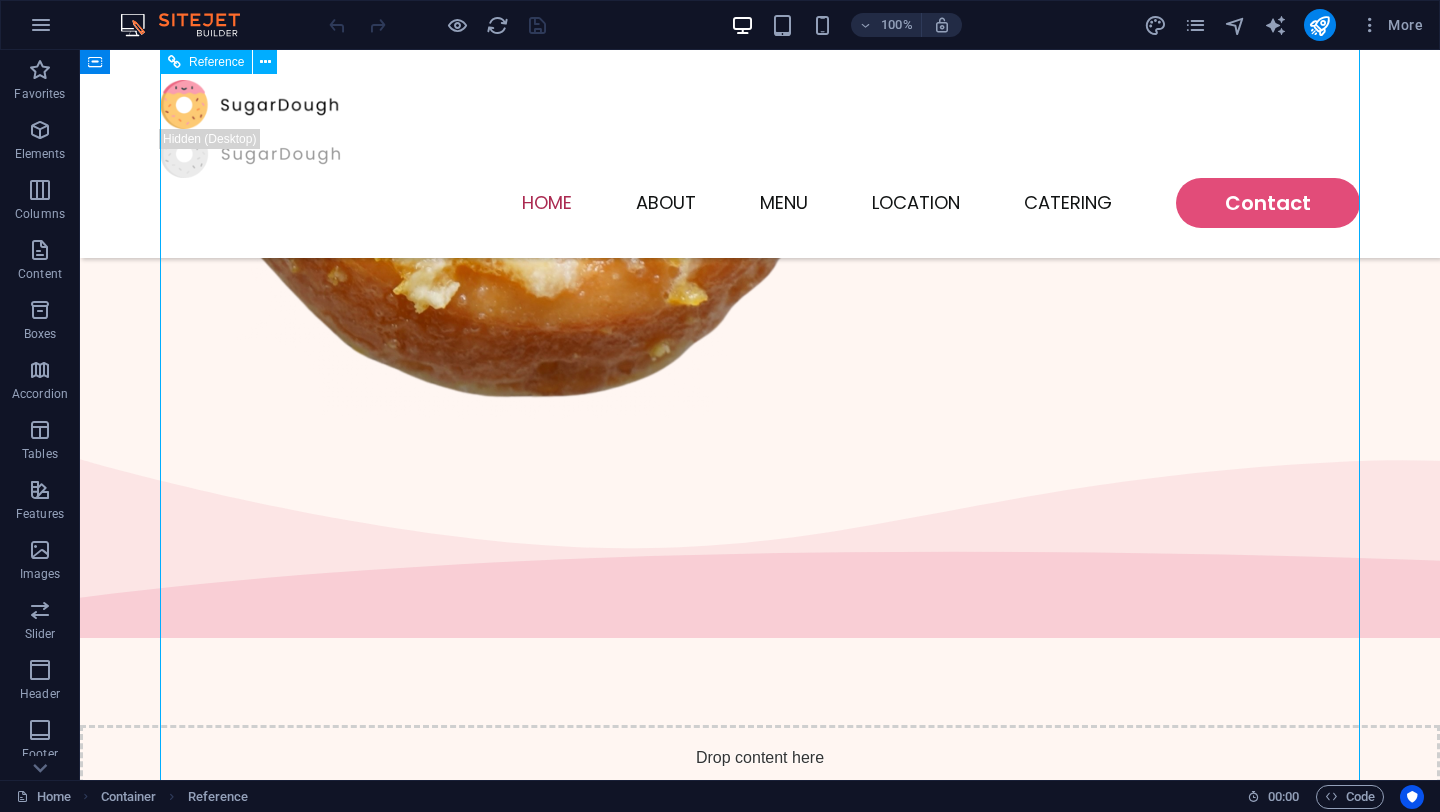click on "Featured Products Sugary Donut Sugary Donut $3.50 Choco Sprinkle Choco Sprinkle $2.50 Bundle Options Classic Bundle Classic Bundle $18.50 Spicy Bundle Spicy Bundle $20.50 SugarDough Merch Donut Mug Donut Mug $22.50  My Account   Track Orders   Shopping Bag  Display prices in: USD" at bounding box center [760, 1953] 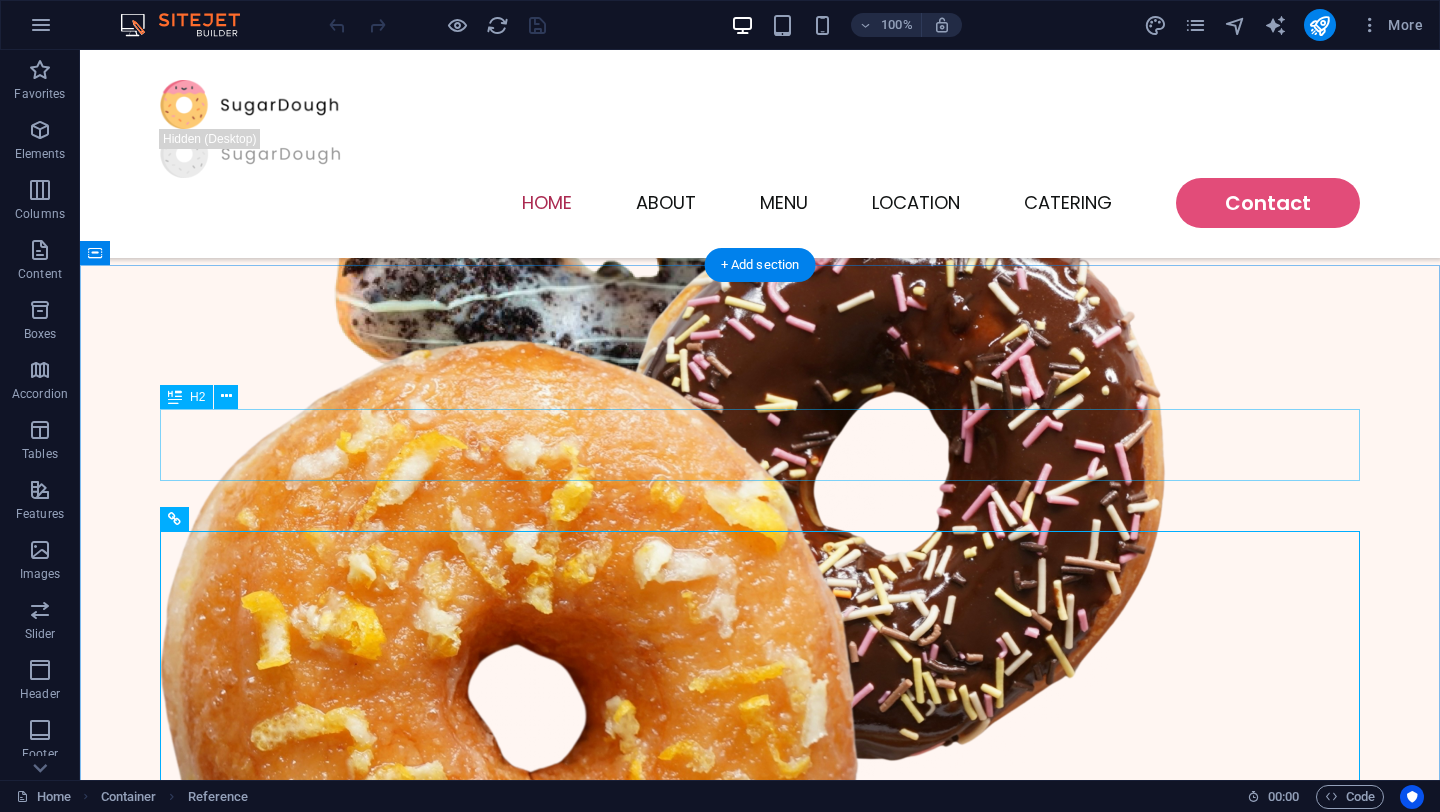 scroll, scrollTop: 698, scrollLeft: 0, axis: vertical 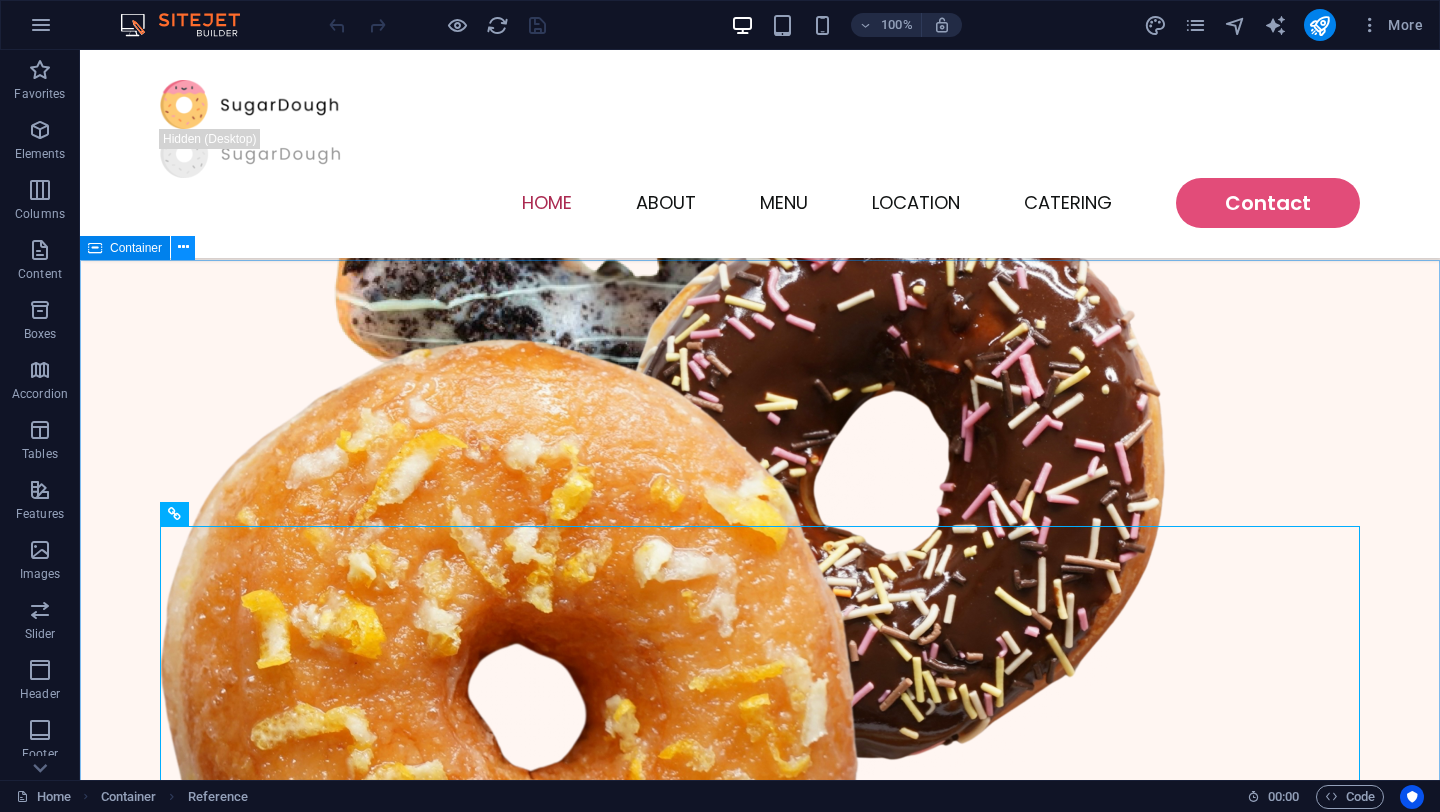 click at bounding box center [183, 247] 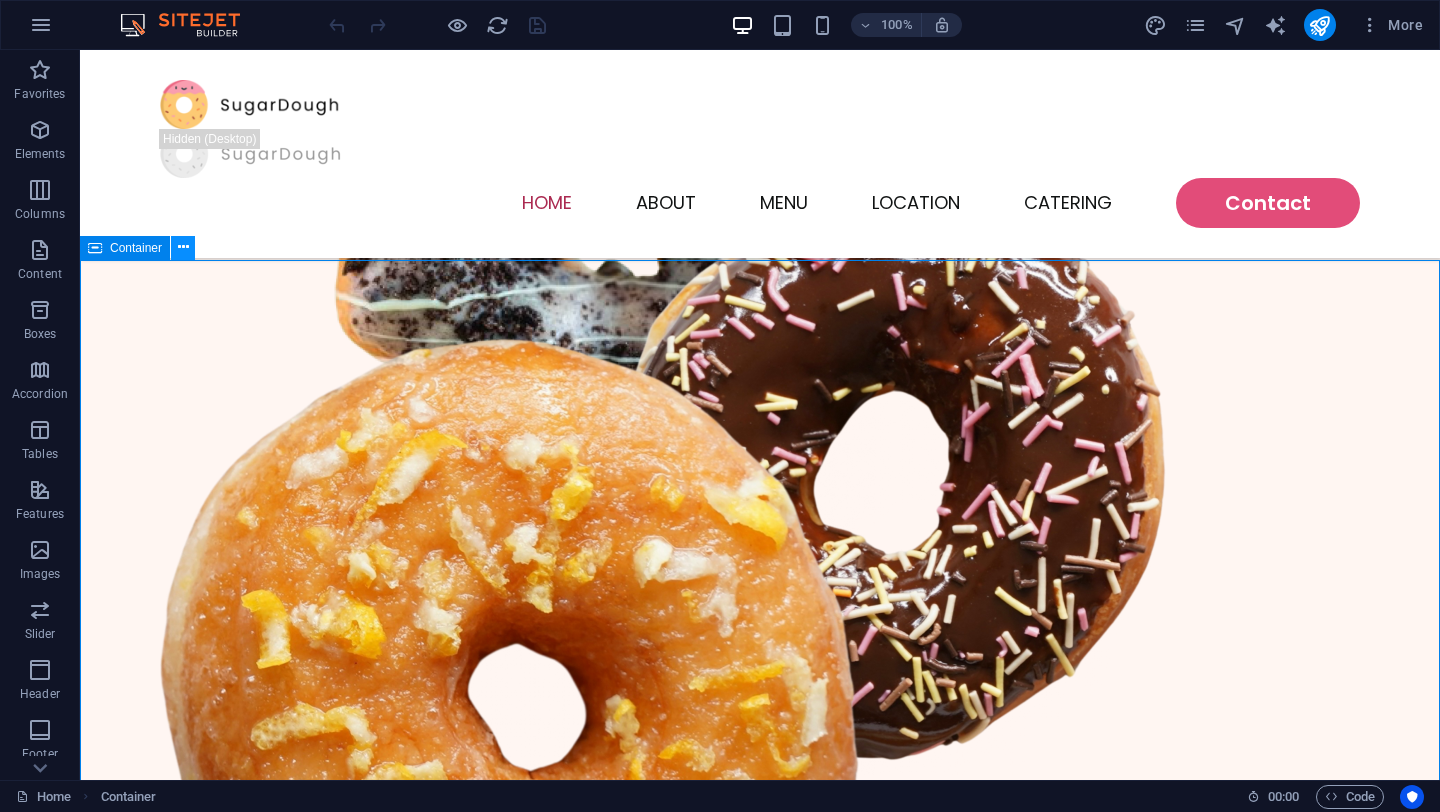 click at bounding box center [183, 247] 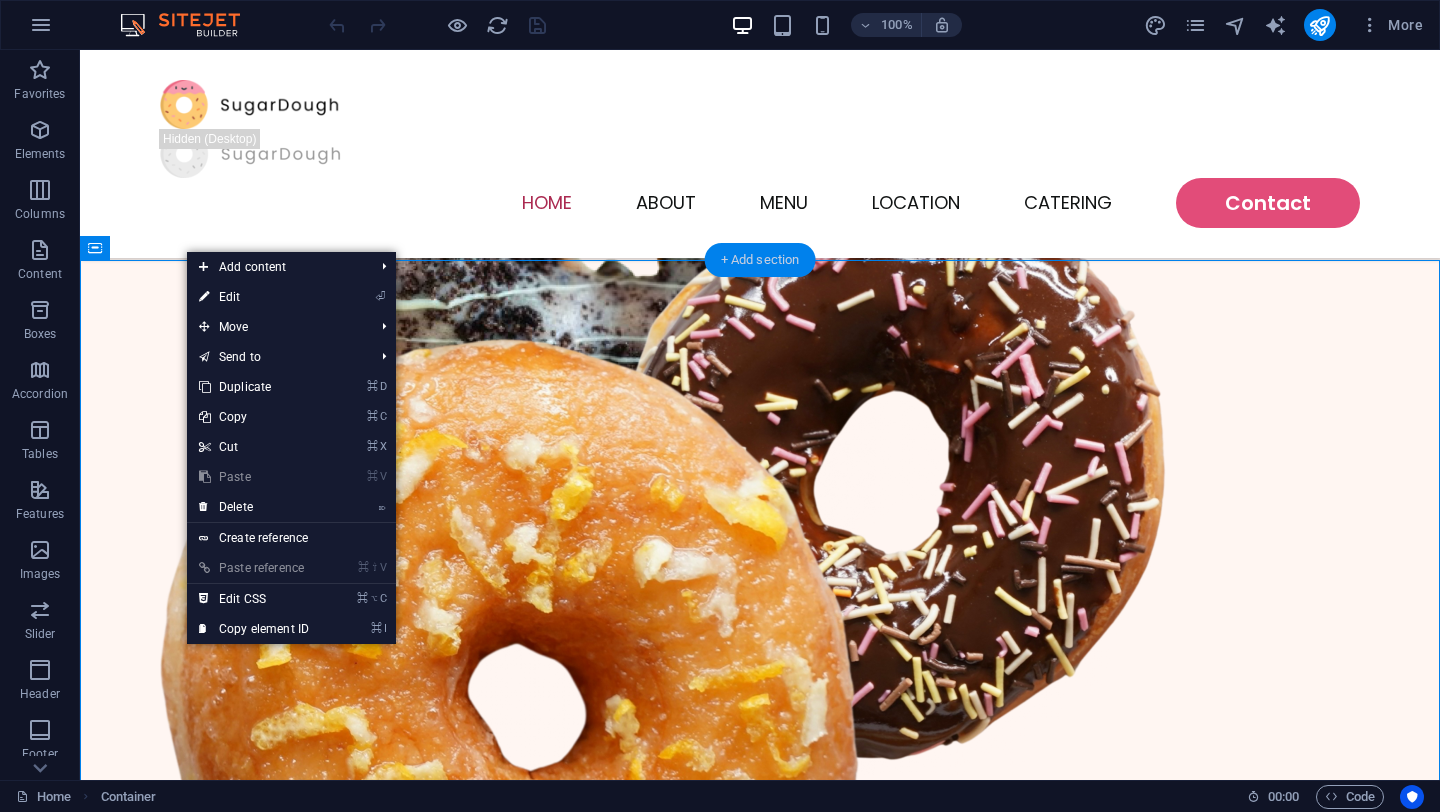 click on "+ Add section" at bounding box center [760, 260] 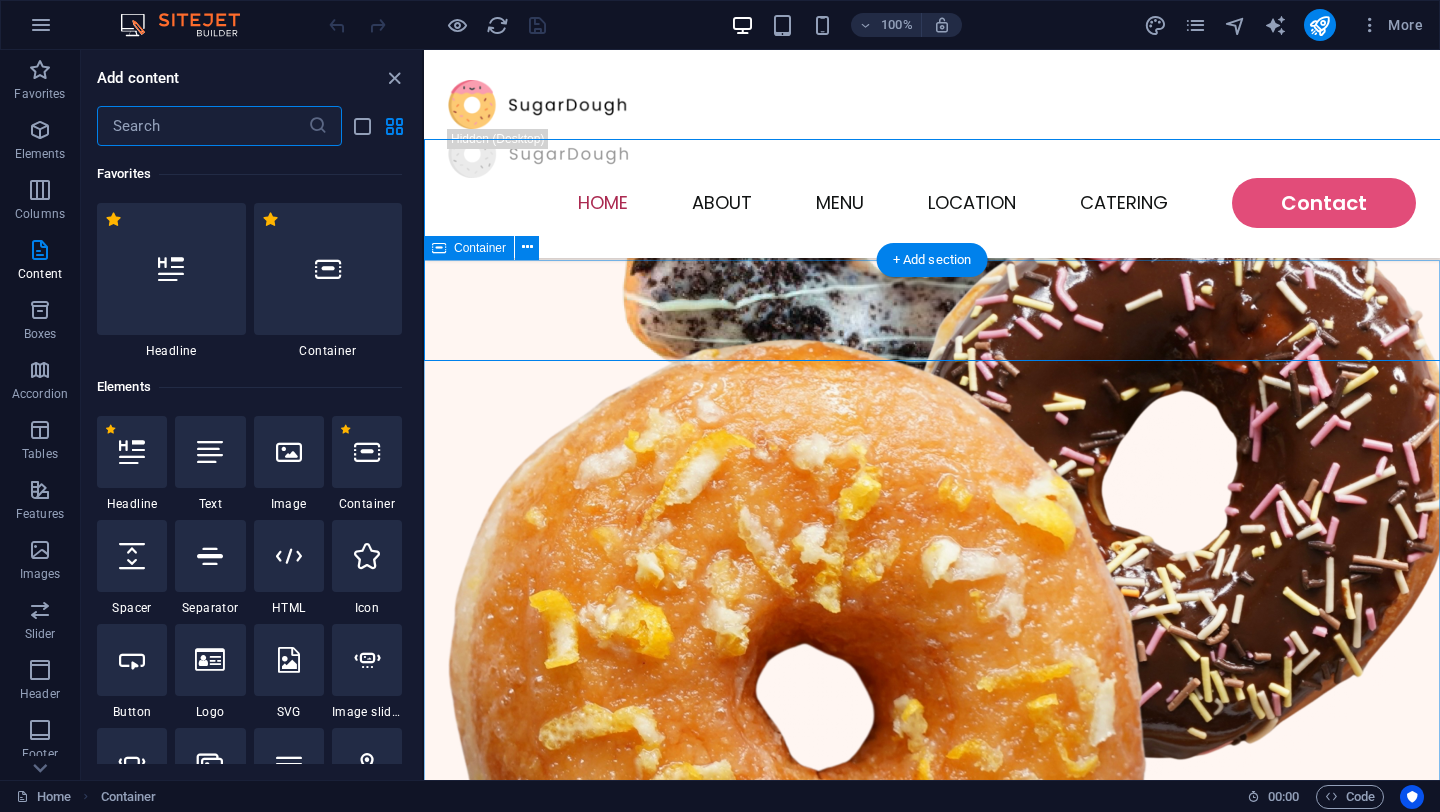scroll, scrollTop: 596, scrollLeft: 0, axis: vertical 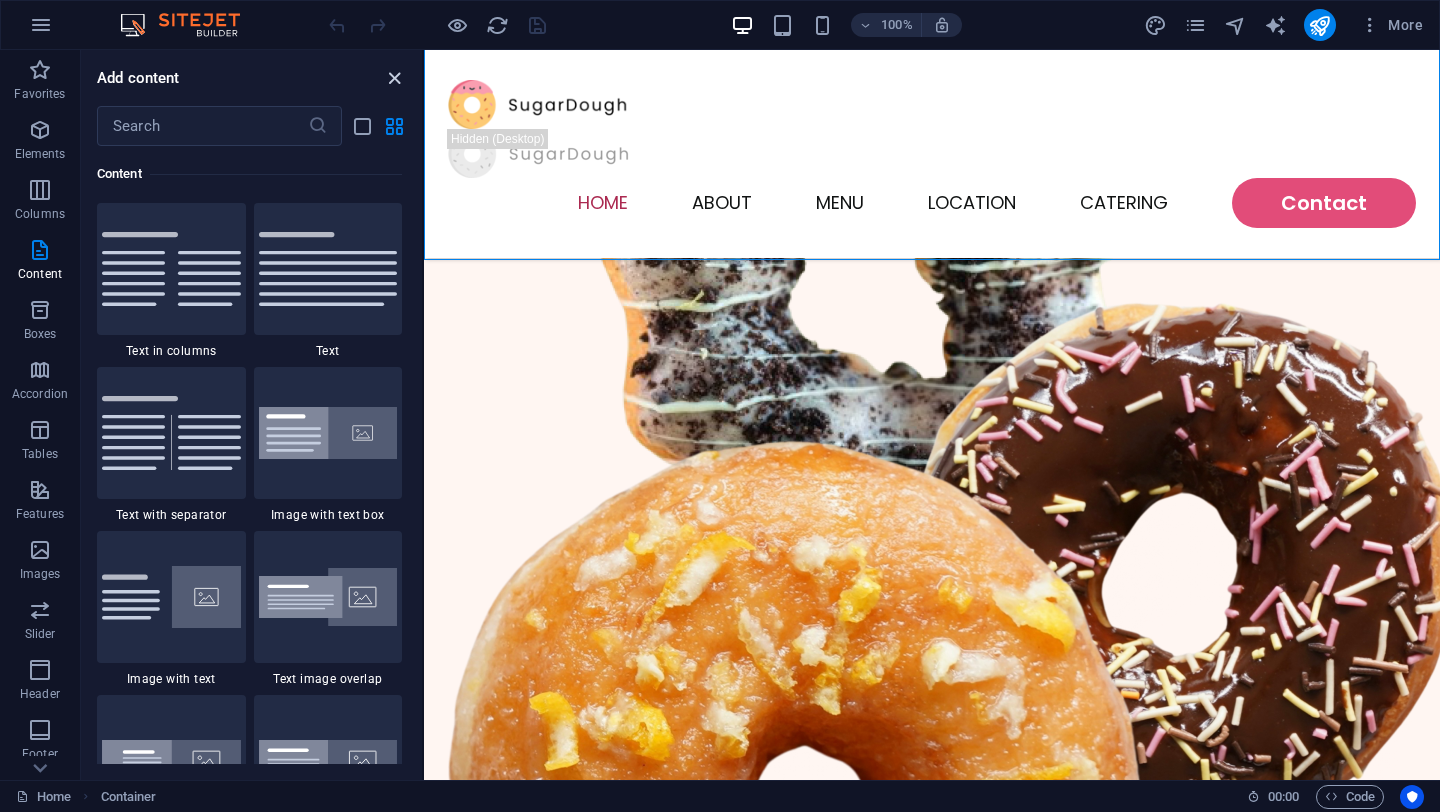 click at bounding box center [394, 78] 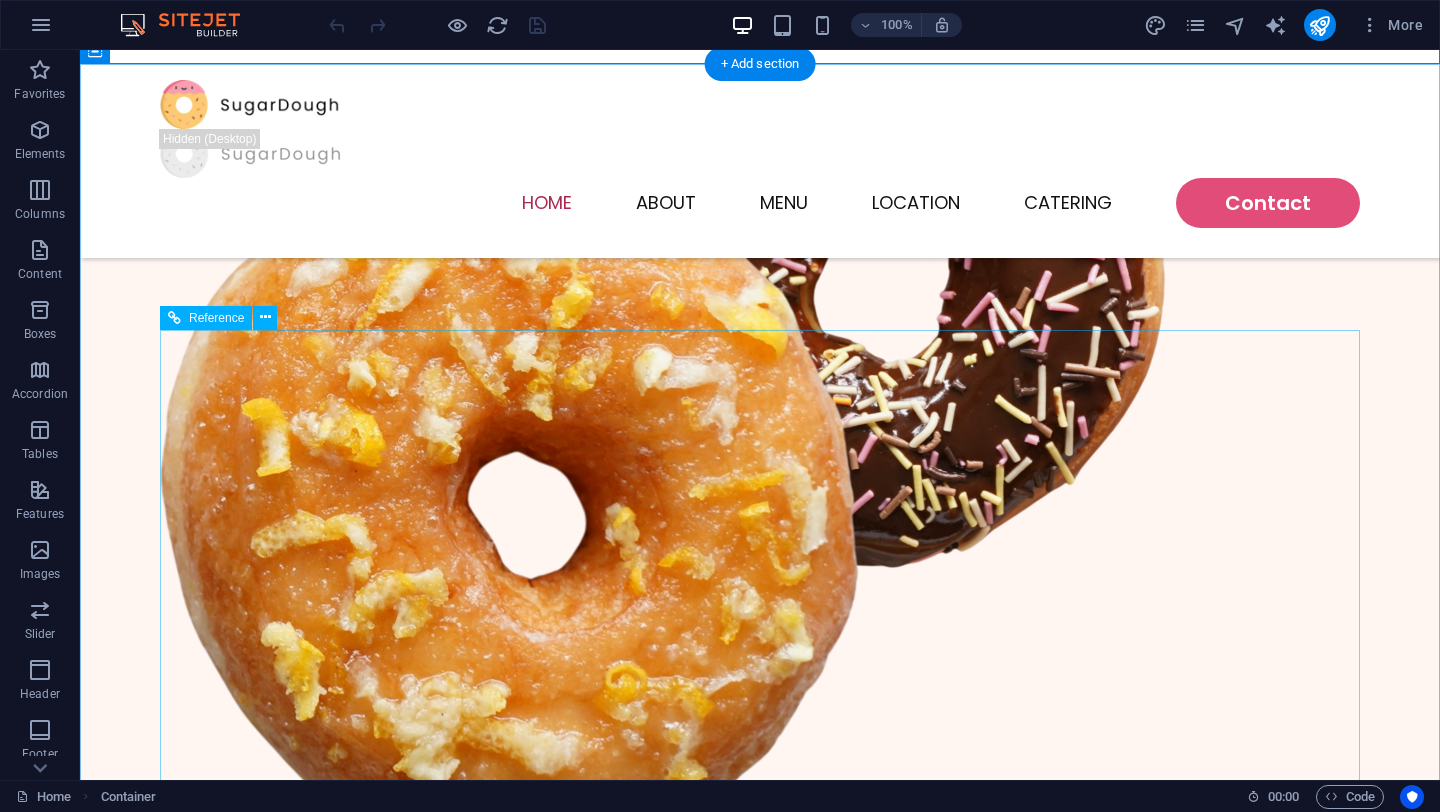 scroll, scrollTop: 885, scrollLeft: 0, axis: vertical 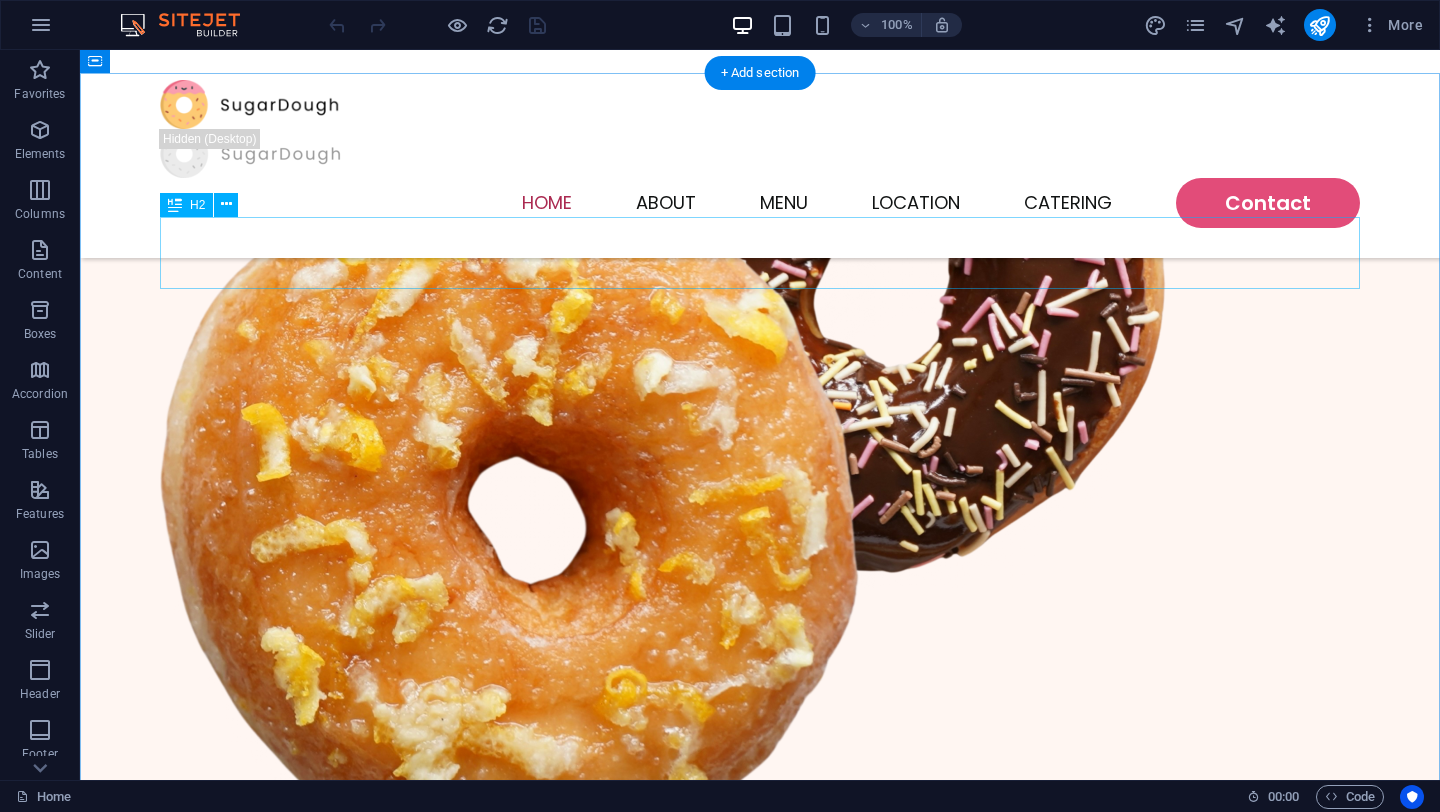 click on "Bestsellers" at bounding box center (760, 1529) 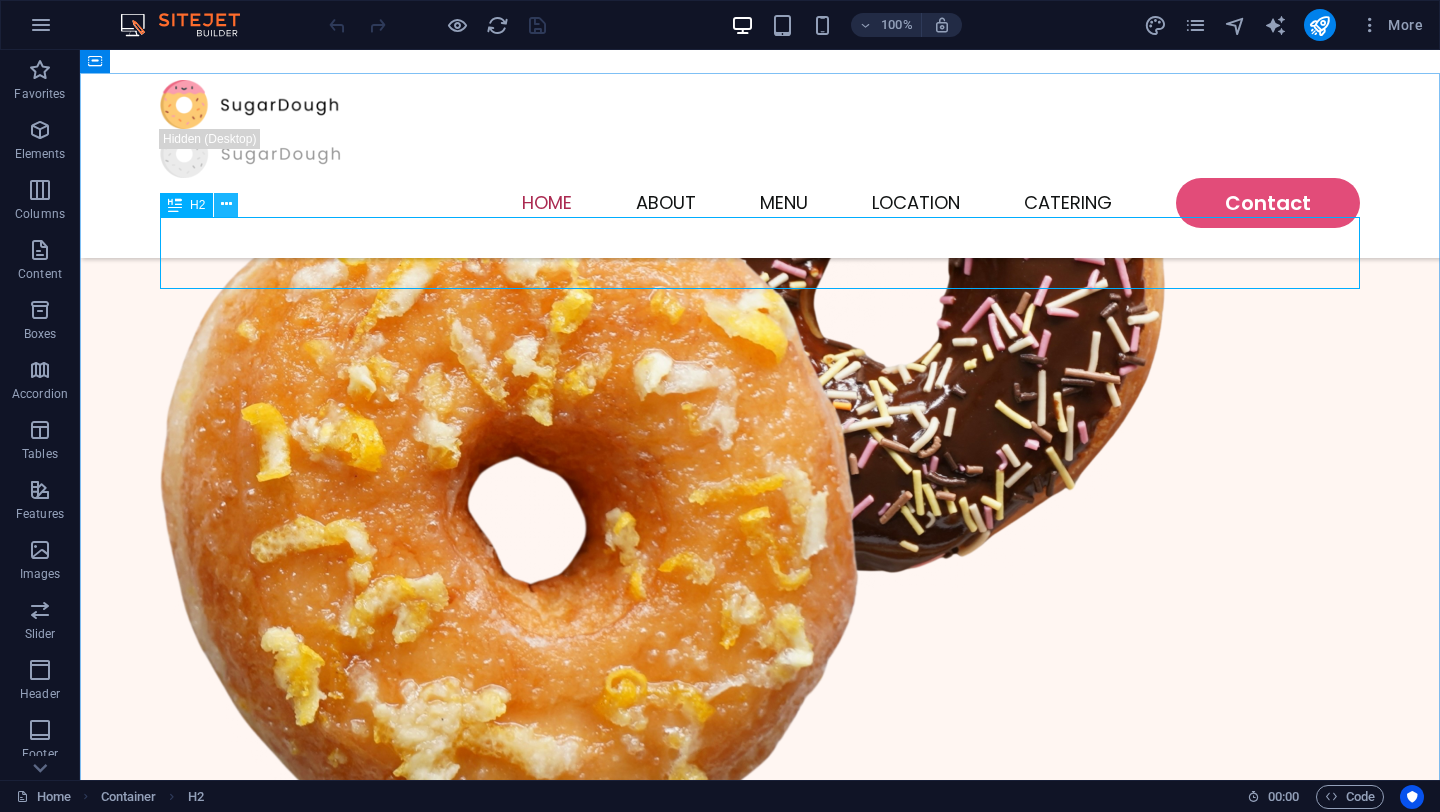 click at bounding box center [226, 204] 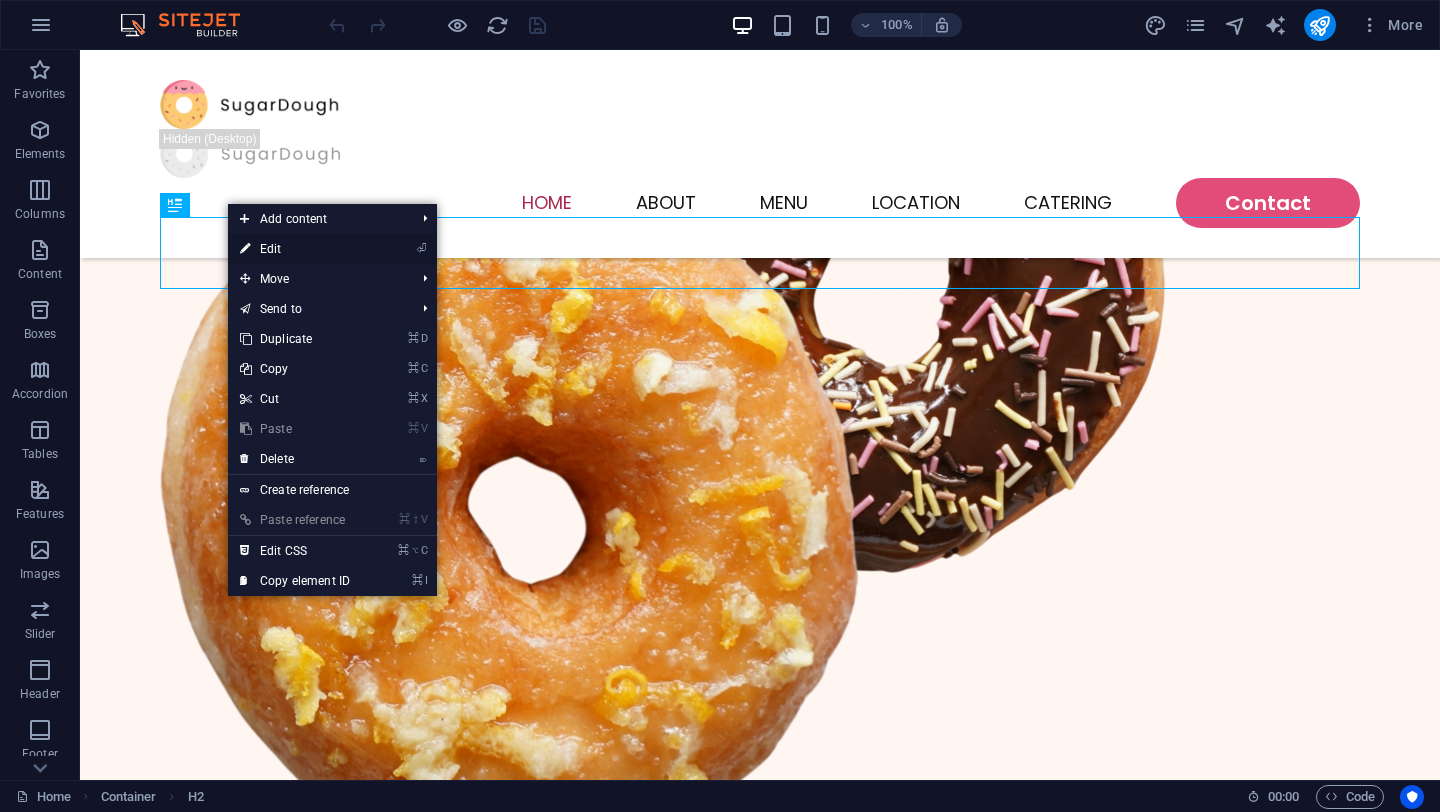 click on "⏎  Edit" at bounding box center (295, 249) 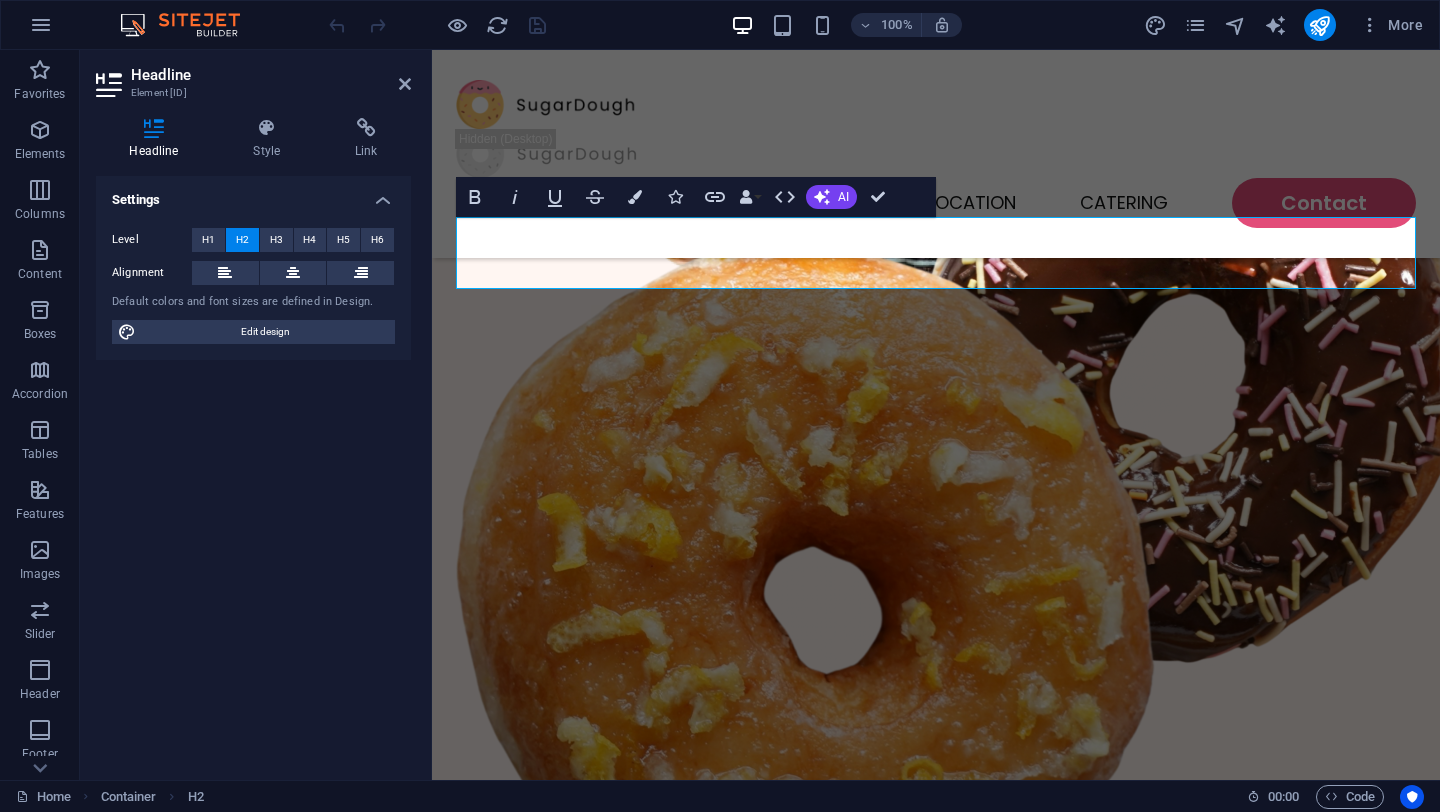 scroll, scrollTop: 783, scrollLeft: 0, axis: vertical 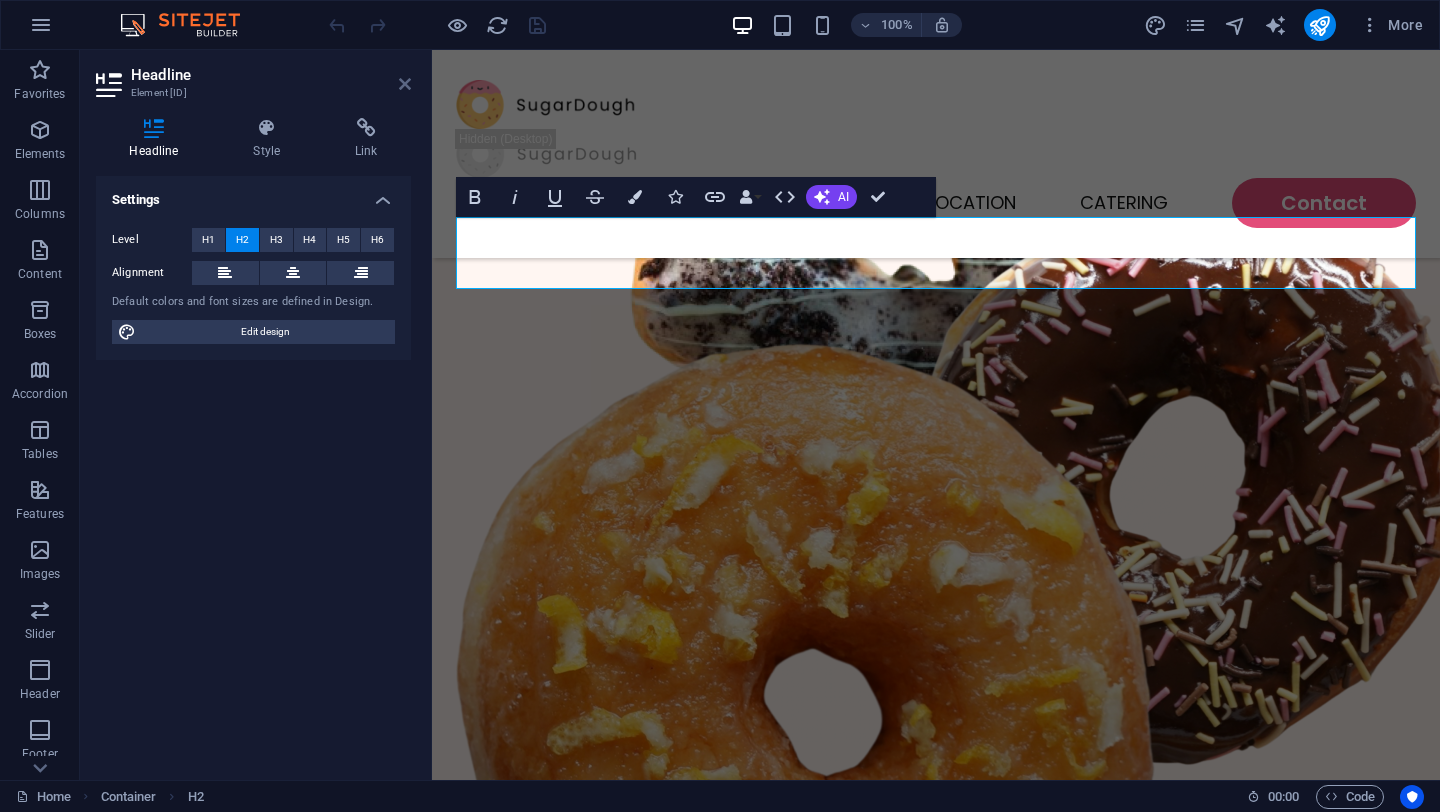 click at bounding box center [405, 84] 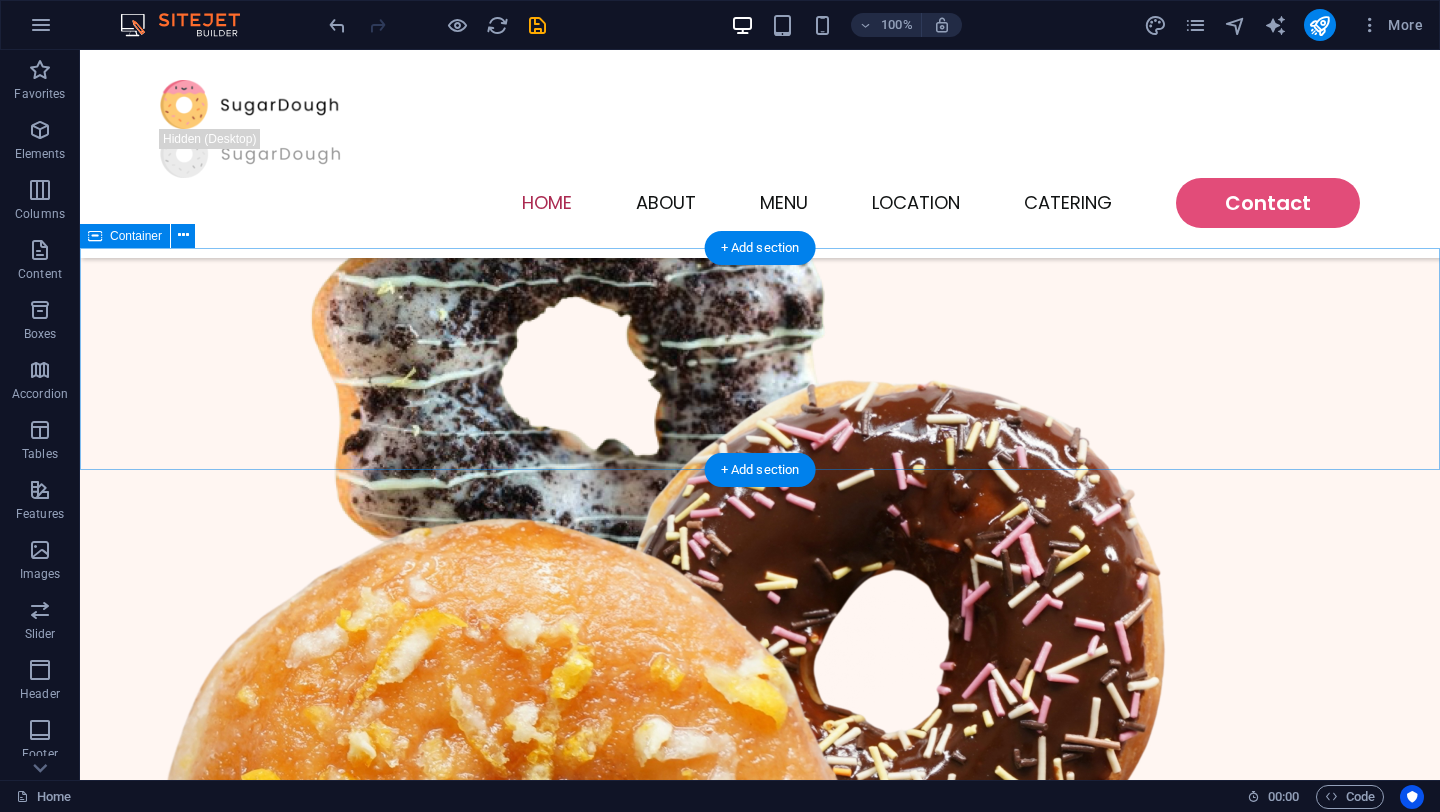 scroll, scrollTop: 560, scrollLeft: 0, axis: vertical 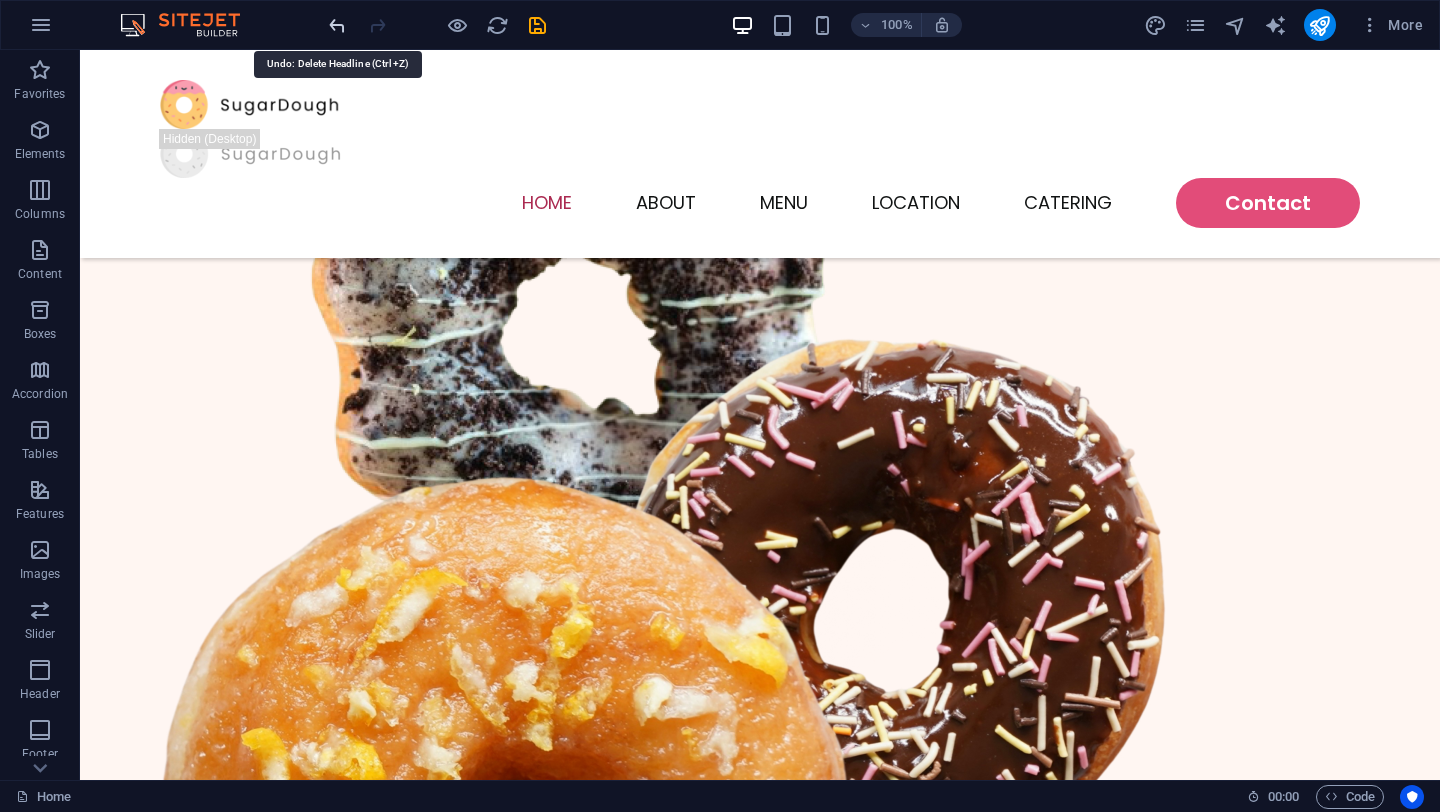 click at bounding box center [337, 25] 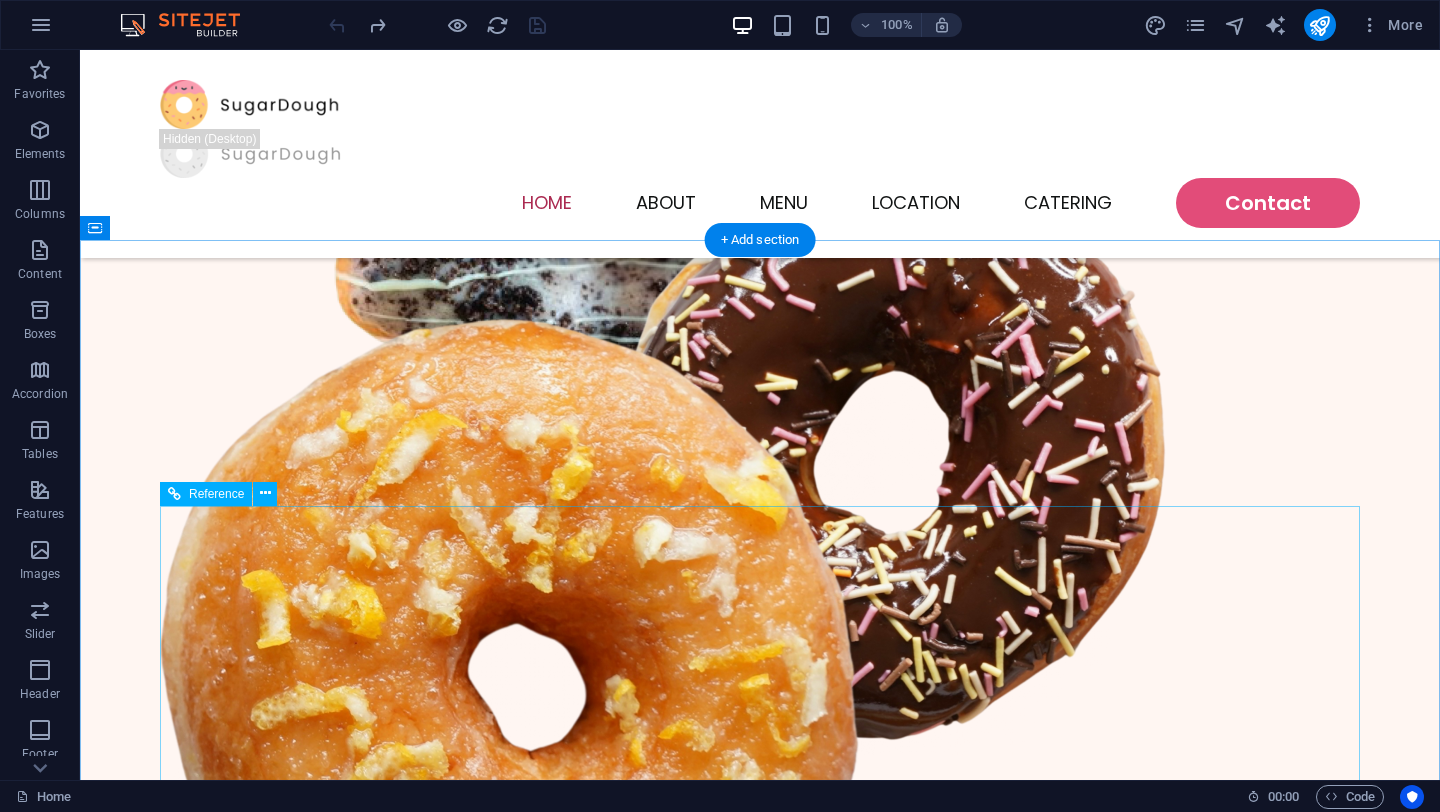 scroll, scrollTop: 733, scrollLeft: 0, axis: vertical 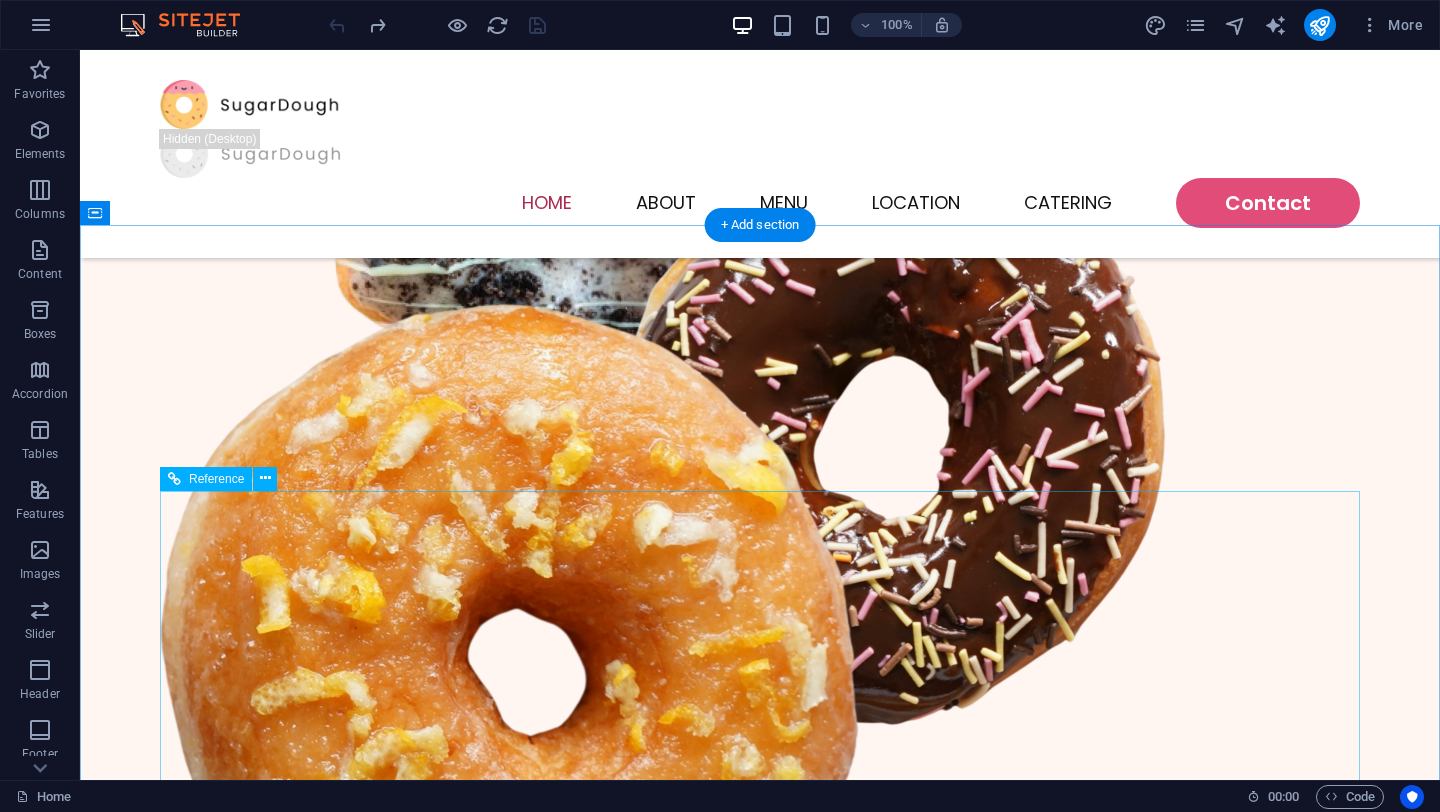 click on "Featured Products Sugary Donut Sugary Donut $3.50 Choco Sprinkle Choco Sprinkle $2.50 Bundle Options Classic Bundle Classic Bundle $18.50 Spicy Bundle Spicy Bundle $20.50 SugarDough Merch Donut Mug Donut Mug $22.50  My Account   Track Orders   Shopping Bag  Display prices in: USD" at bounding box center [760, 2587] 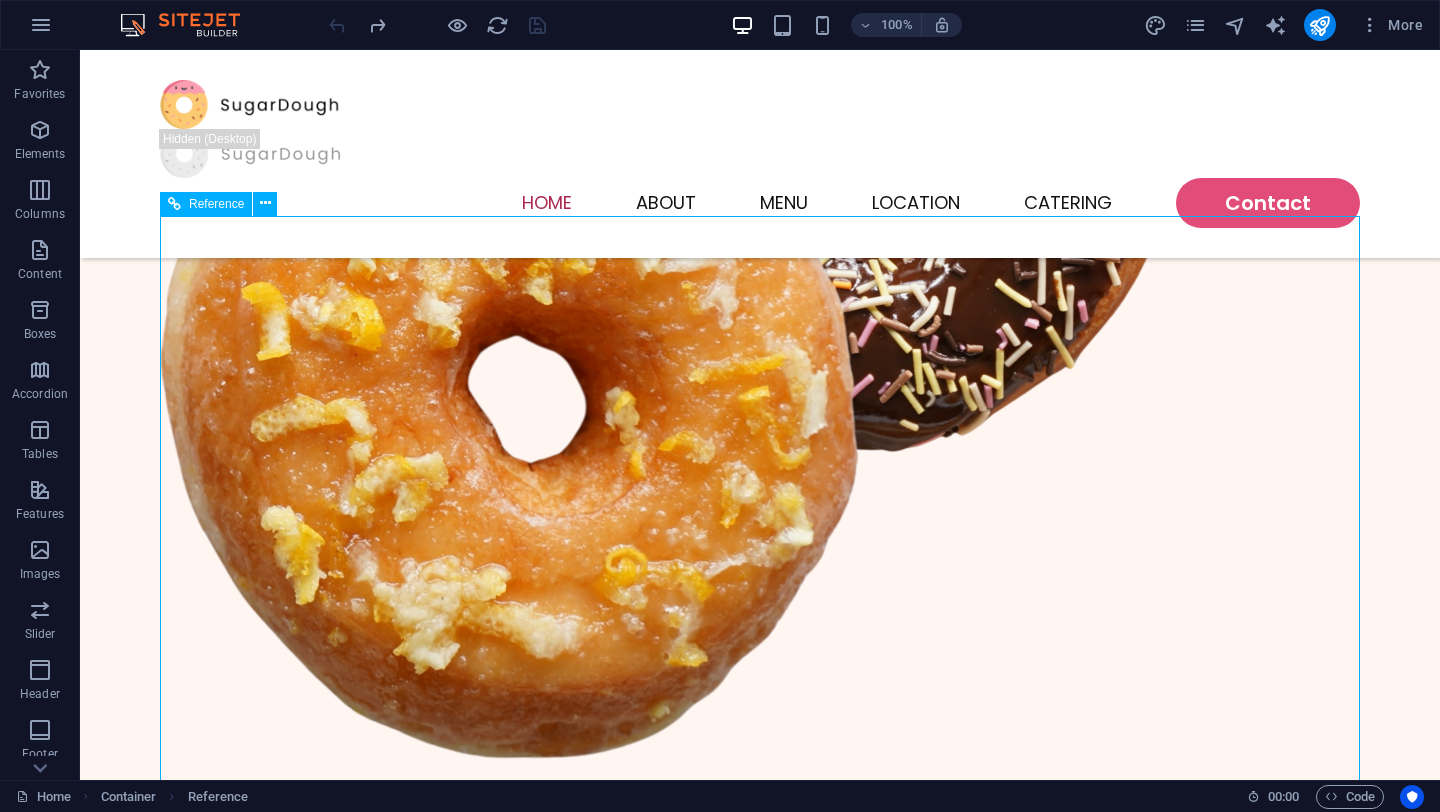 scroll, scrollTop: 1009, scrollLeft: 0, axis: vertical 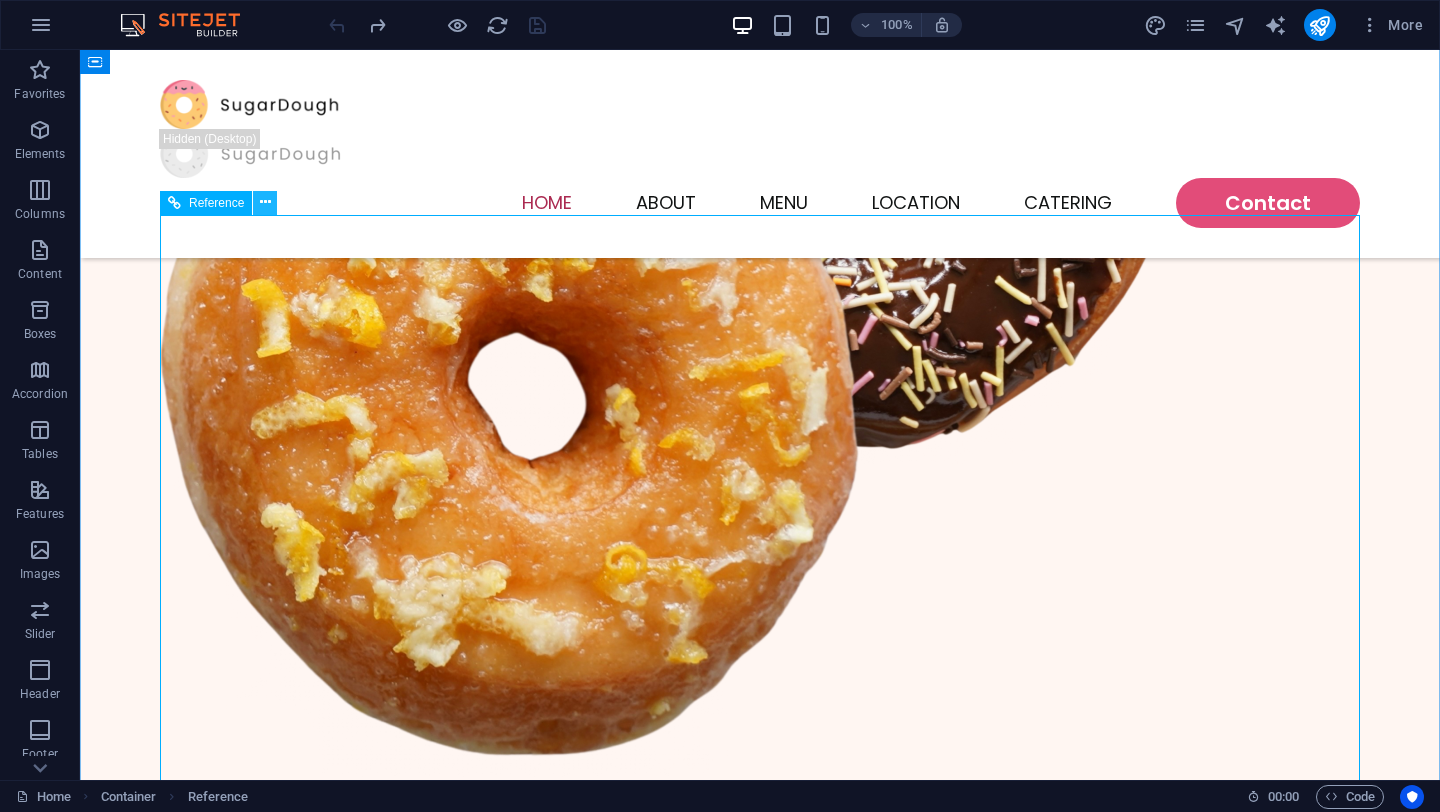 click at bounding box center [265, 202] 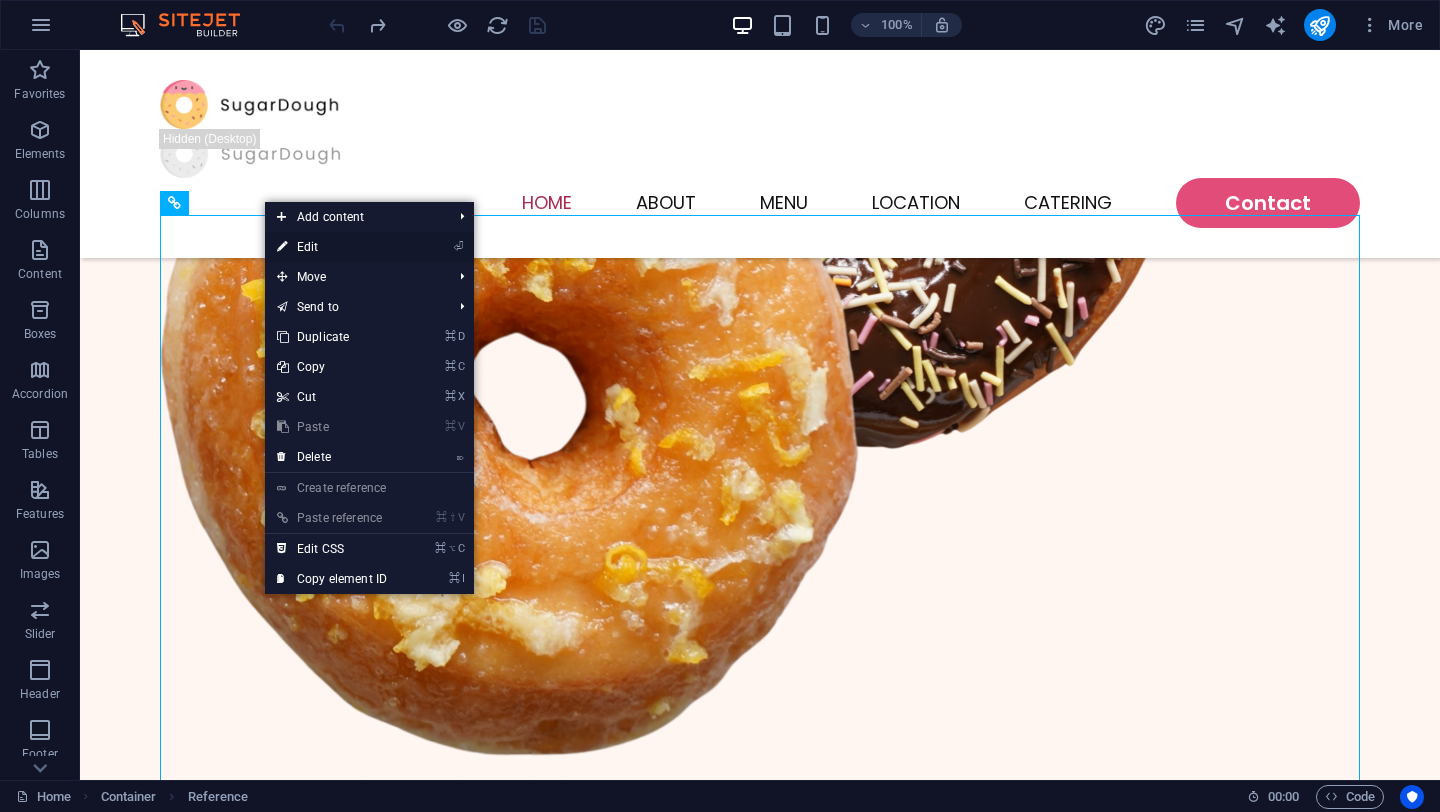 click on "⏎  Edit" at bounding box center (332, 247) 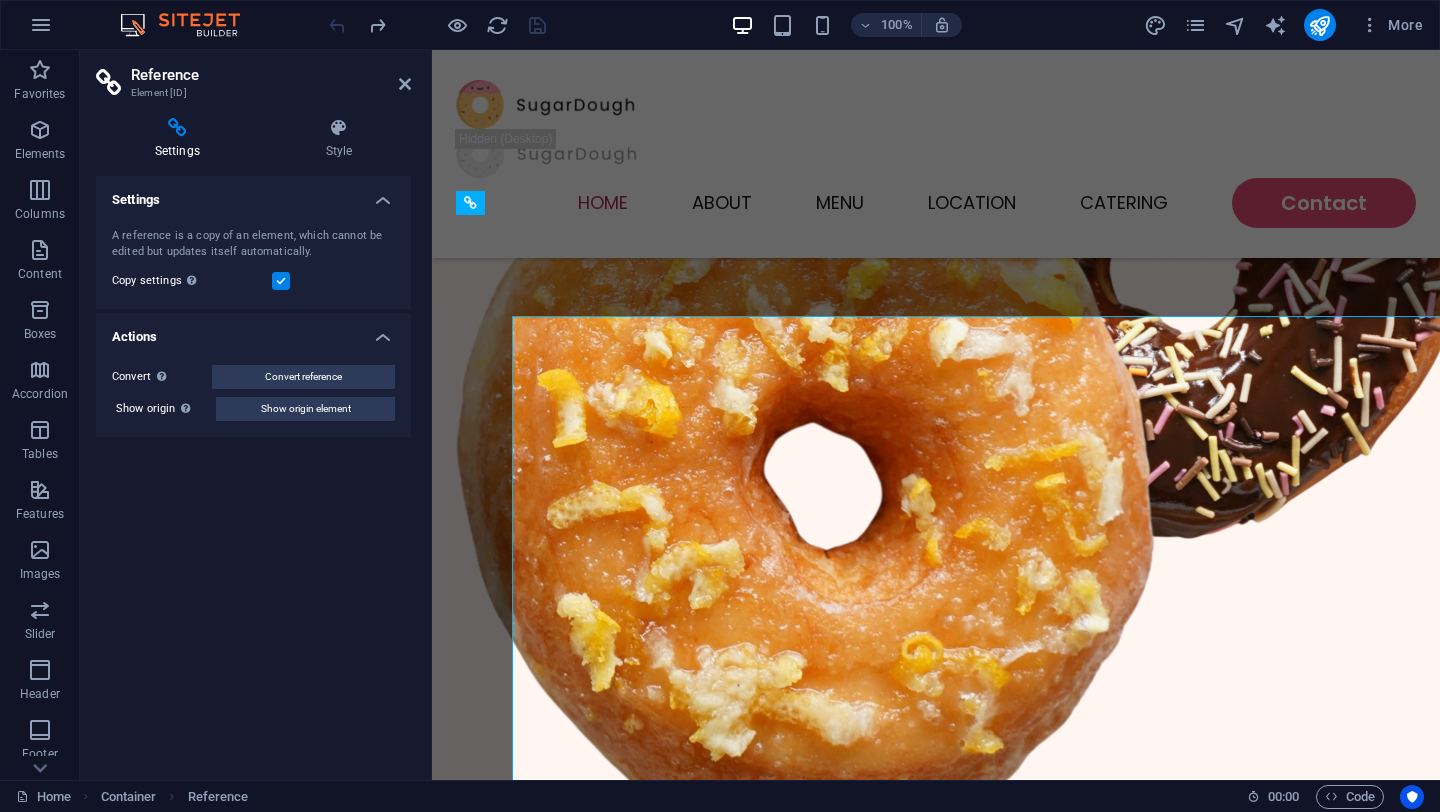 scroll, scrollTop: 907, scrollLeft: 0, axis: vertical 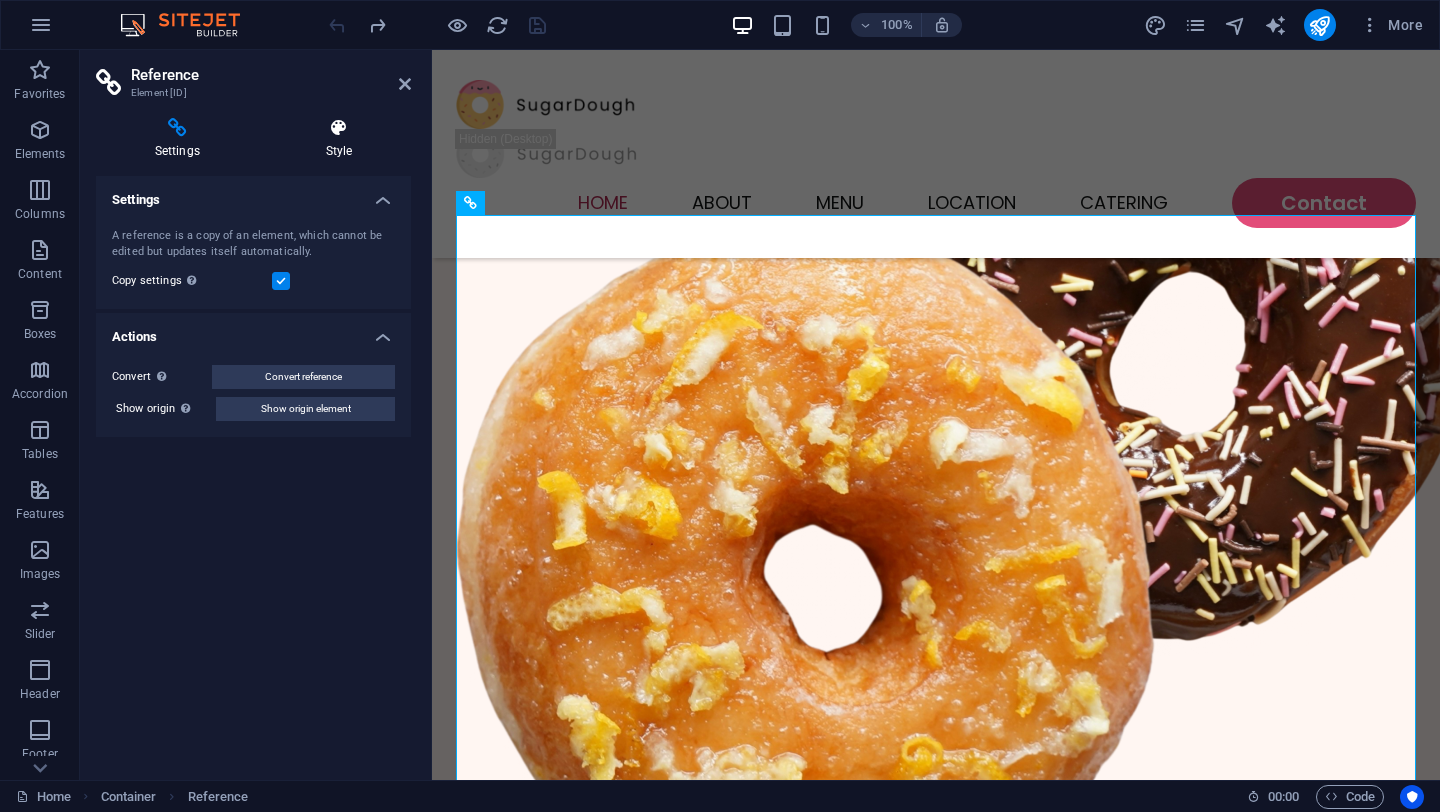 click on "Style" at bounding box center [339, 139] 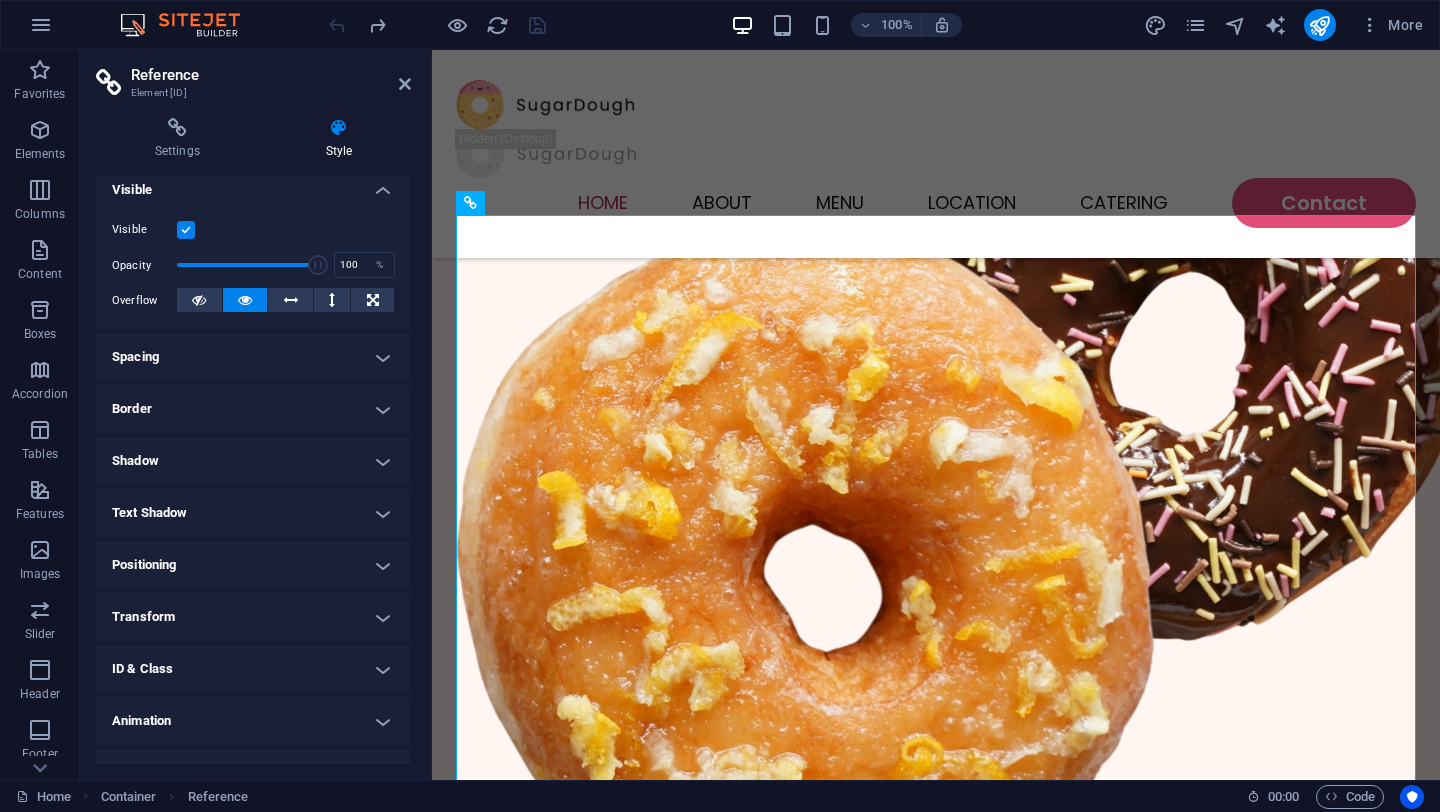 scroll, scrollTop: 257, scrollLeft: 0, axis: vertical 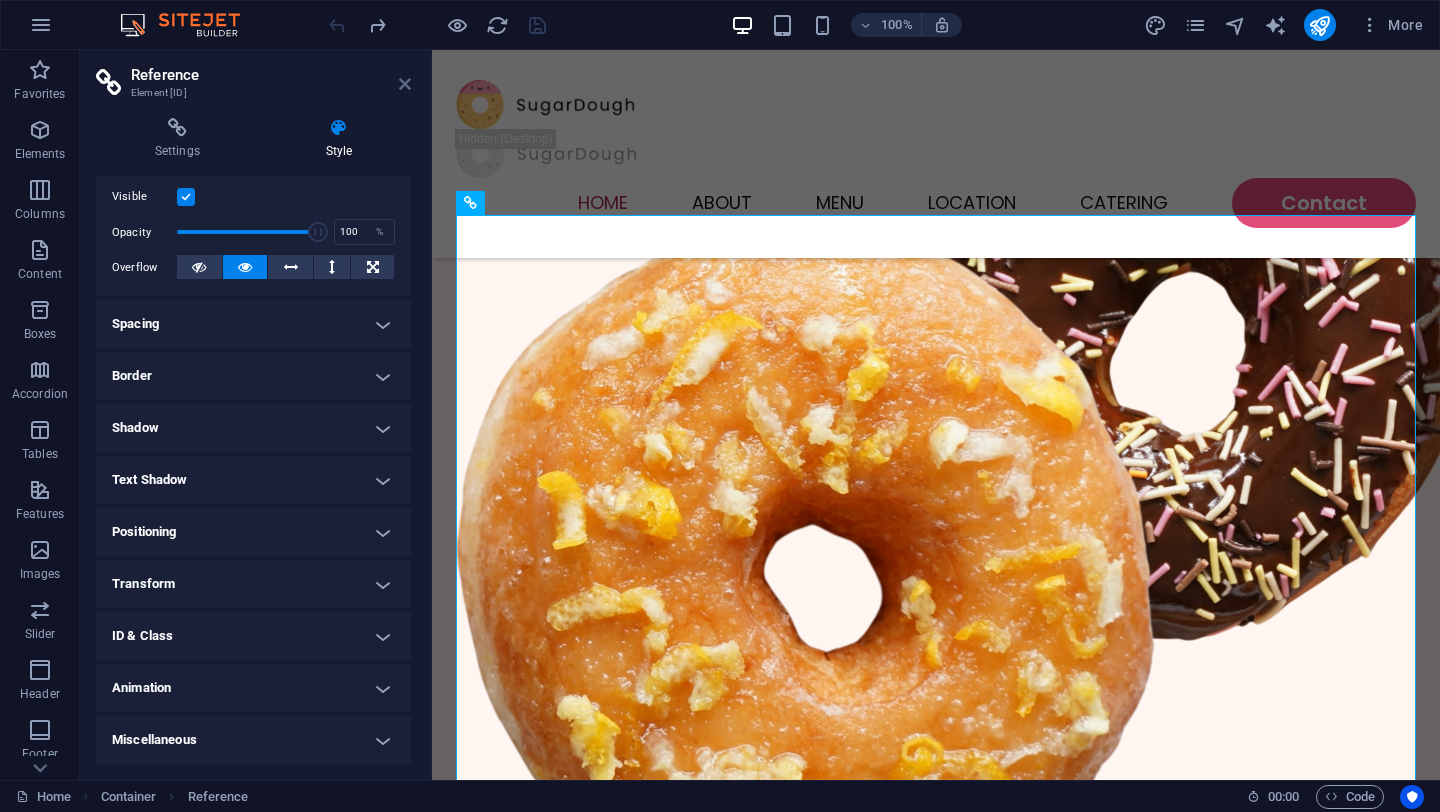 click at bounding box center [405, 84] 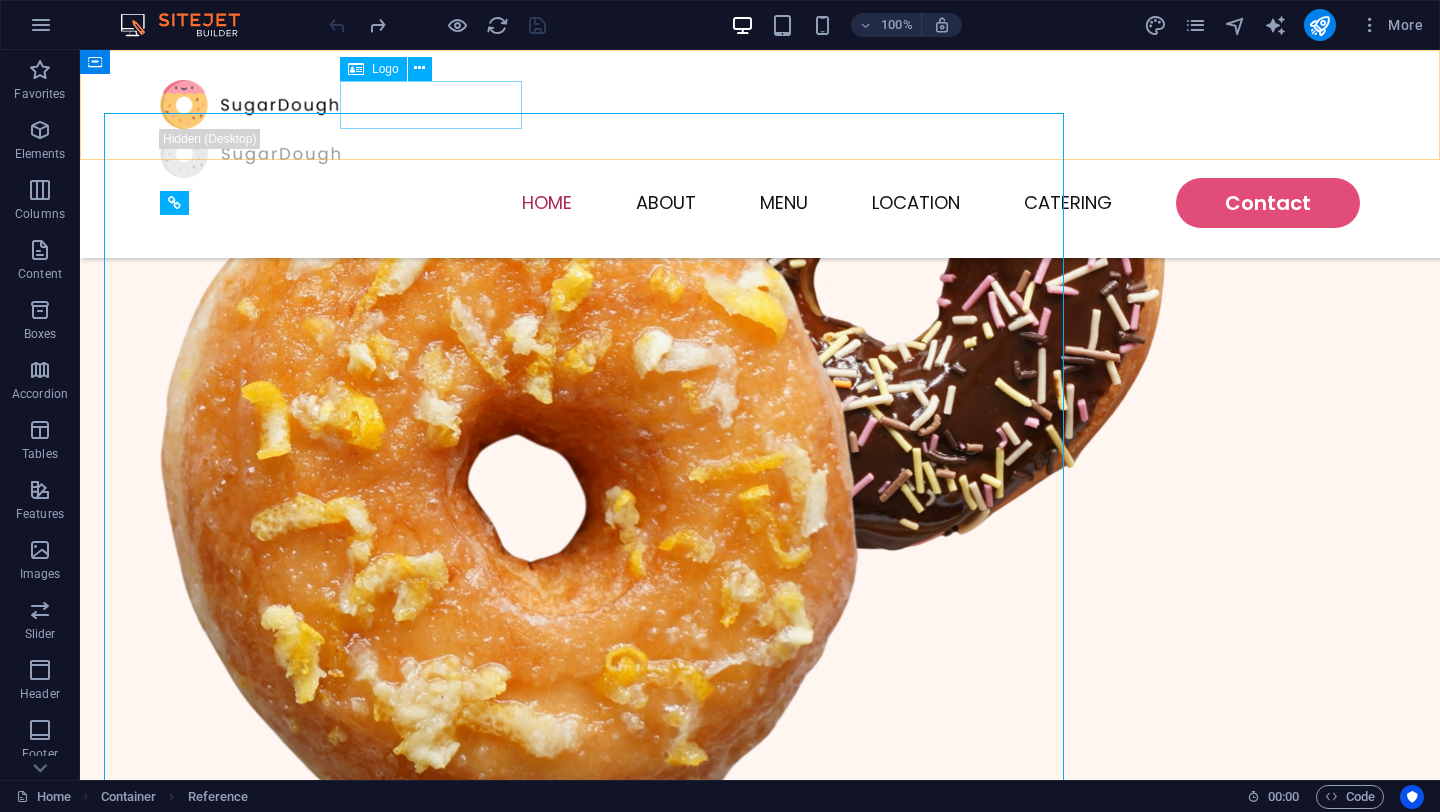 scroll, scrollTop: 1009, scrollLeft: 0, axis: vertical 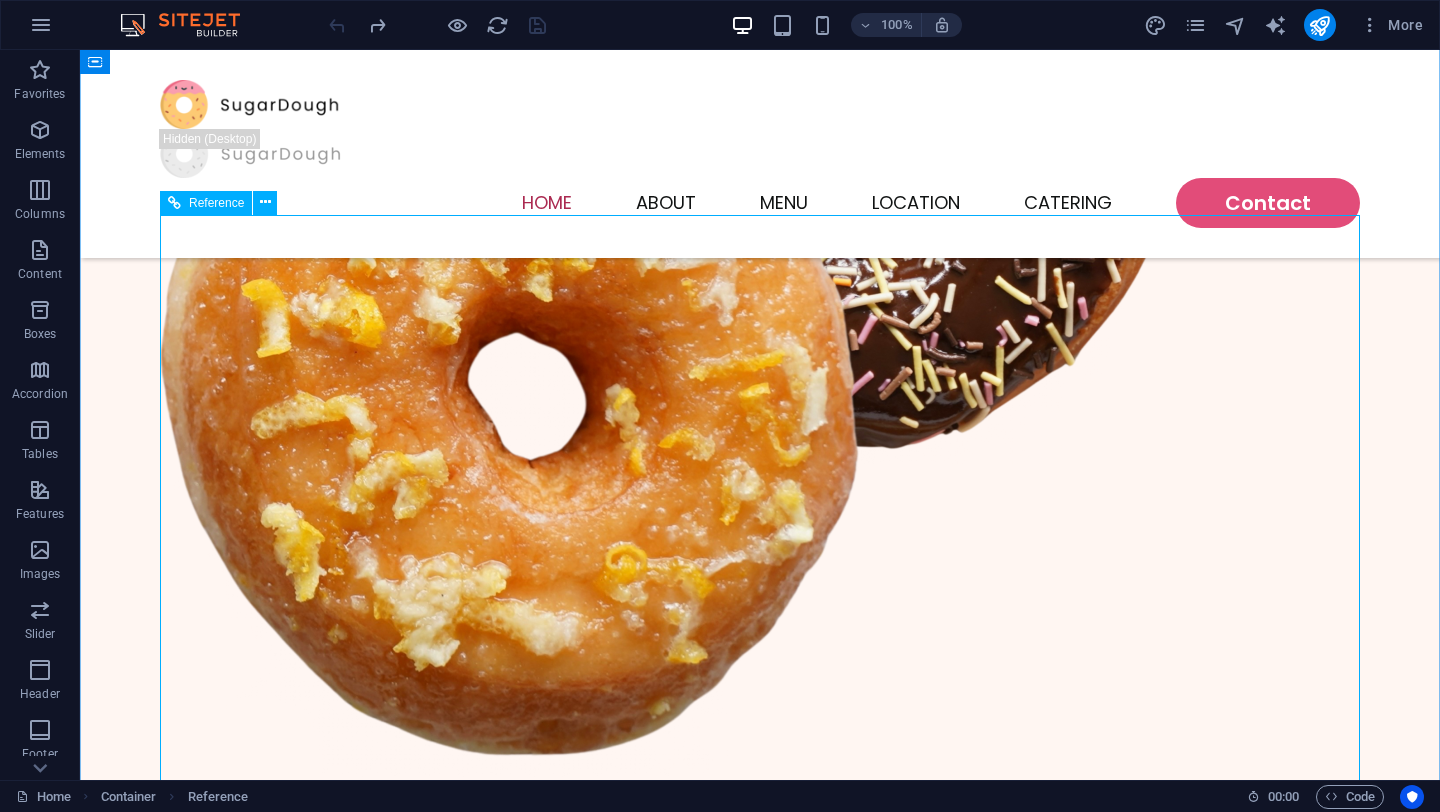 click on "Featured Products Sugary Donut Sugary Donut $3.50 Choco Sprinkle Choco Sprinkle $2.50 Bundle Options Classic Bundle Classic Bundle $18.50 Spicy Bundle Spicy Bundle $20.50 SugarDough Merch Donut Mug Donut Mug $22.50  My Account   Track Orders   Shopping Bag  Display prices in: USD" at bounding box center [760, 2311] 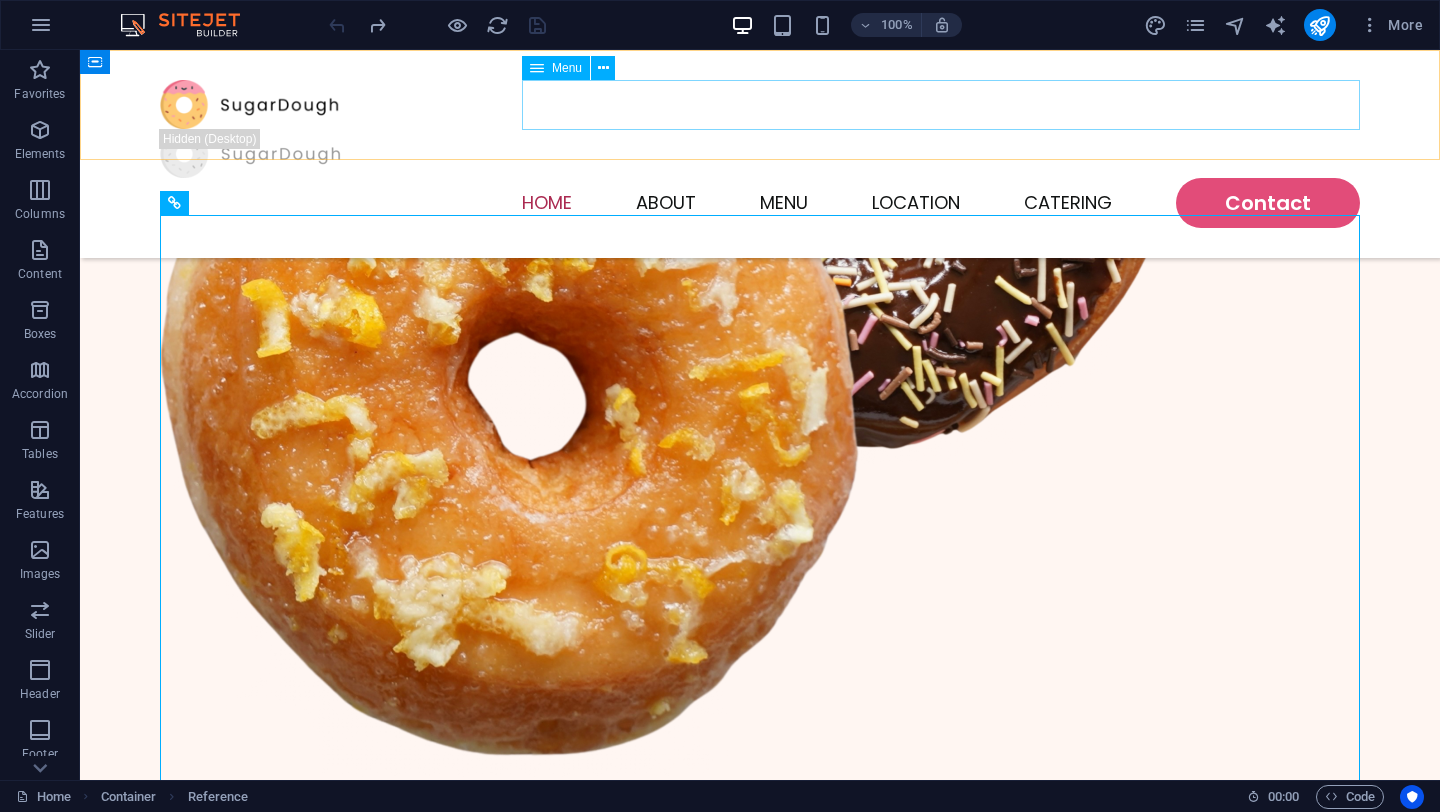 click on "Home About Menu Location Catering Contact" at bounding box center (760, 203) 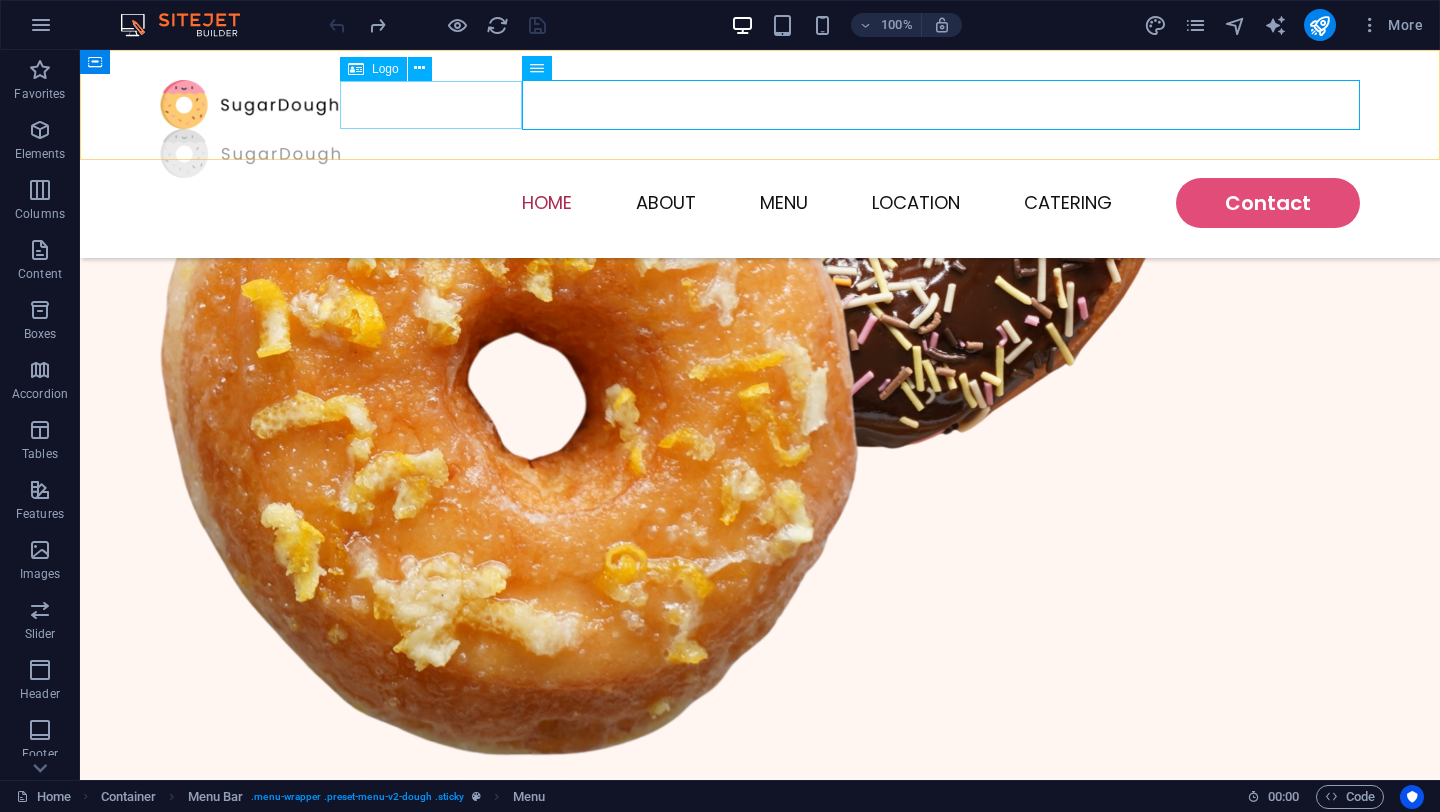 click at bounding box center [760, 153] 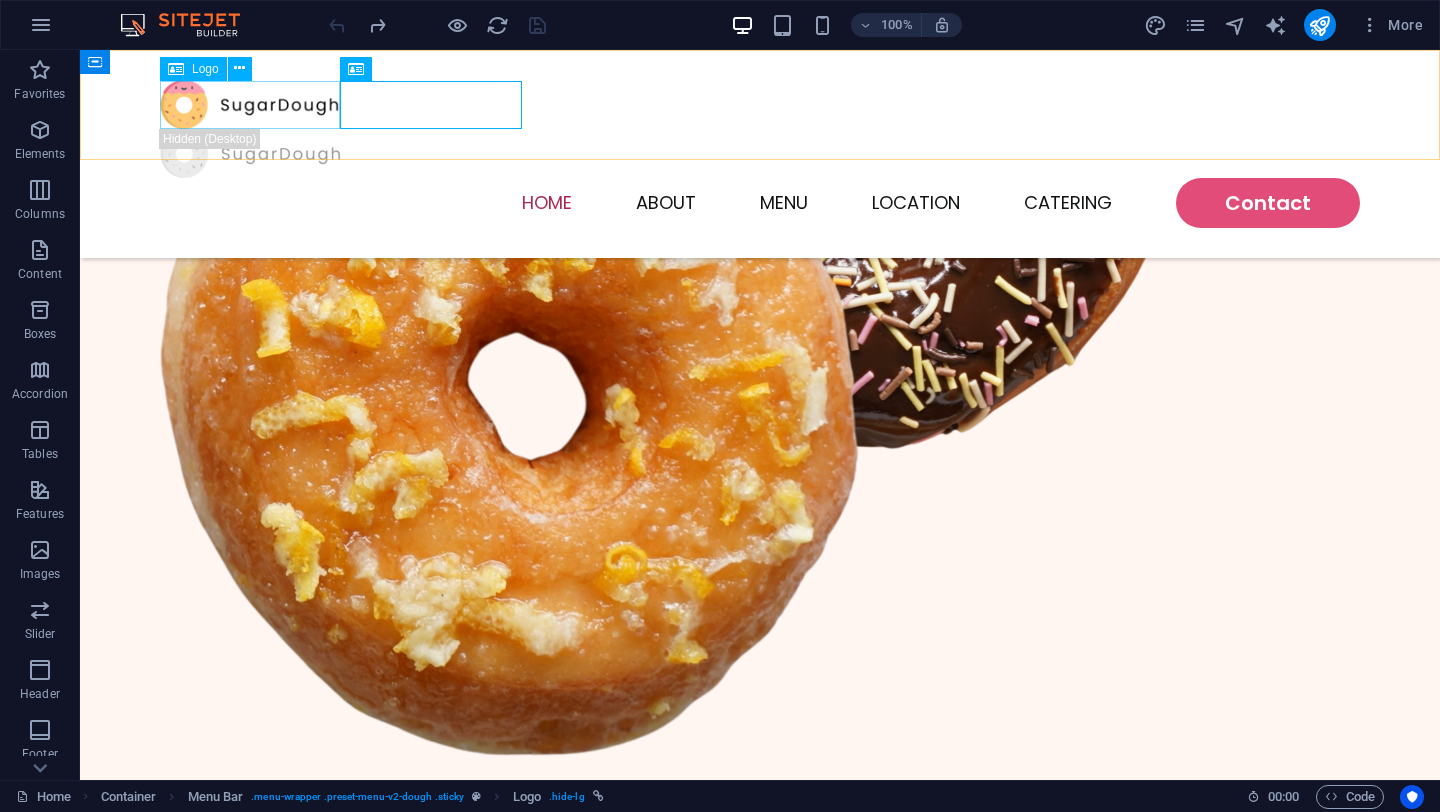click at bounding box center (760, 104) 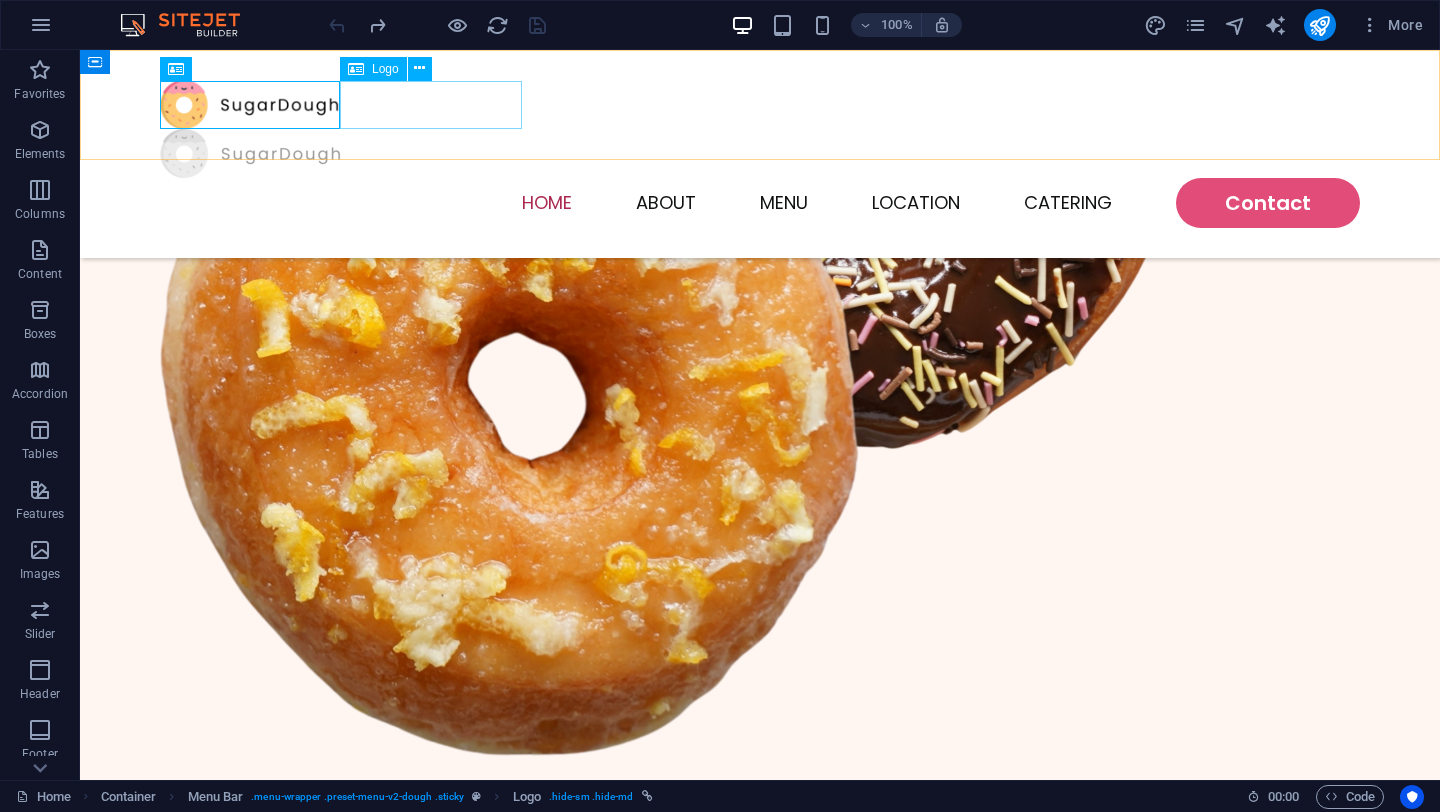 click at bounding box center (760, 153) 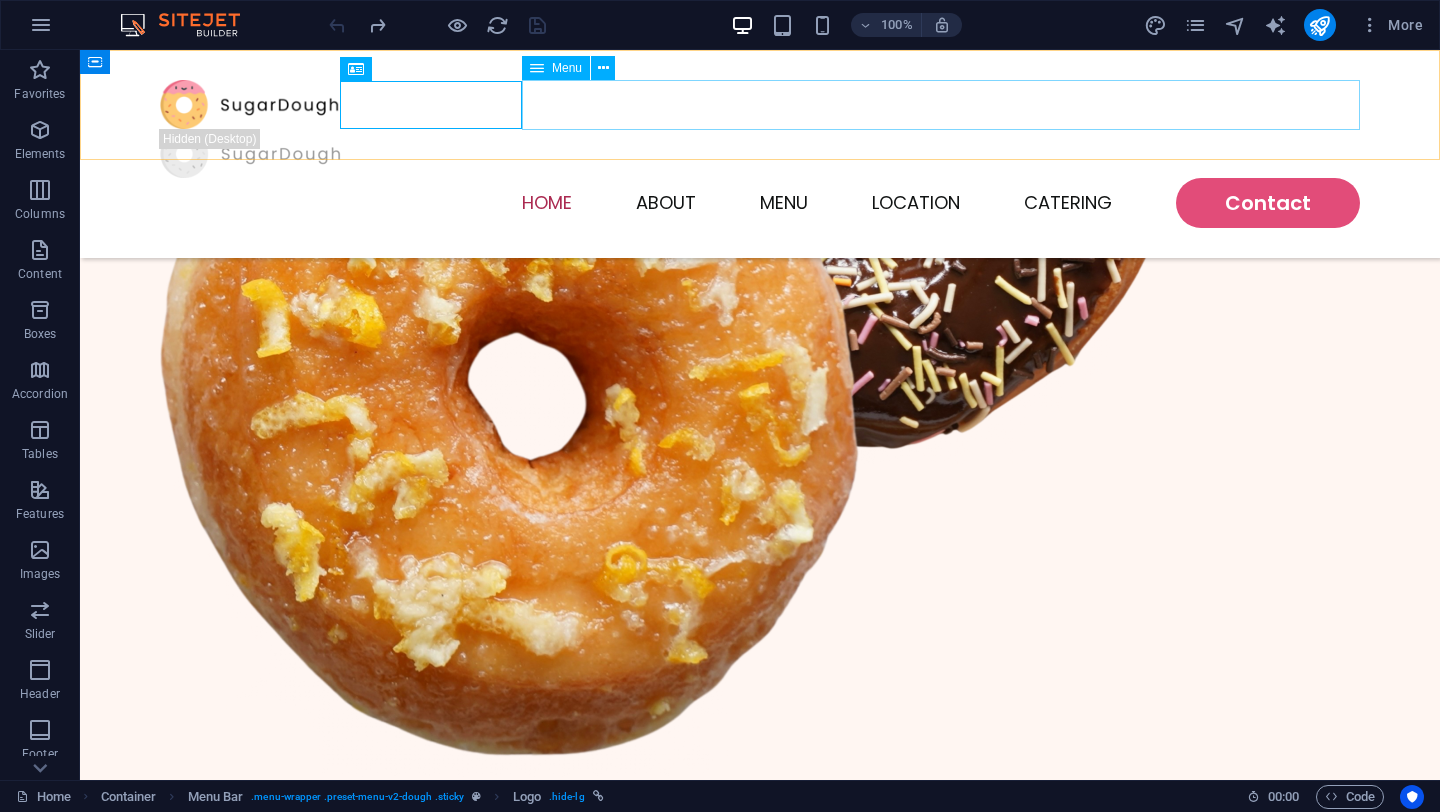 click on "Home About Menu Location Catering Contact" at bounding box center (760, 203) 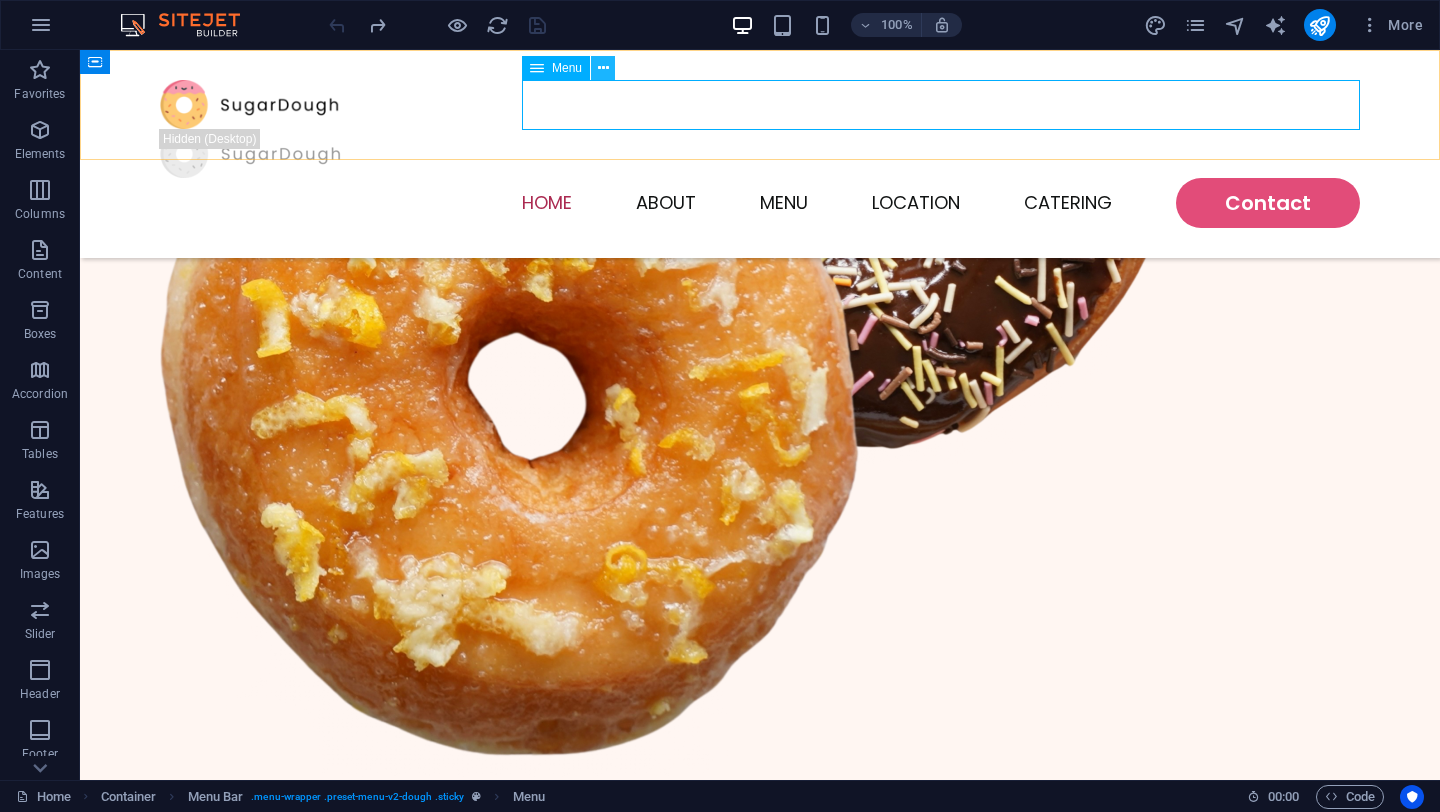 click at bounding box center [603, 68] 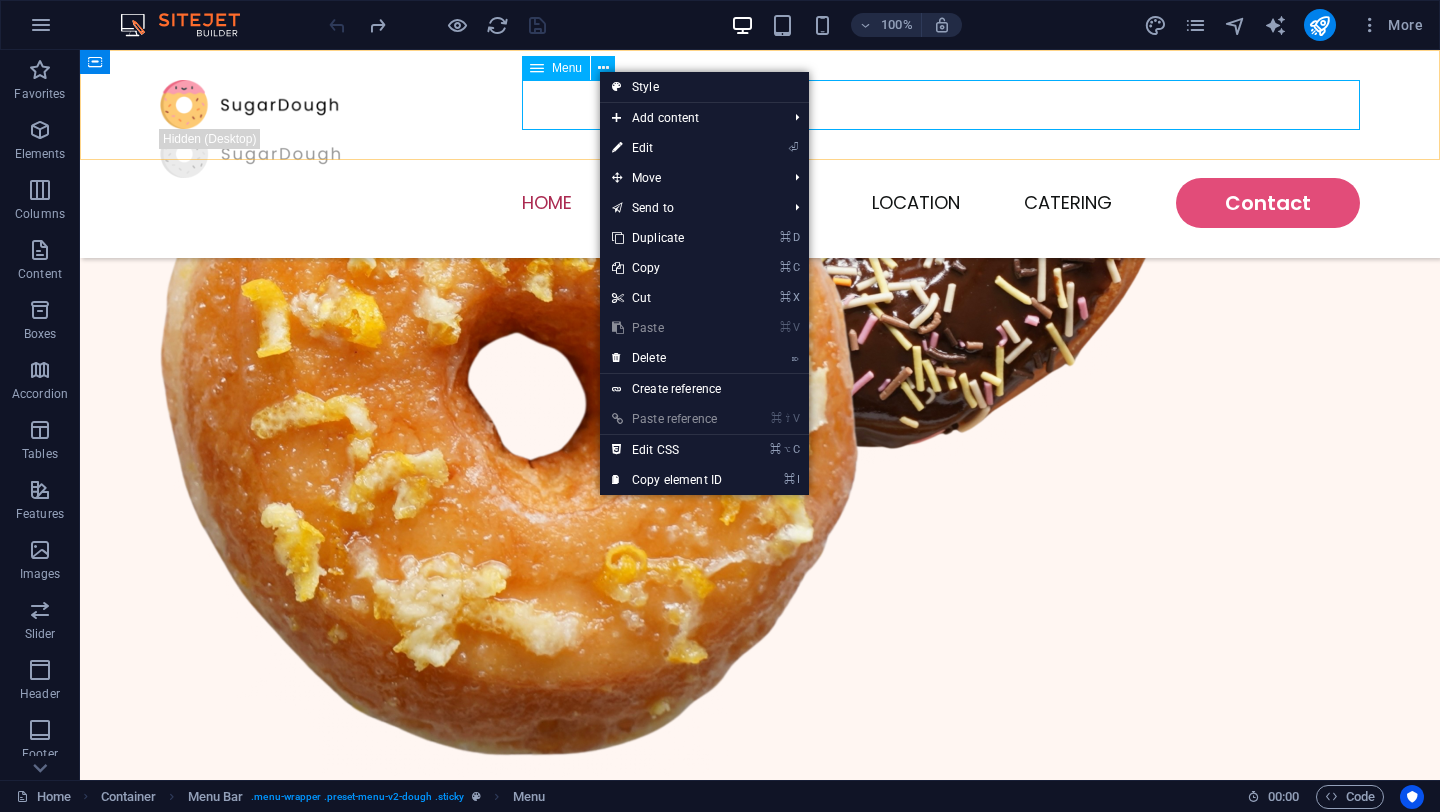 click on "Menu" at bounding box center [567, 68] 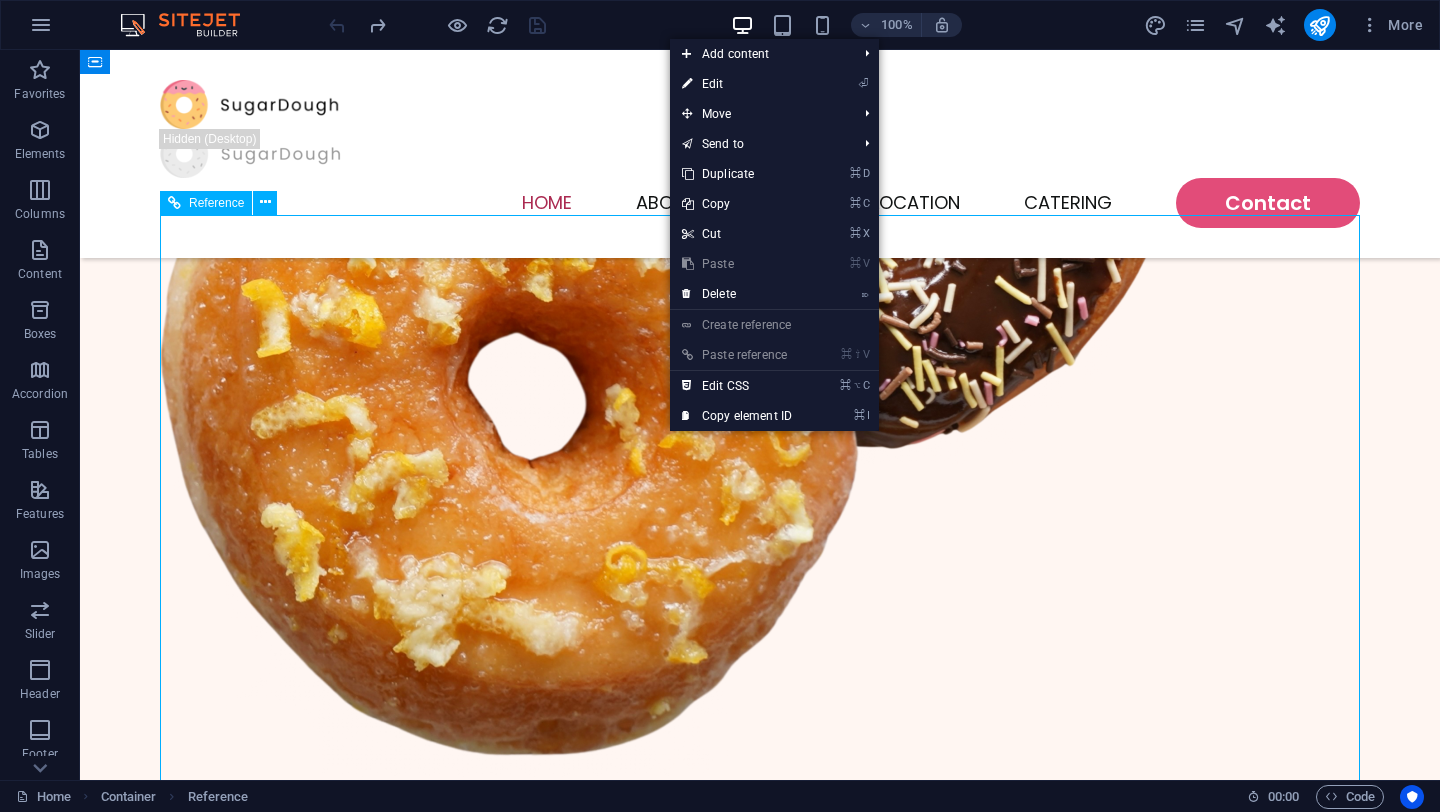 drag, startPoint x: 668, startPoint y: 433, endPoint x: 685, endPoint y: 357, distance: 77.87811 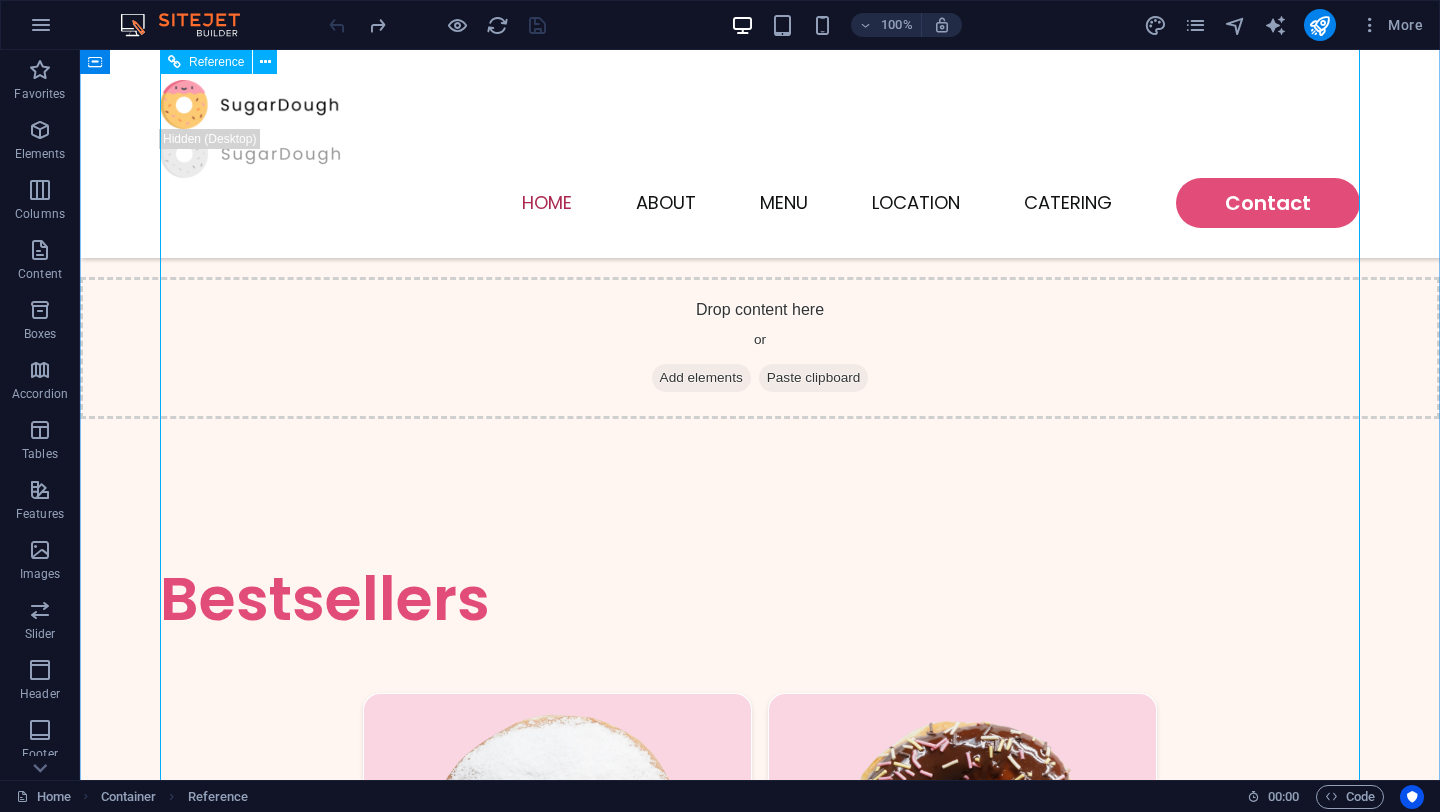 scroll, scrollTop: 1817, scrollLeft: 0, axis: vertical 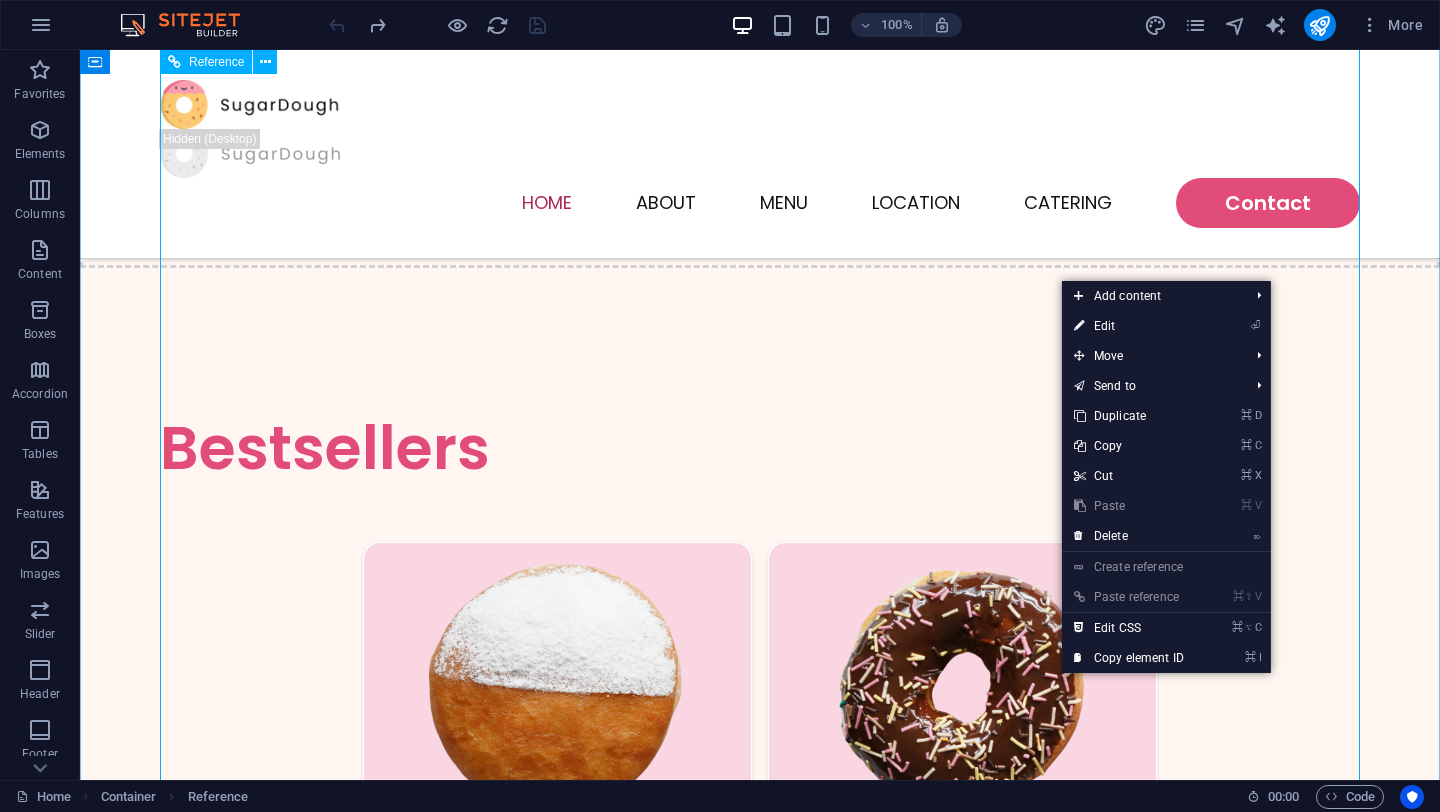 drag, startPoint x: 1273, startPoint y: 279, endPoint x: 1339, endPoint y: 145, distance: 149.37202 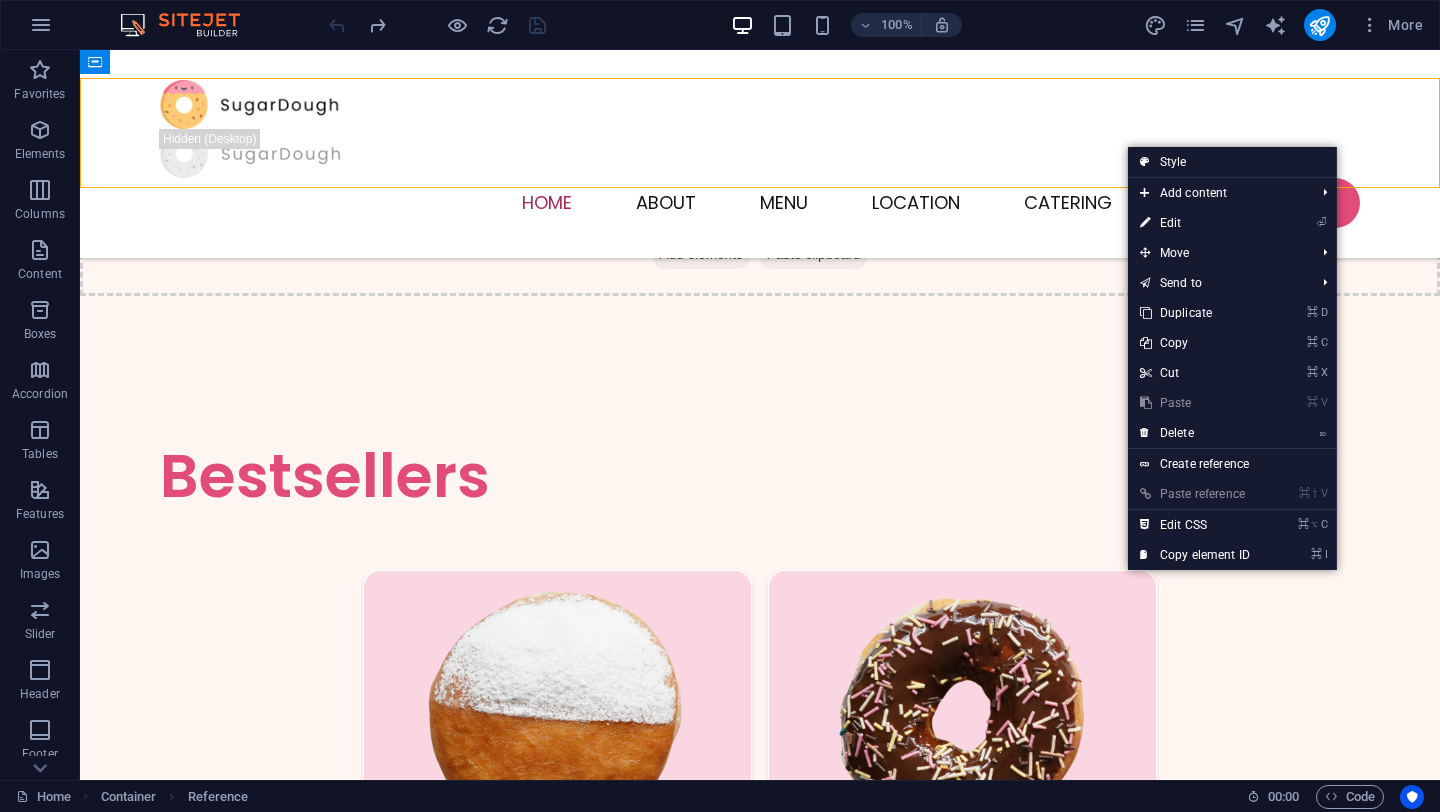 drag, startPoint x: 1339, startPoint y: 145, endPoint x: 1339, endPoint y: 78, distance: 67 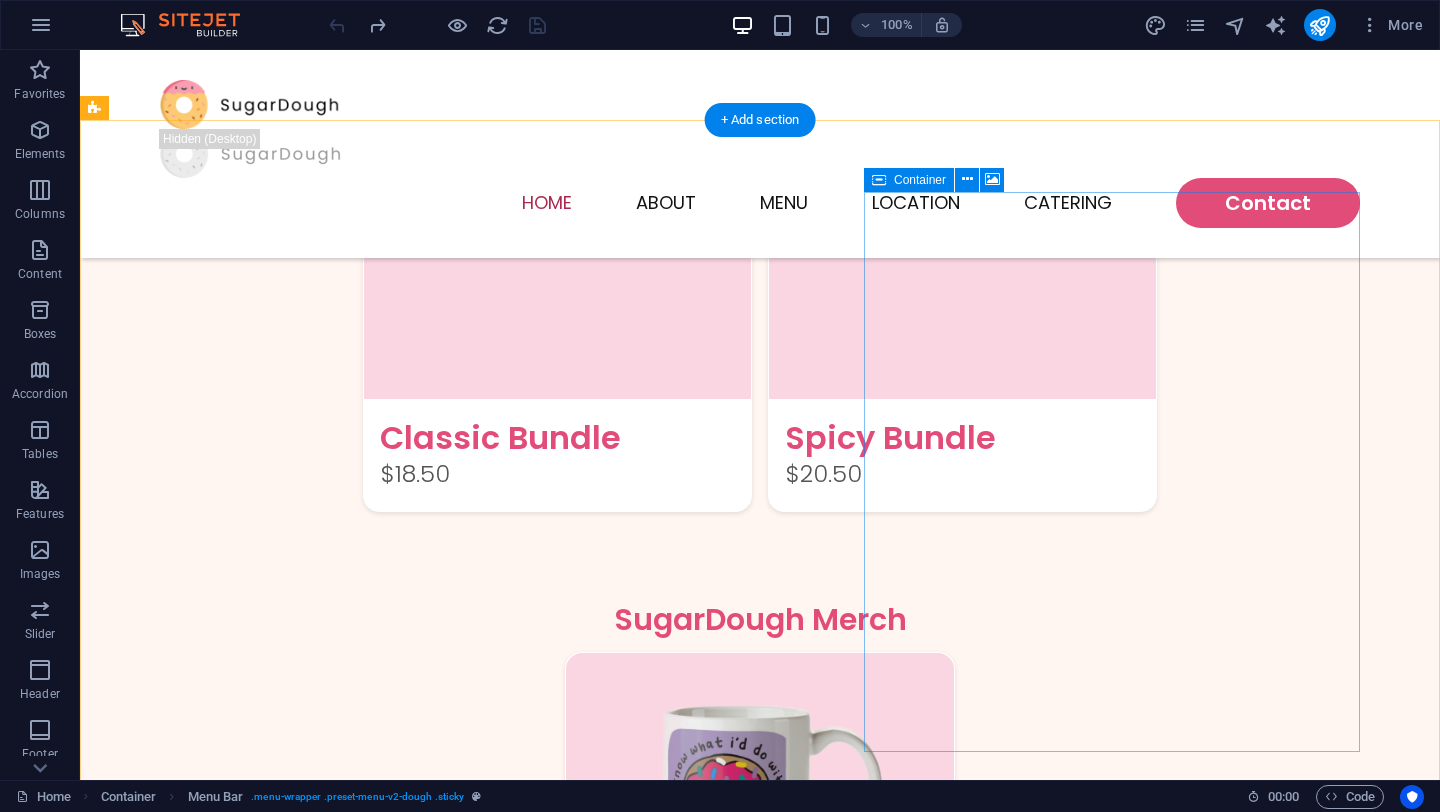 scroll, scrollTop: 2964, scrollLeft: 0, axis: vertical 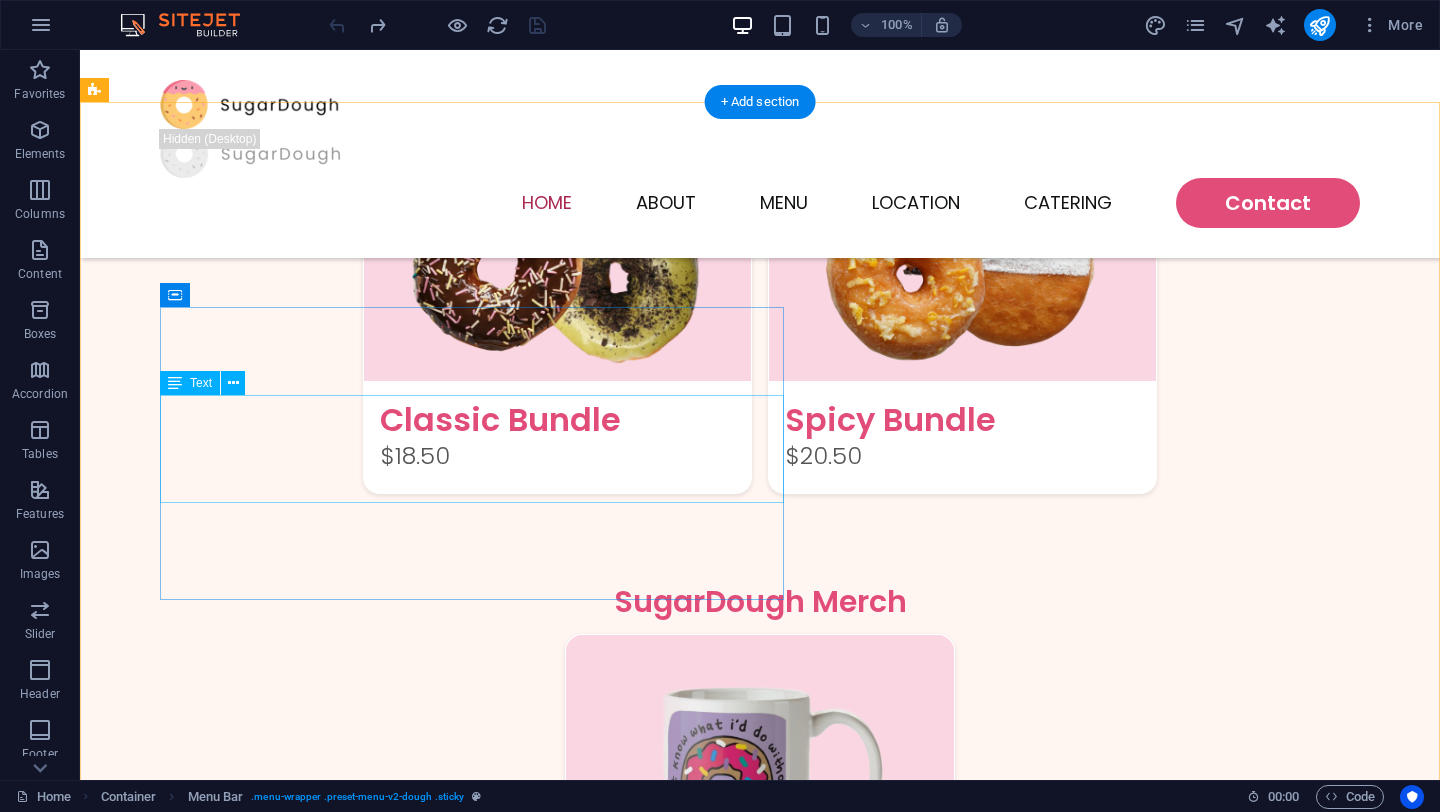 click on "Lorem ipsum dolor sit amet, consectetur adipiscing elit, sed do eiusmod tempor incididunt ut labore et dolore magna aliqua. Ultricies lacus sed turpis tincidunt. Ornare suspendisse sed nisi lacus sed viverra tellus in hac." at bounding box center [704, 1566] 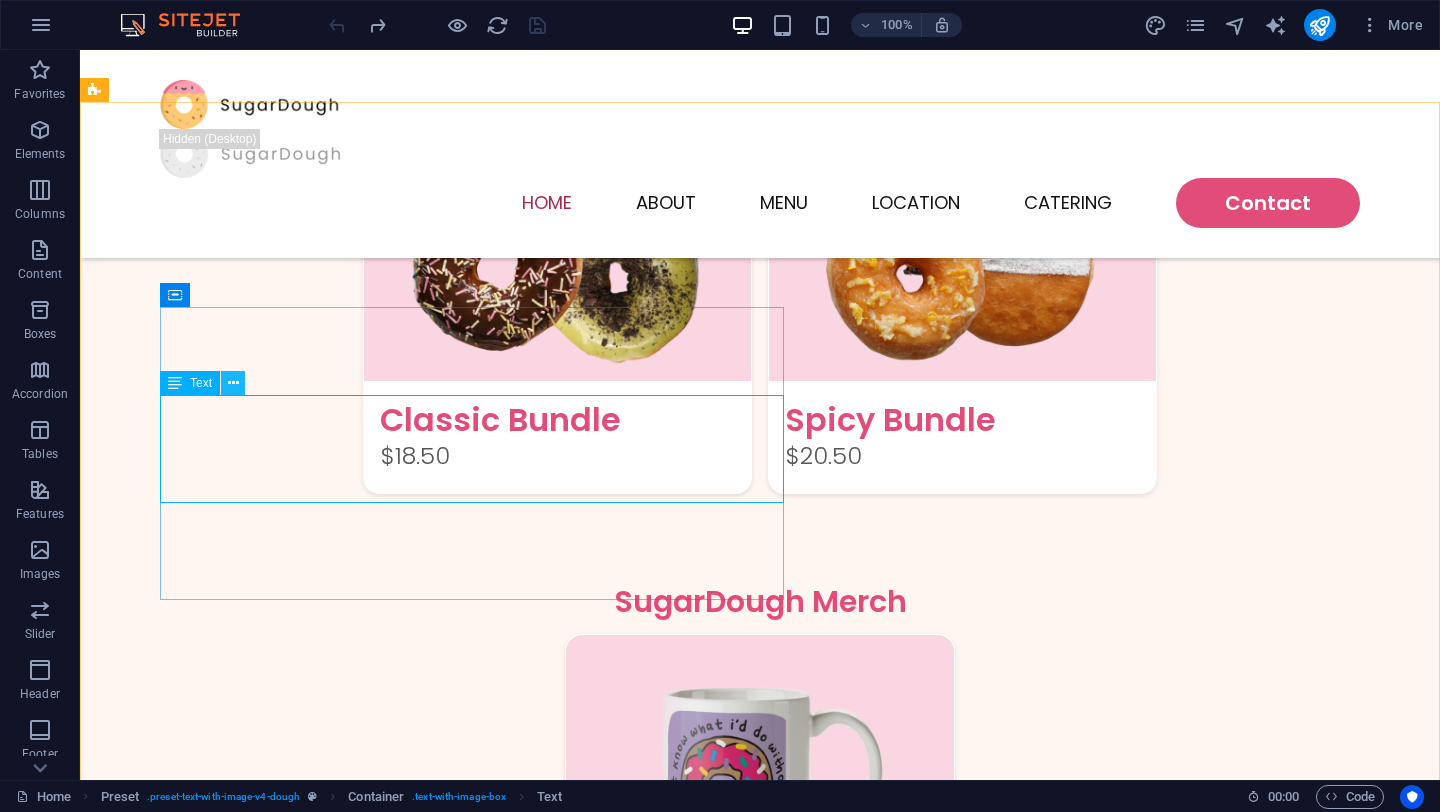 click at bounding box center (233, 383) 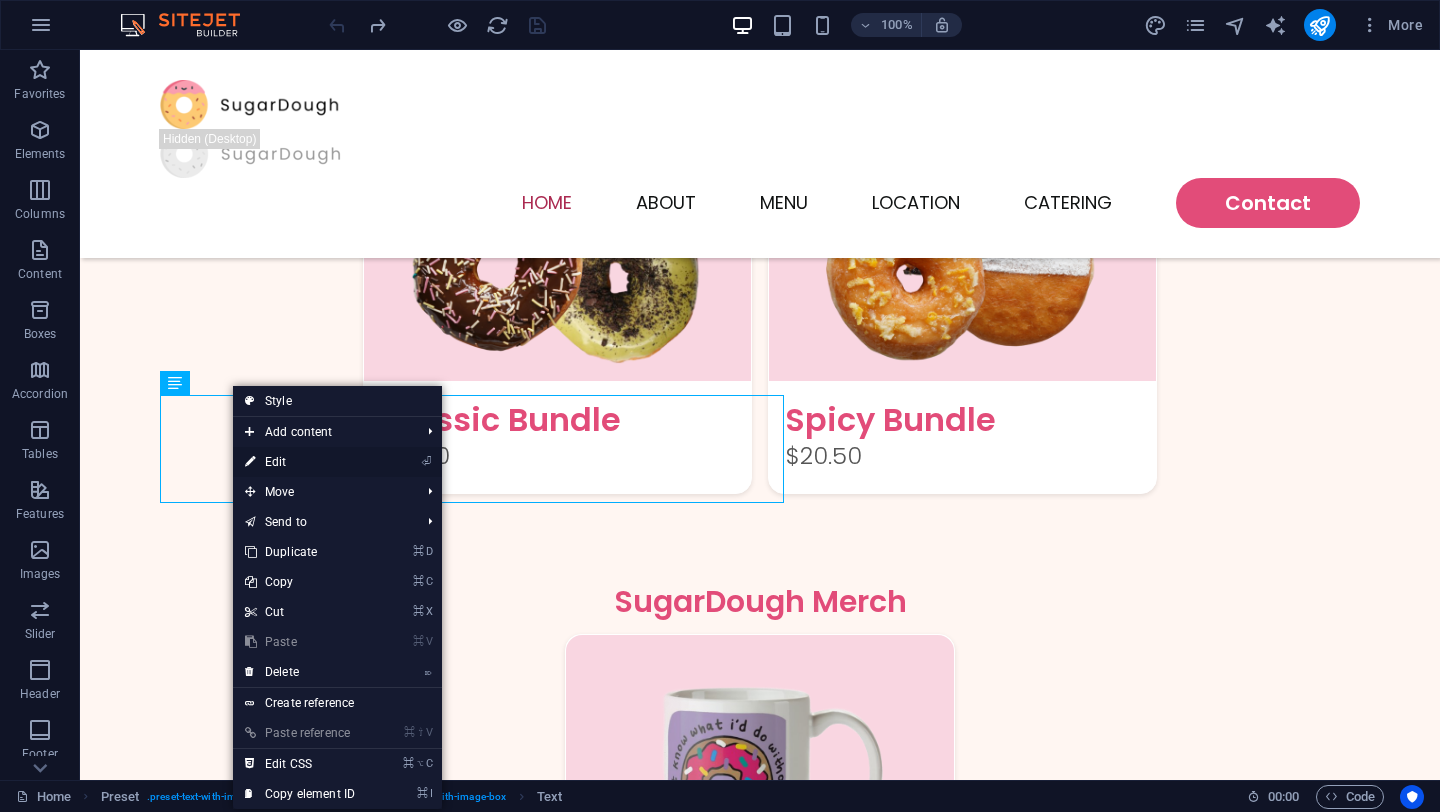 click on "⏎  Edit" at bounding box center (300, 462) 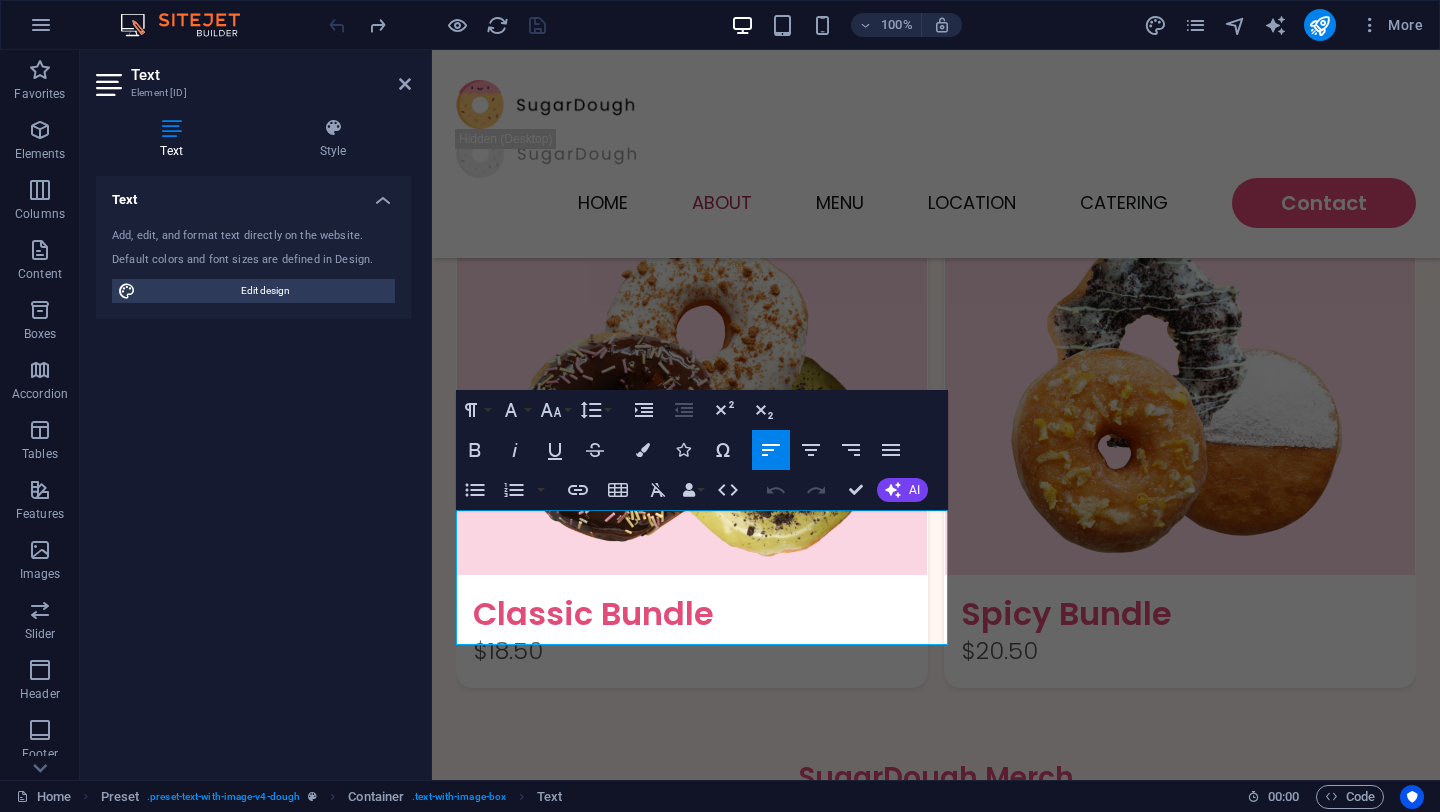 scroll, scrollTop: 2862, scrollLeft: 0, axis: vertical 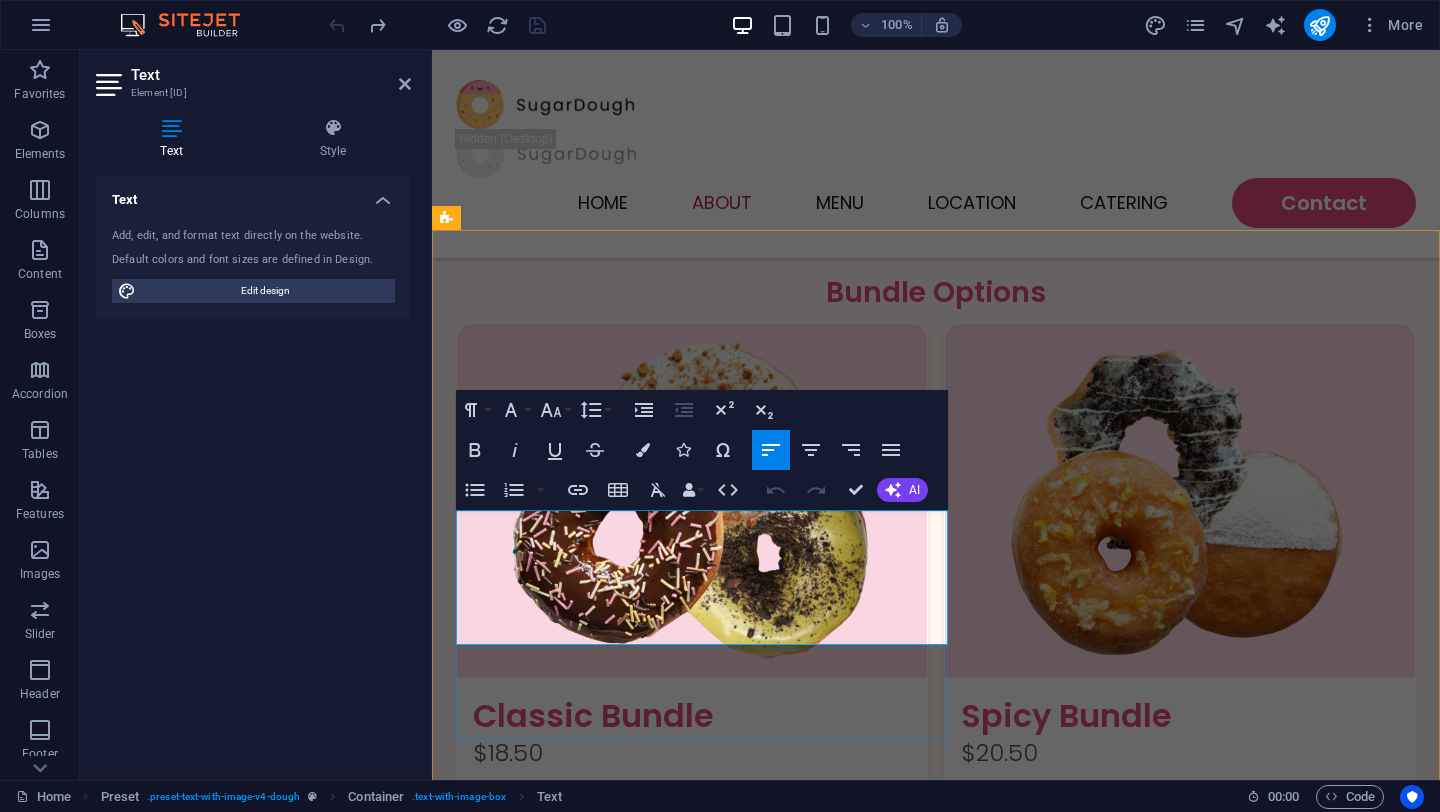 click on "Lorem ipsum dolor sit amet, consectetur adipiscing elit, sed do eiusmod tempor incididunt ut labore et dolore magna aliqua. Ultricies lacus sed turpis tincidunt. Ornare suspendisse sed nisi lacus sed viverra tellus in hac." at bounding box center [936, 1898] 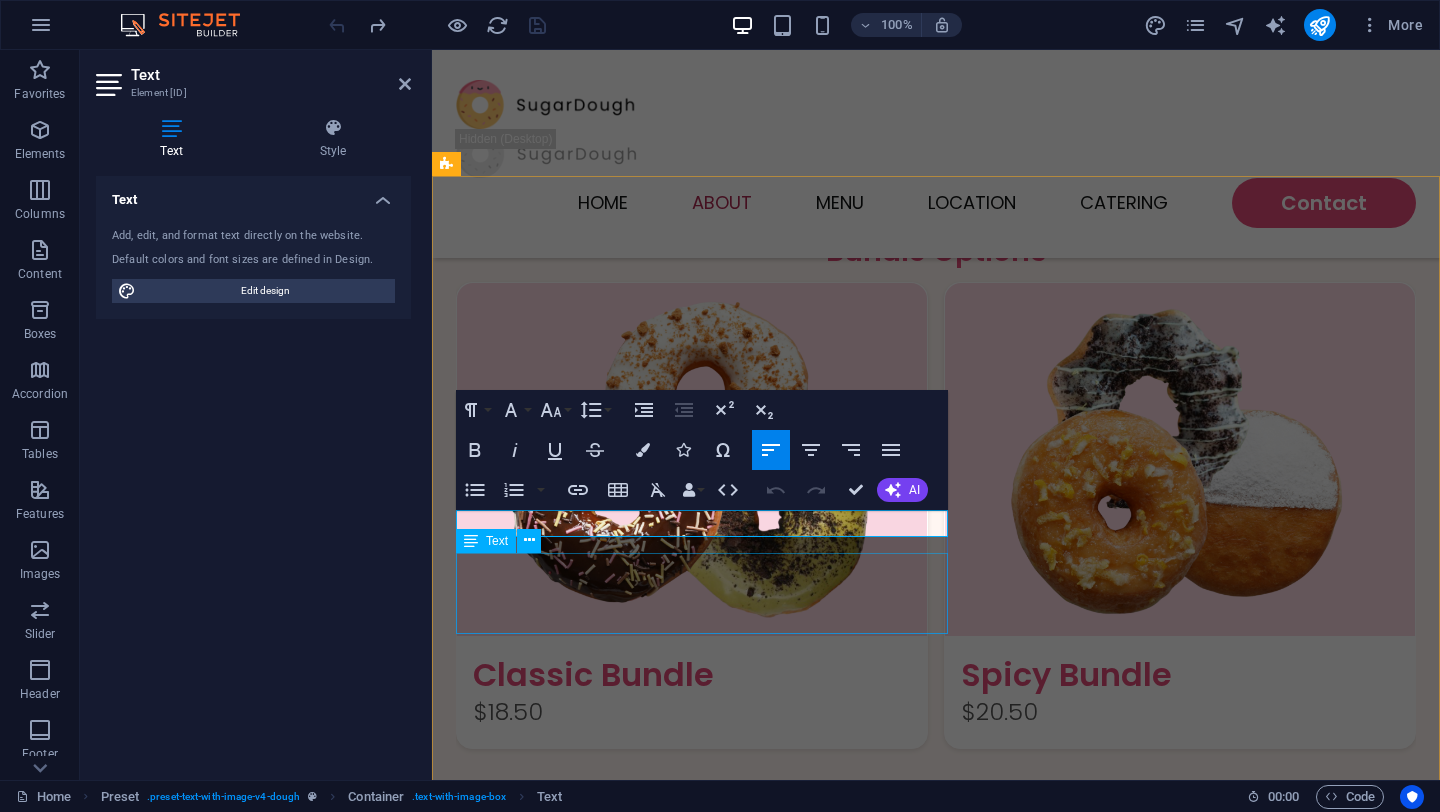 scroll, scrollTop: 2916, scrollLeft: 0, axis: vertical 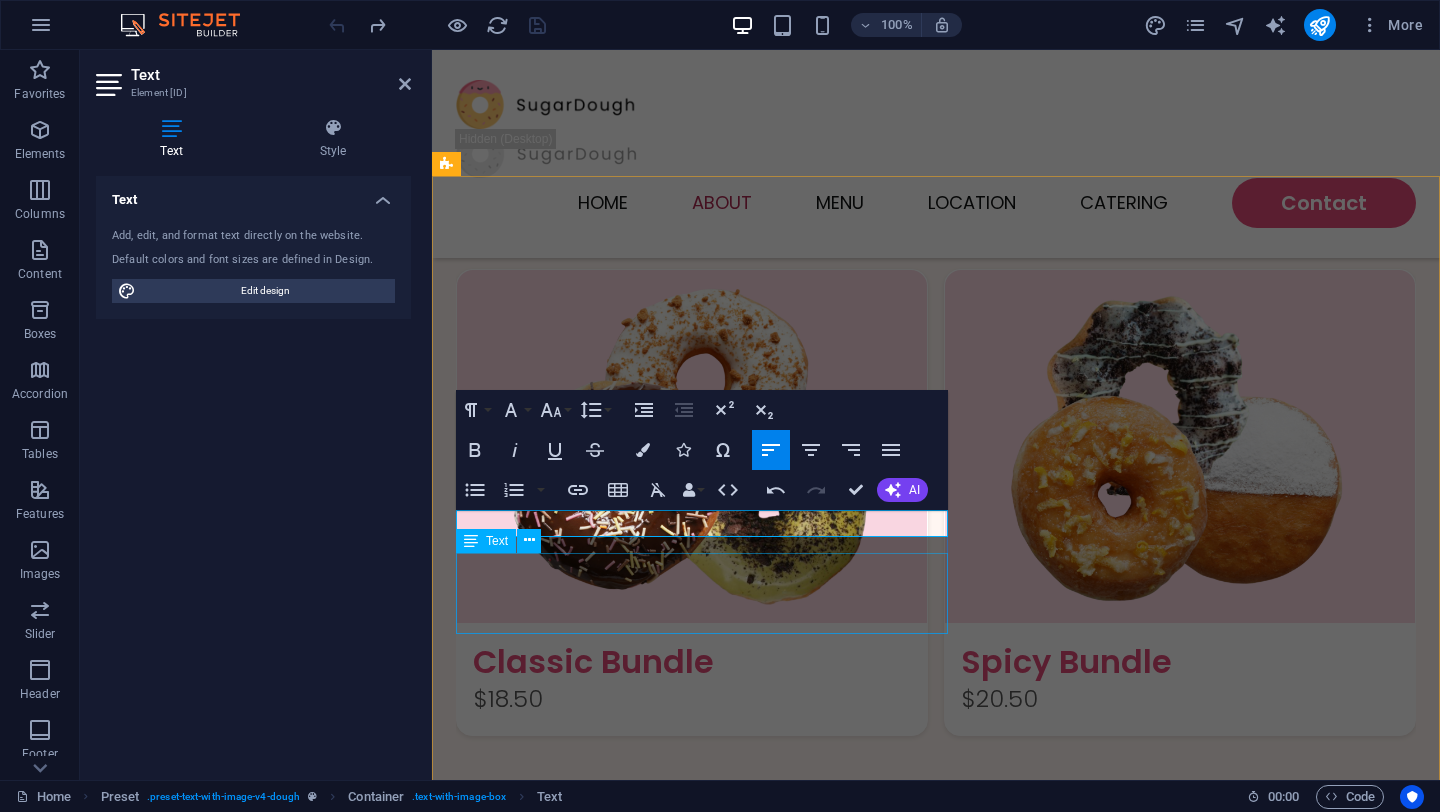 type 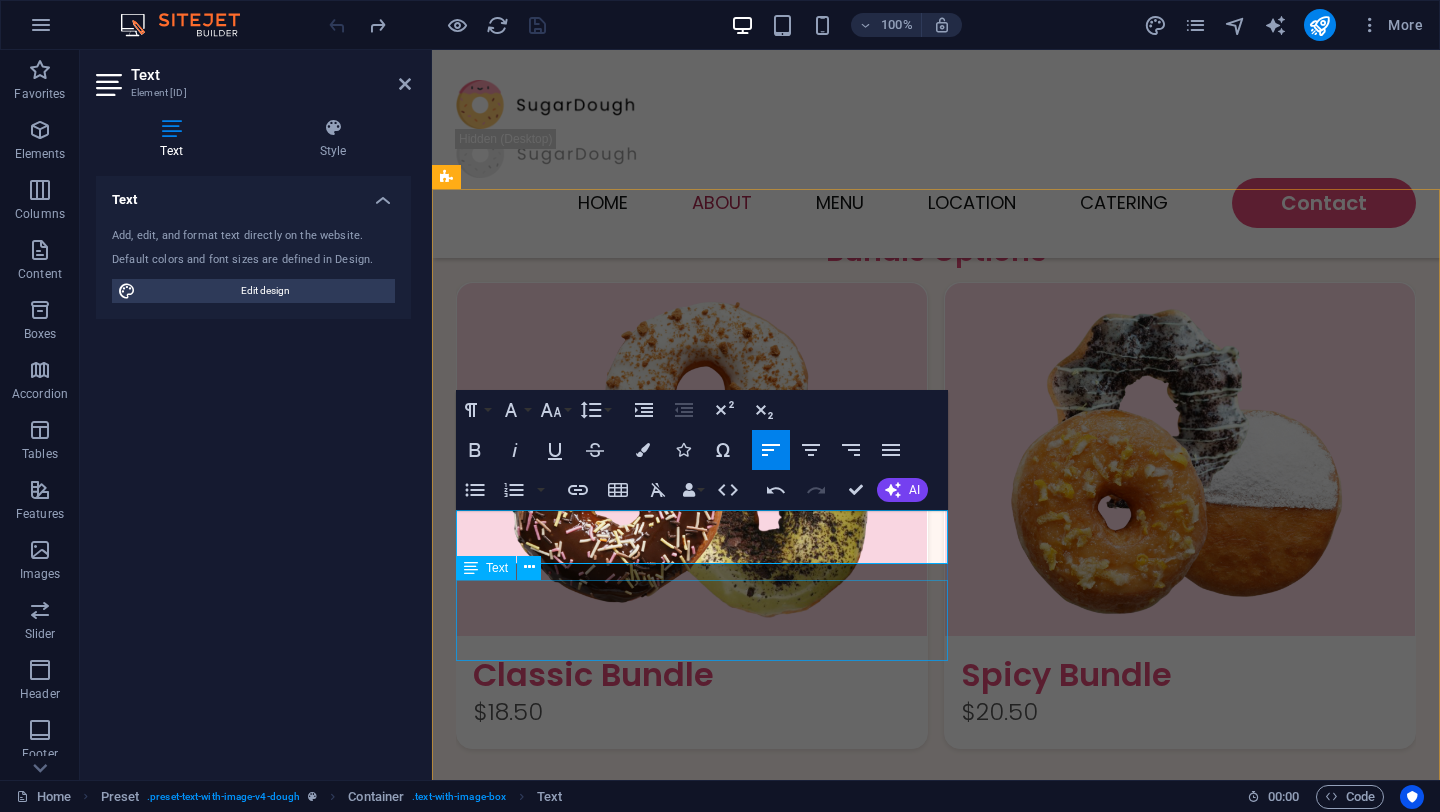 click on "Accumsan sit amet nulla facilisi. Gravida cum sociis natoque penatibus et. Feugiat nisl pretium fusce id velit ut. Ornare quam viverra orci sagittis eu volutpat." at bounding box center (936, 1914) 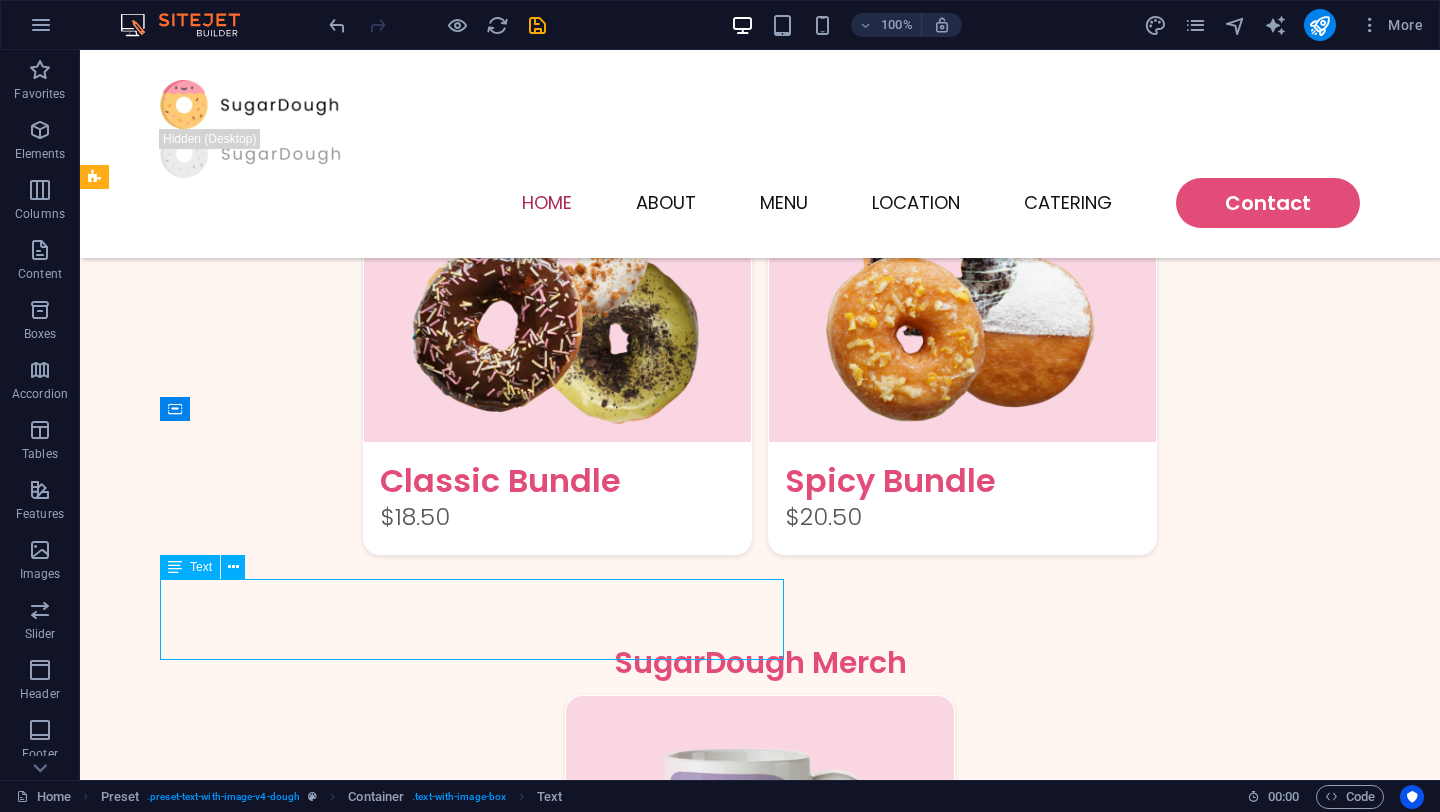 scroll, scrollTop: 2877, scrollLeft: 0, axis: vertical 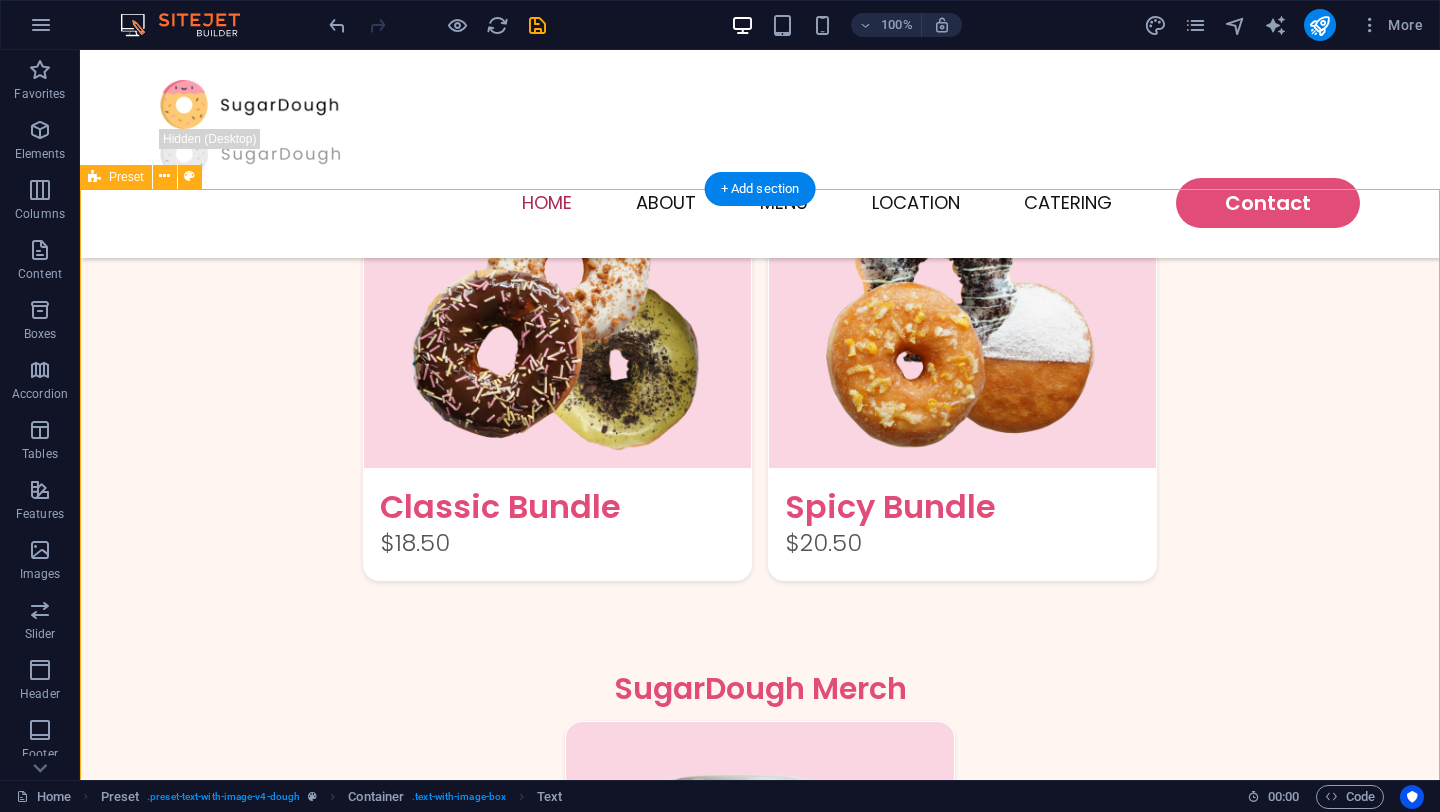 drag, startPoint x: 427, startPoint y: 345, endPoint x: 481, endPoint y: 326, distance: 57.245087 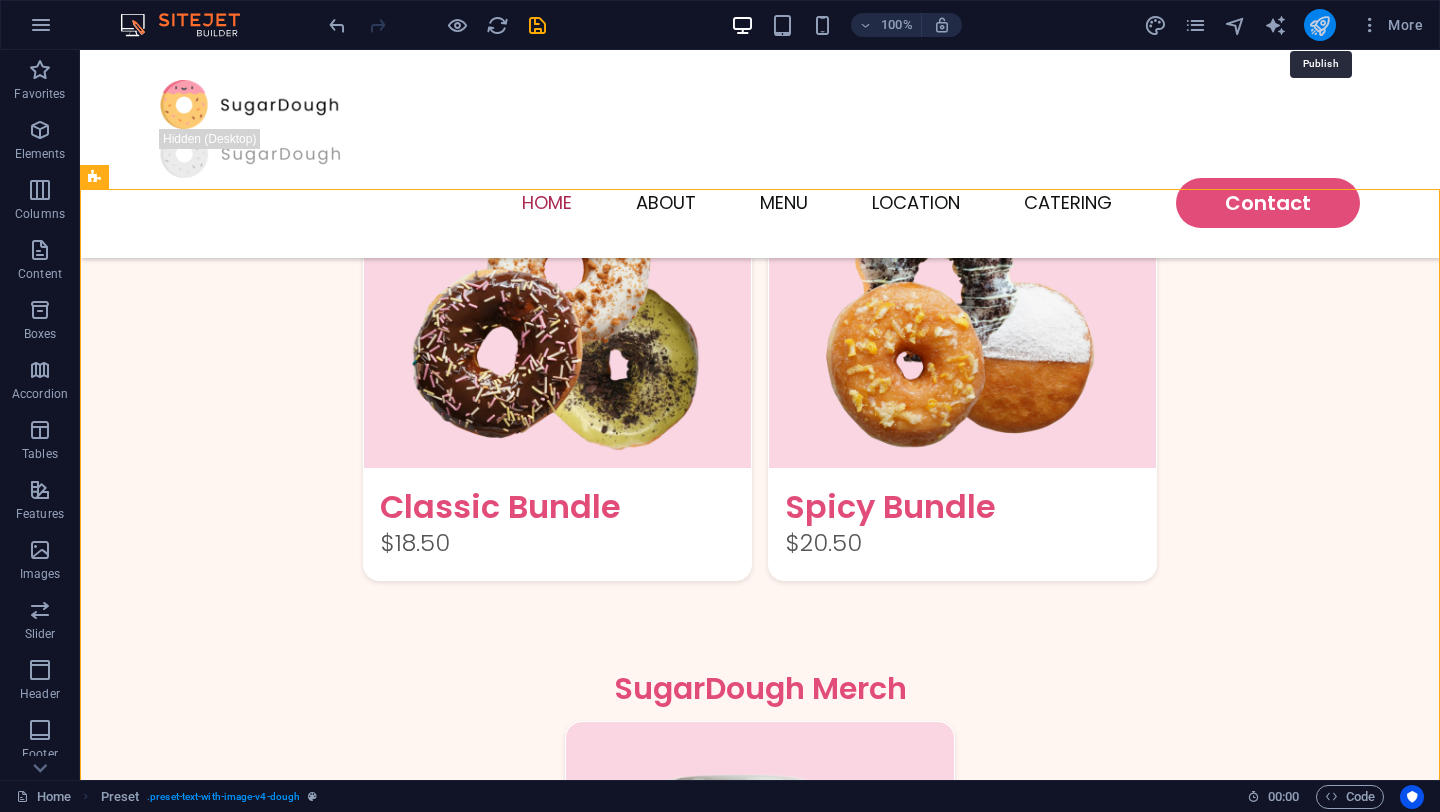 click at bounding box center [1319, 25] 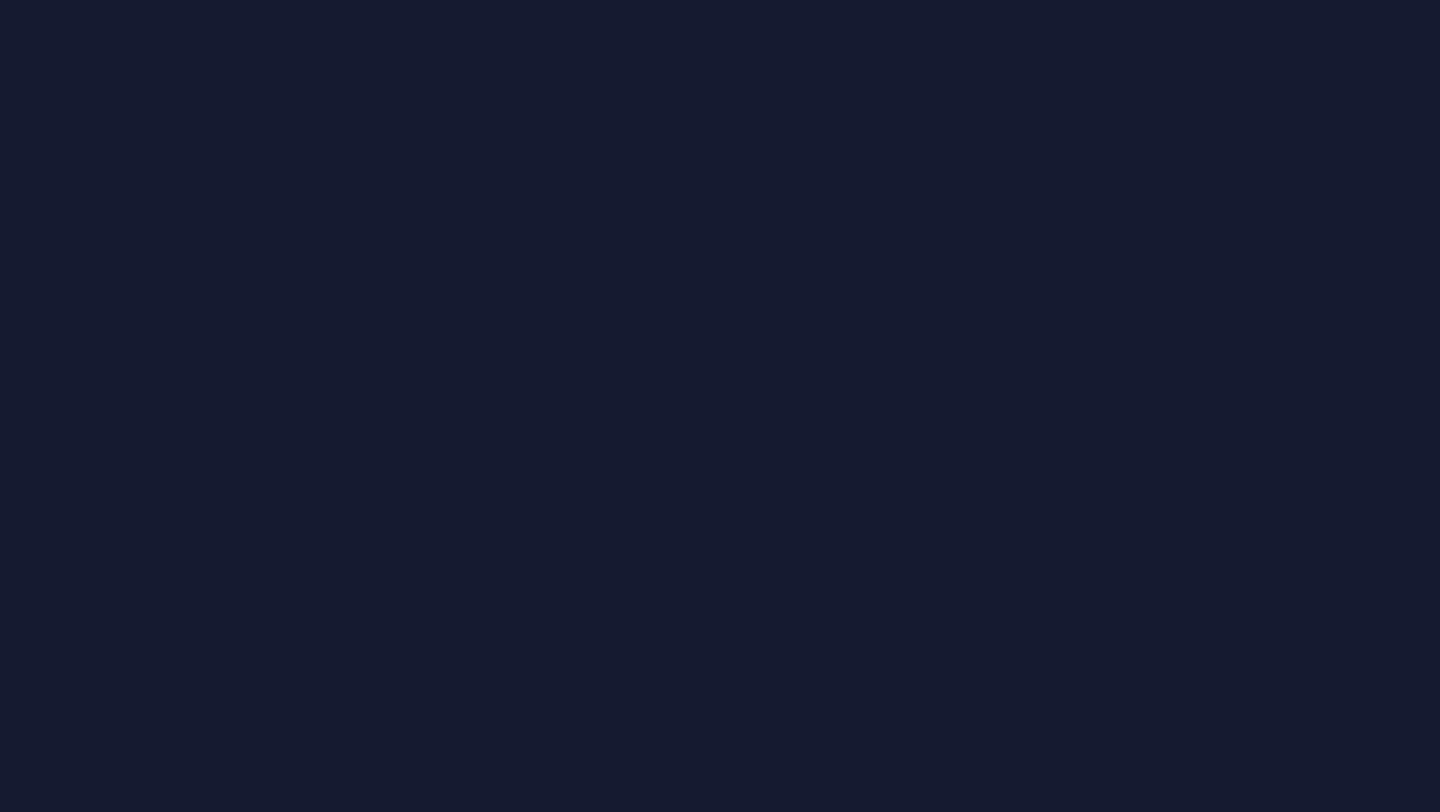 scroll, scrollTop: 0, scrollLeft: 0, axis: both 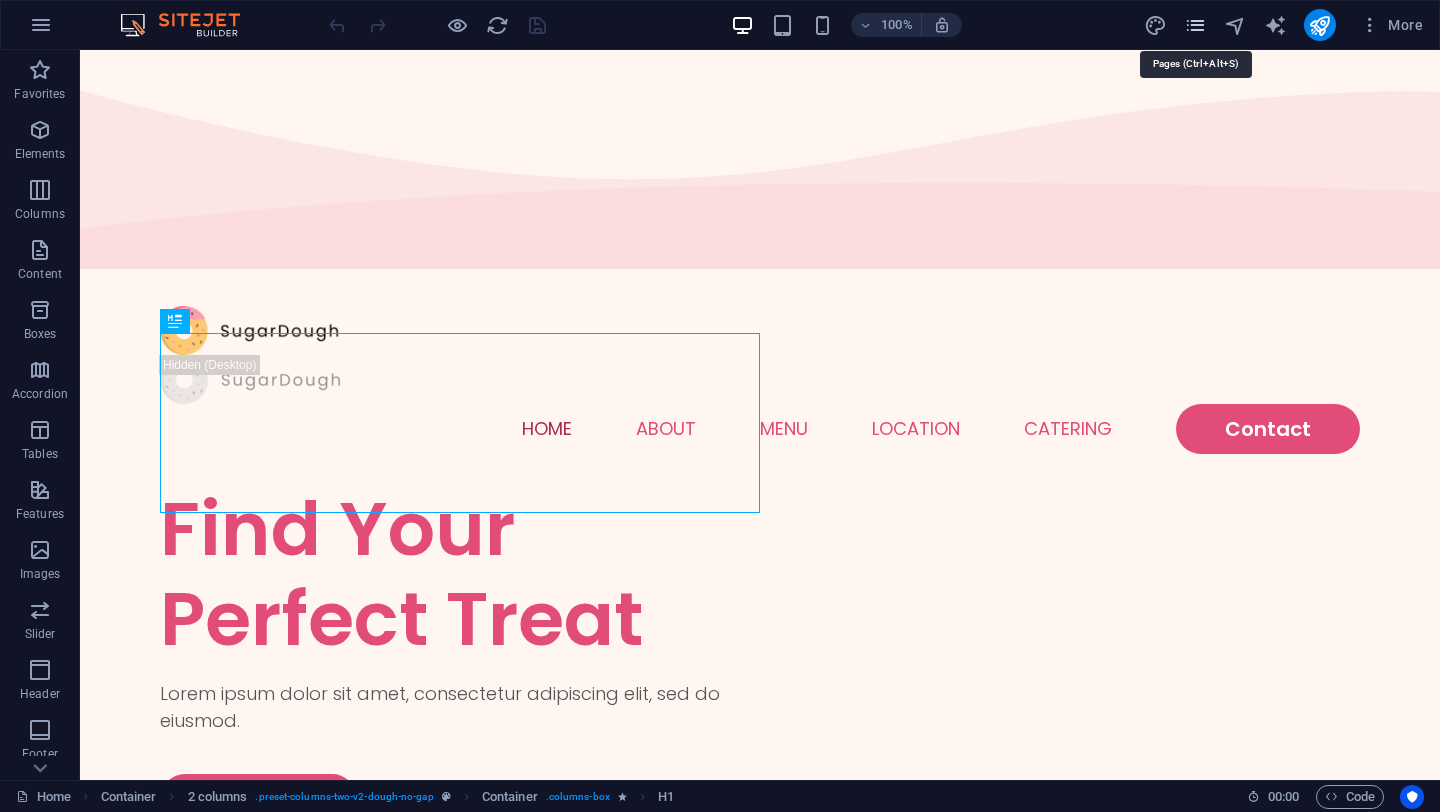 click at bounding box center [1195, 25] 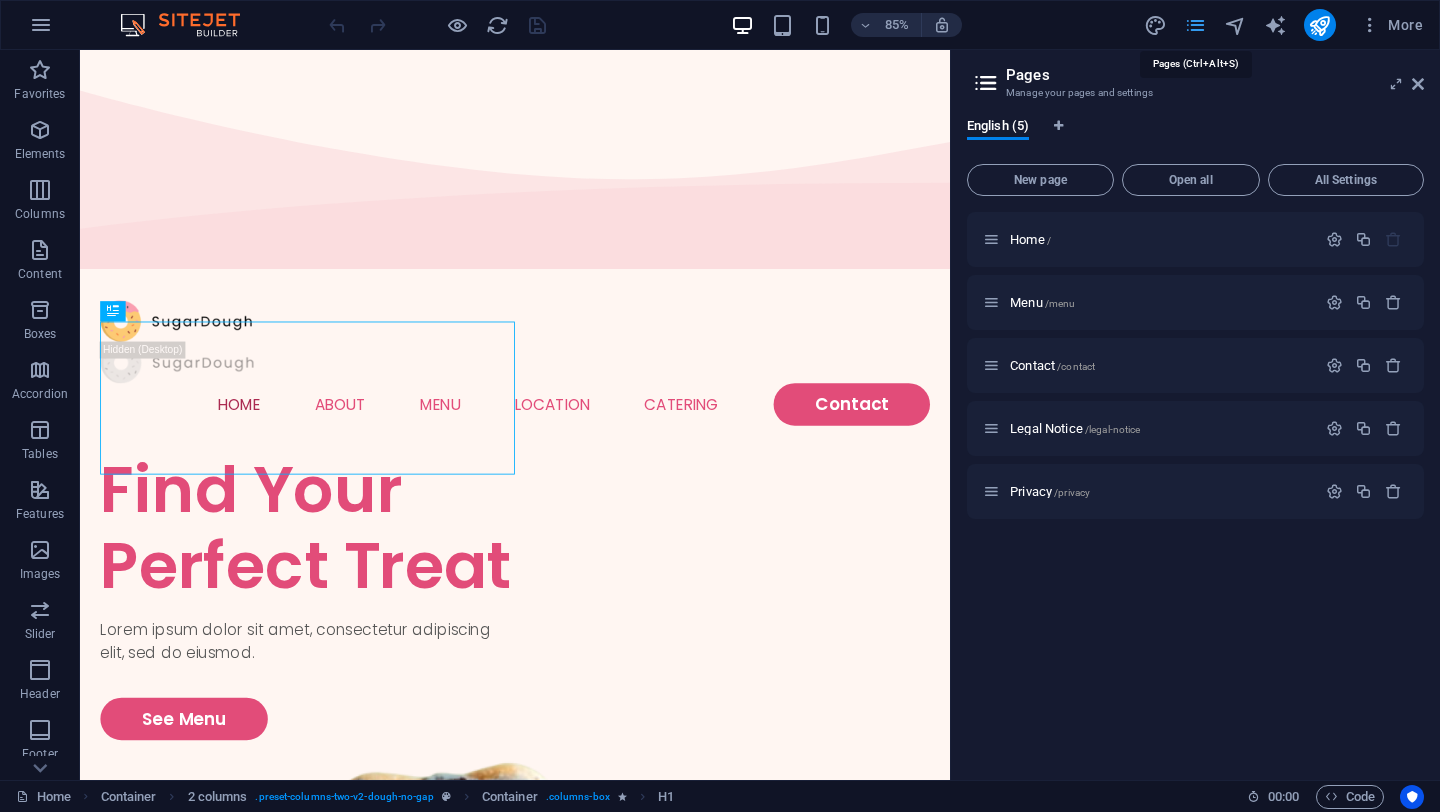 click at bounding box center [1195, 25] 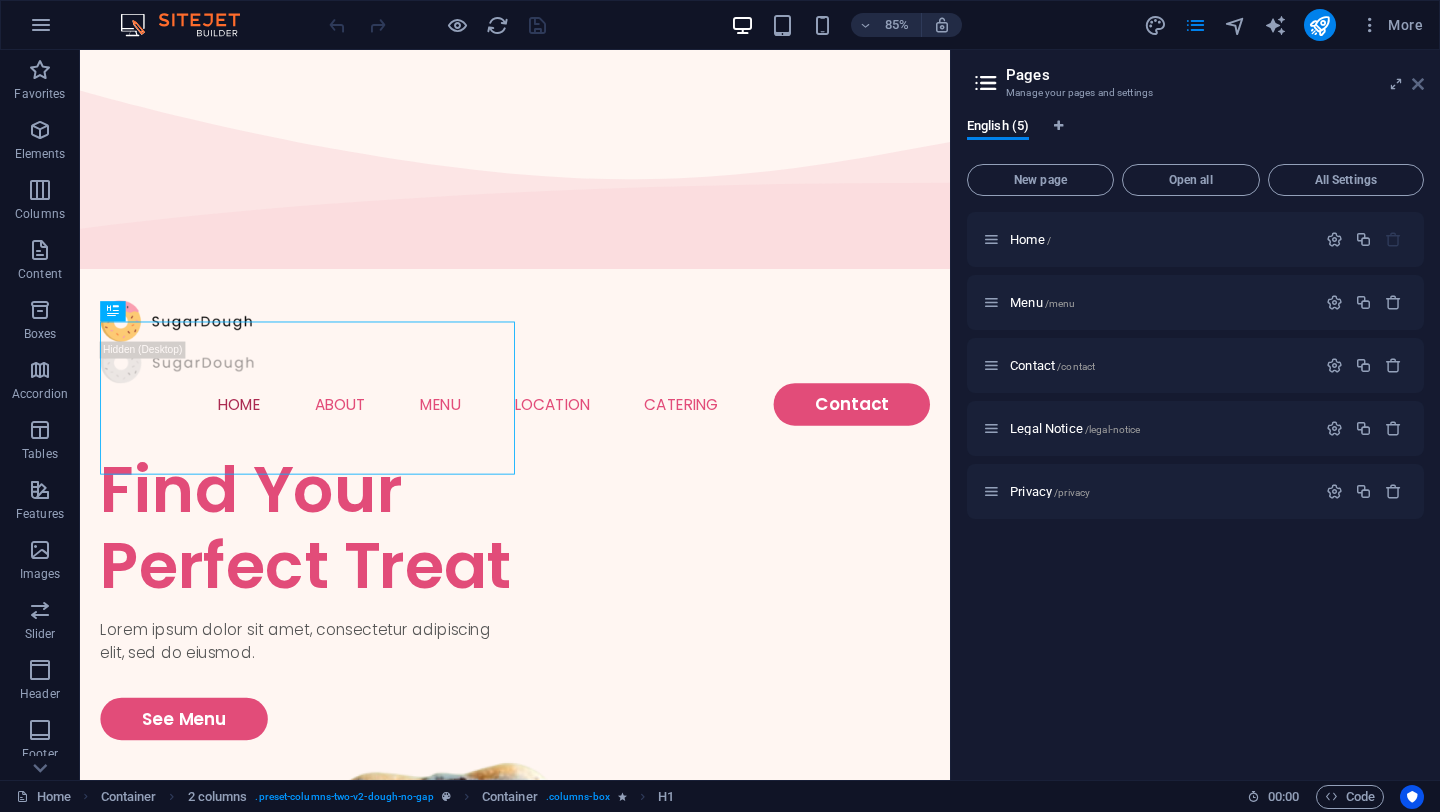 click at bounding box center [1418, 84] 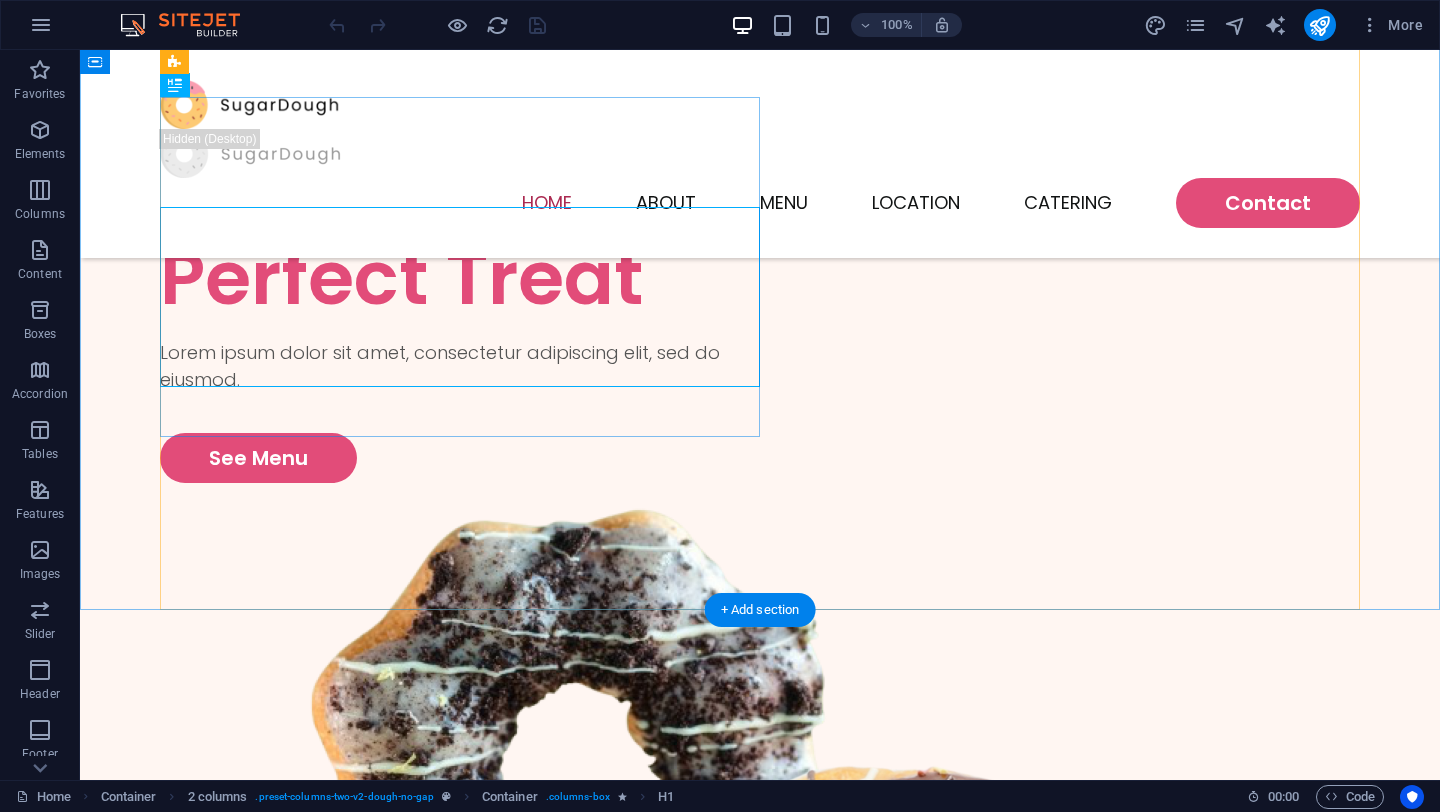 scroll, scrollTop: 0, scrollLeft: 0, axis: both 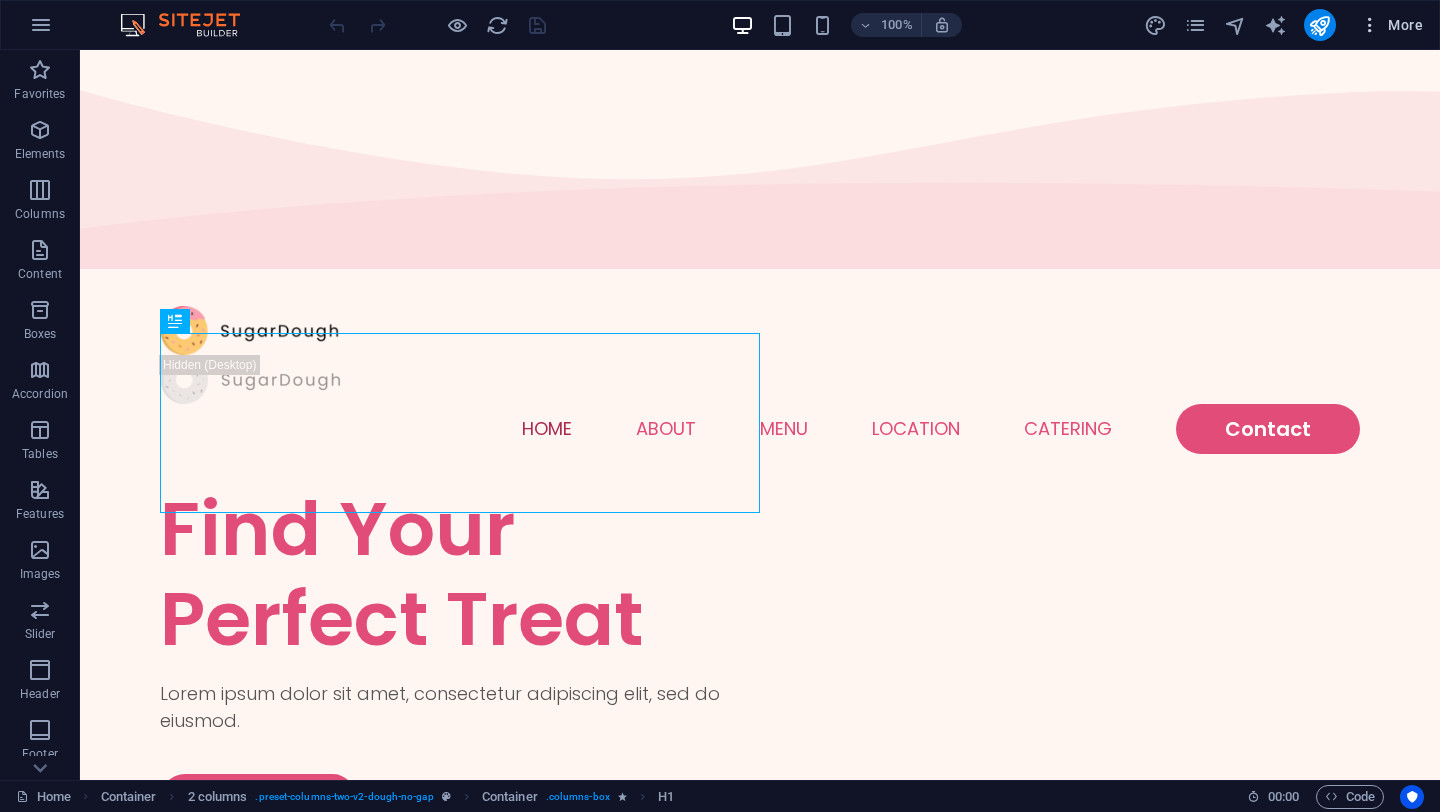 click at bounding box center [1370, 25] 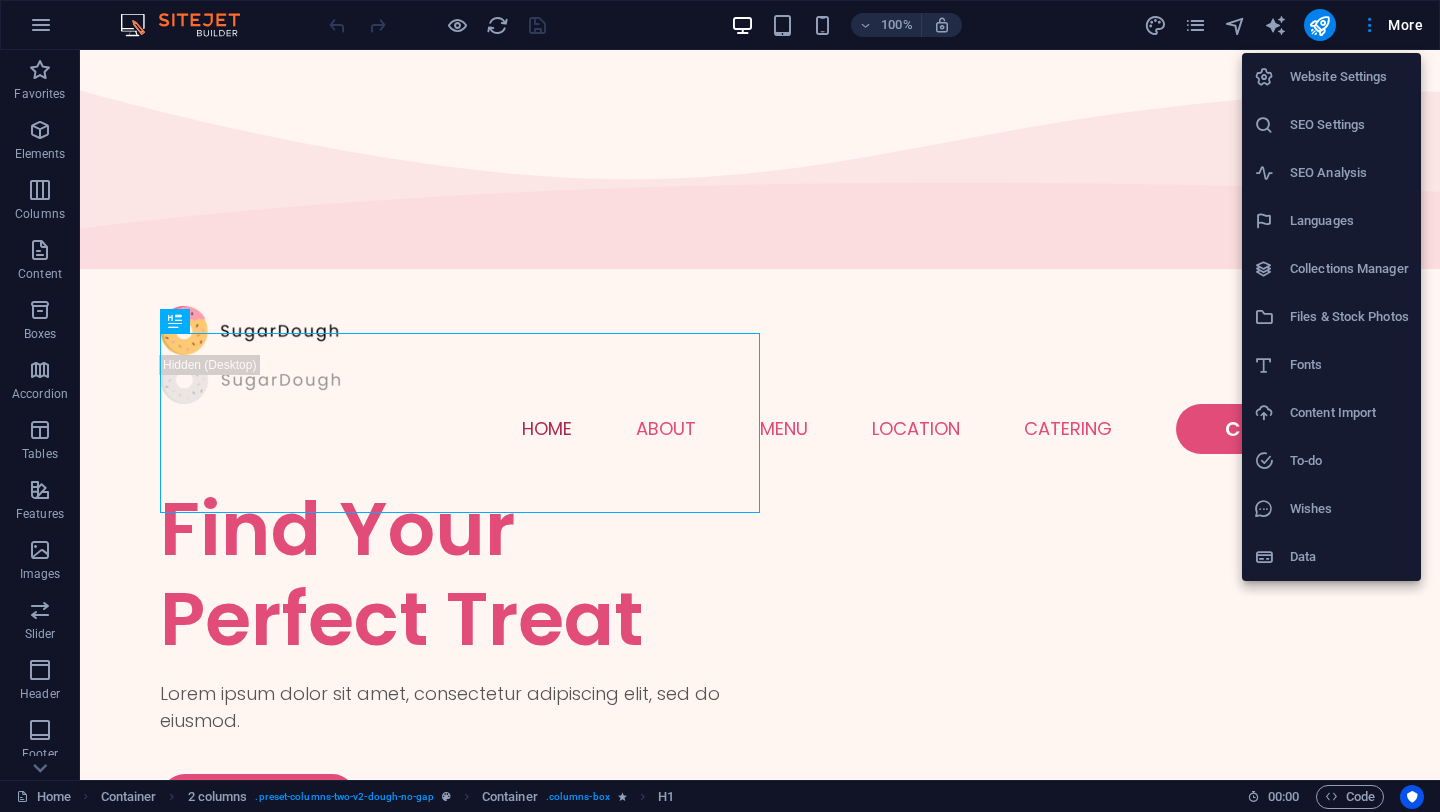 click at bounding box center [720, 406] 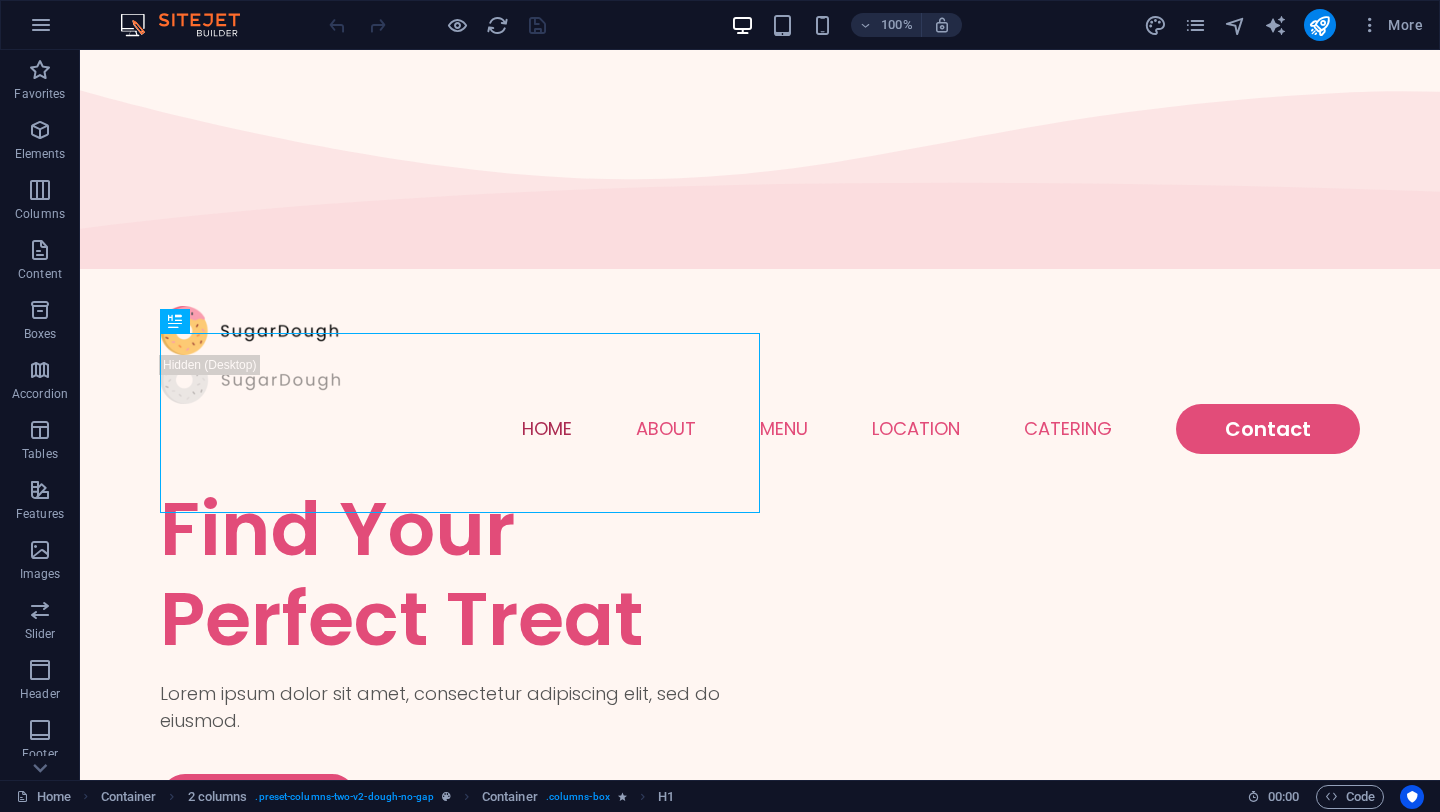click at bounding box center (41, 25) 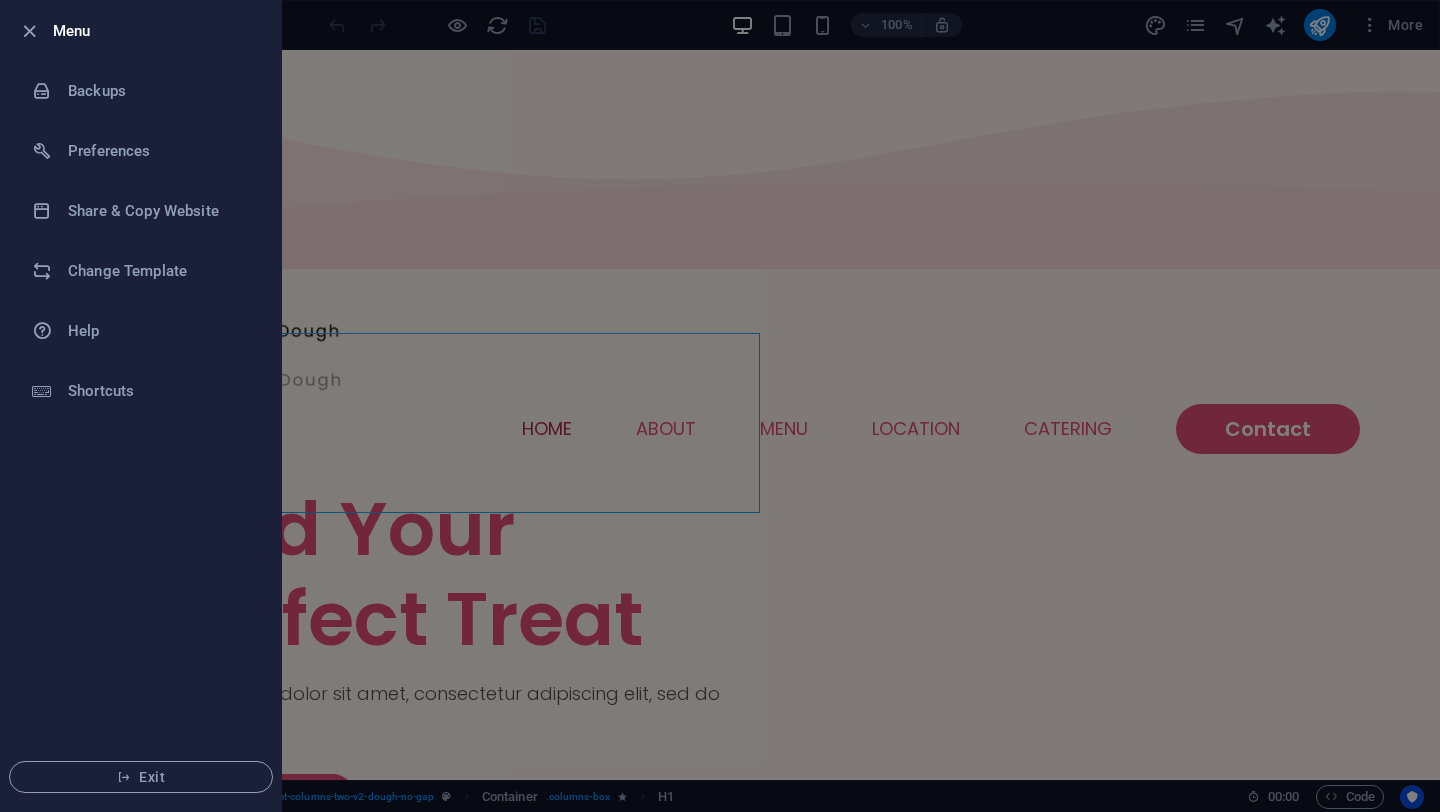 click at bounding box center [720, 406] 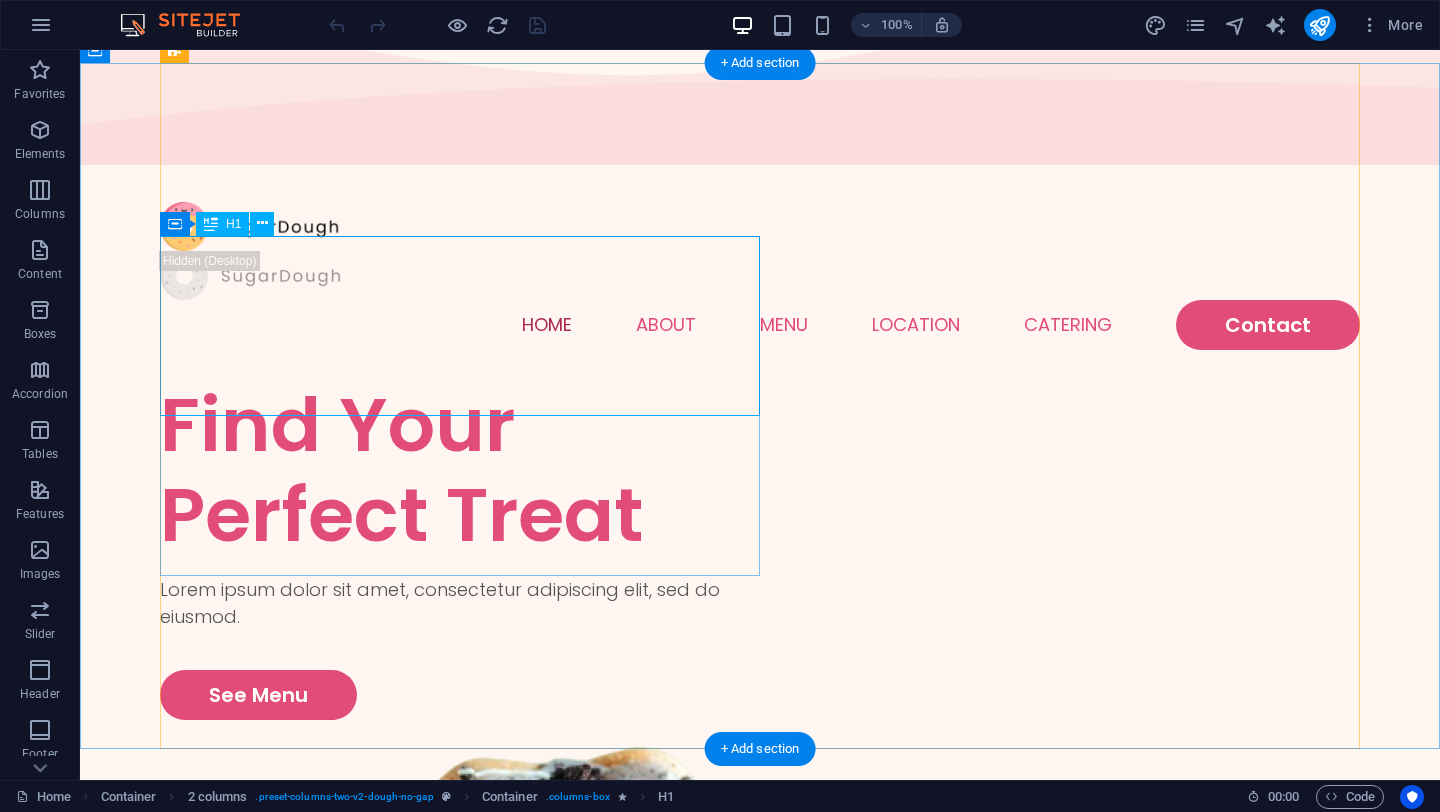 scroll, scrollTop: 0, scrollLeft: 0, axis: both 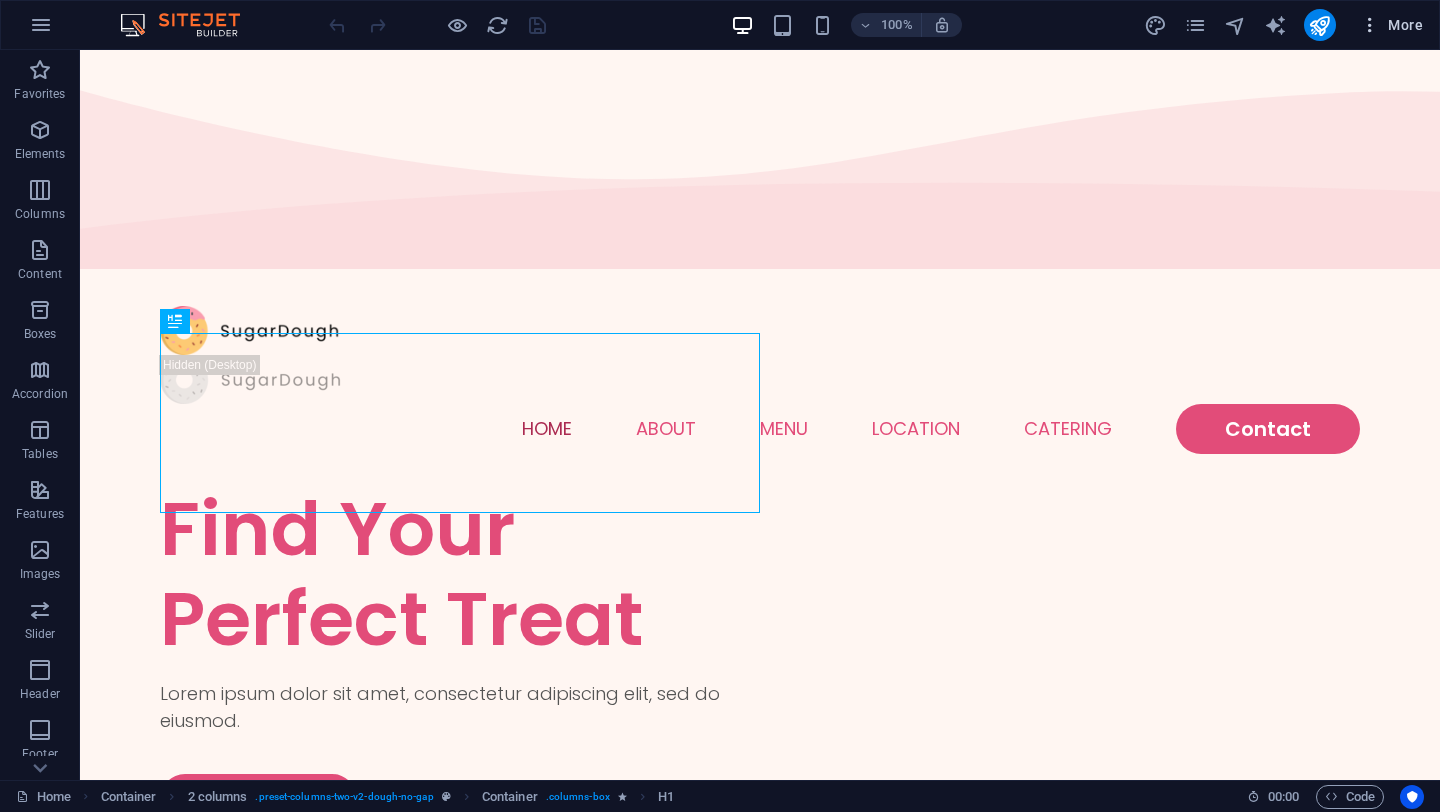 click at bounding box center (1370, 25) 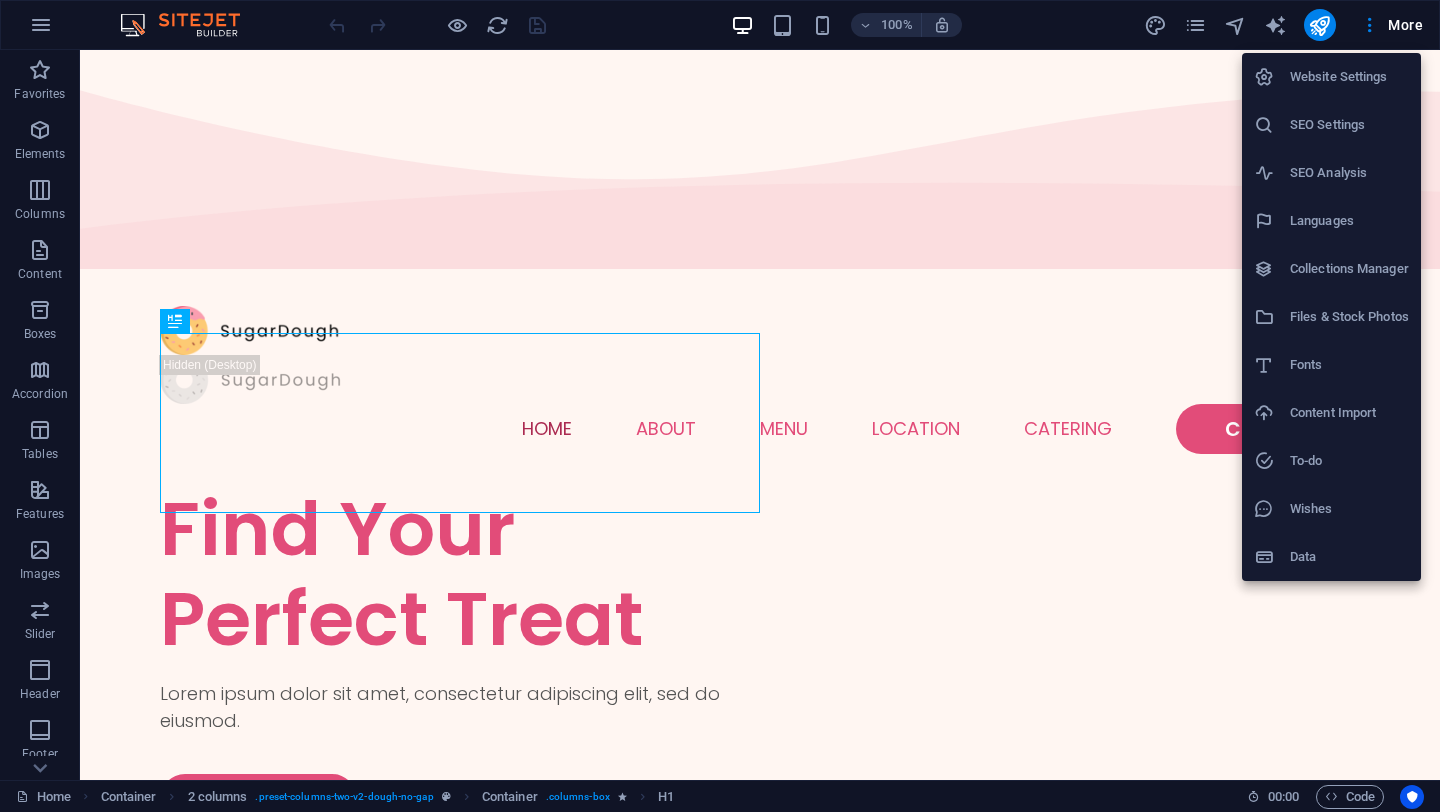 click at bounding box center (720, 406) 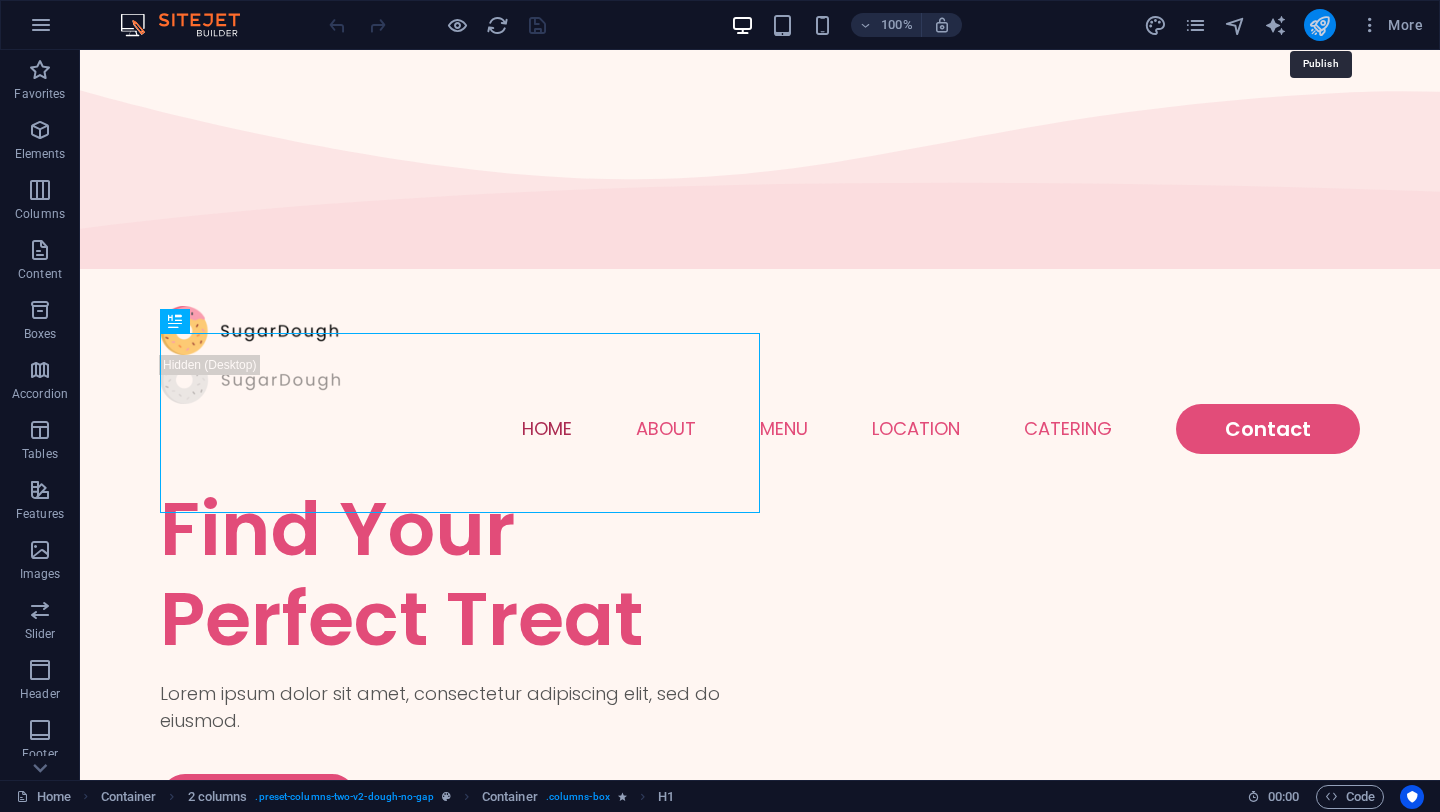 click at bounding box center (1319, 25) 